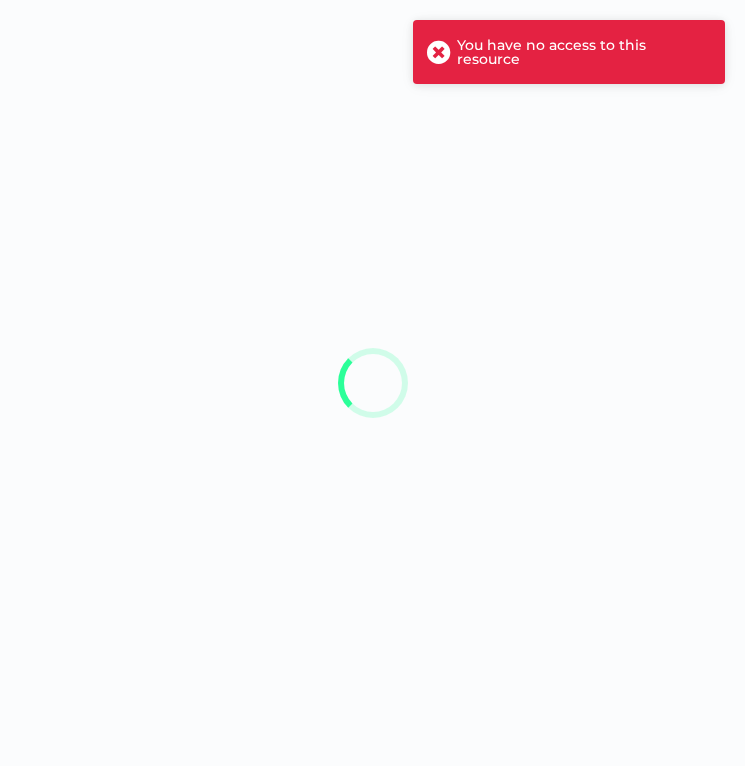 scroll, scrollTop: 0, scrollLeft: 0, axis: both 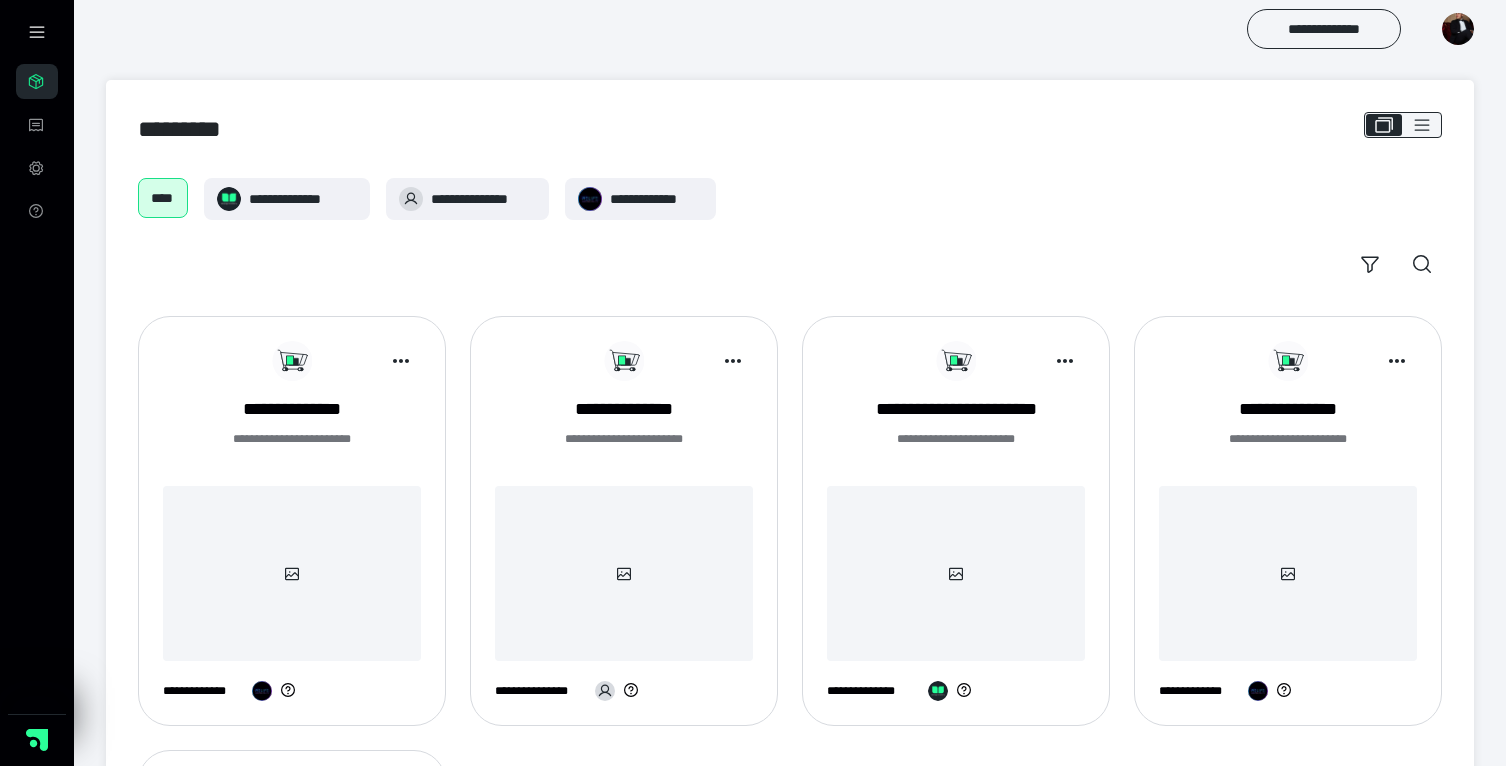 click at bounding box center [1458, 29] 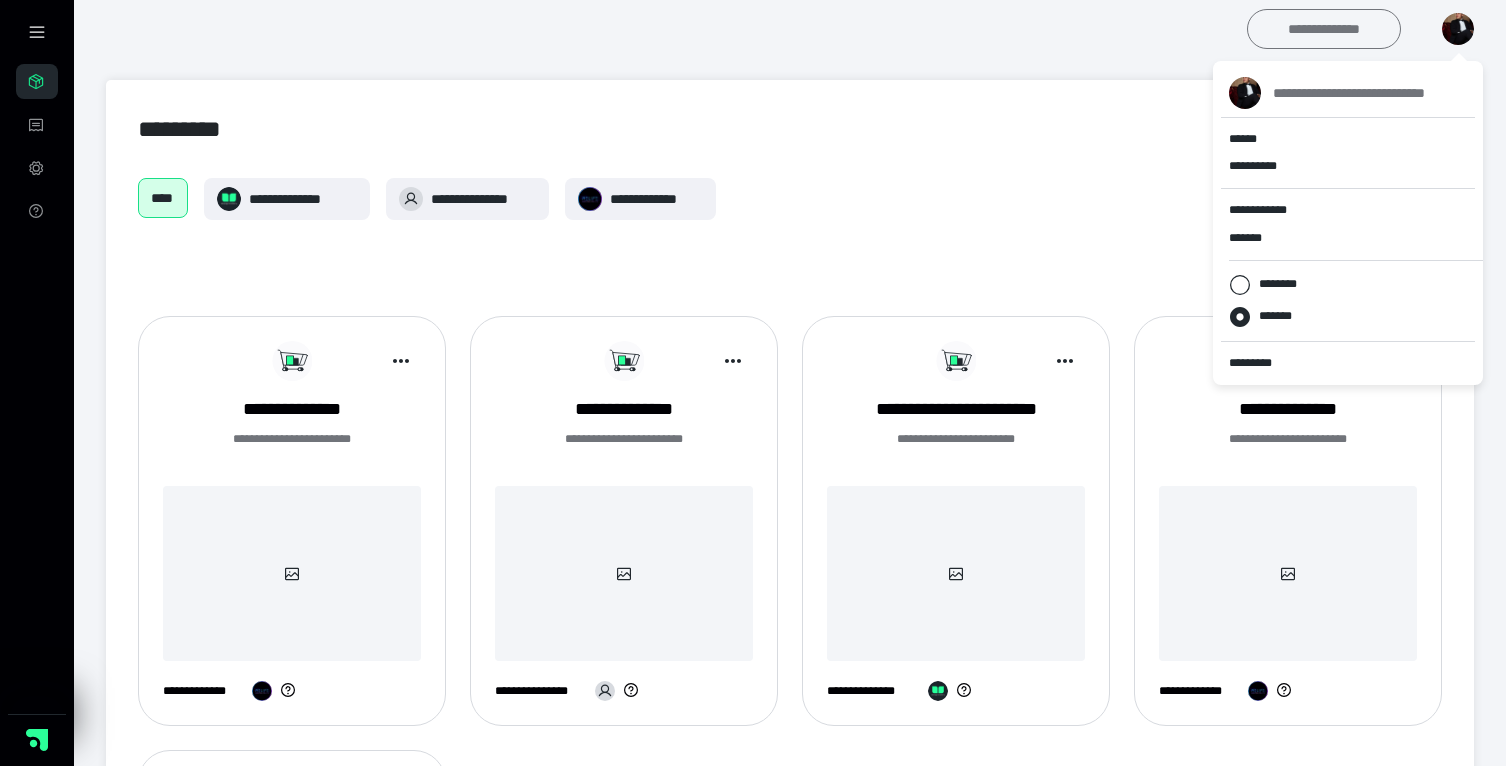 click on "**********" at bounding box center (1324, 29) 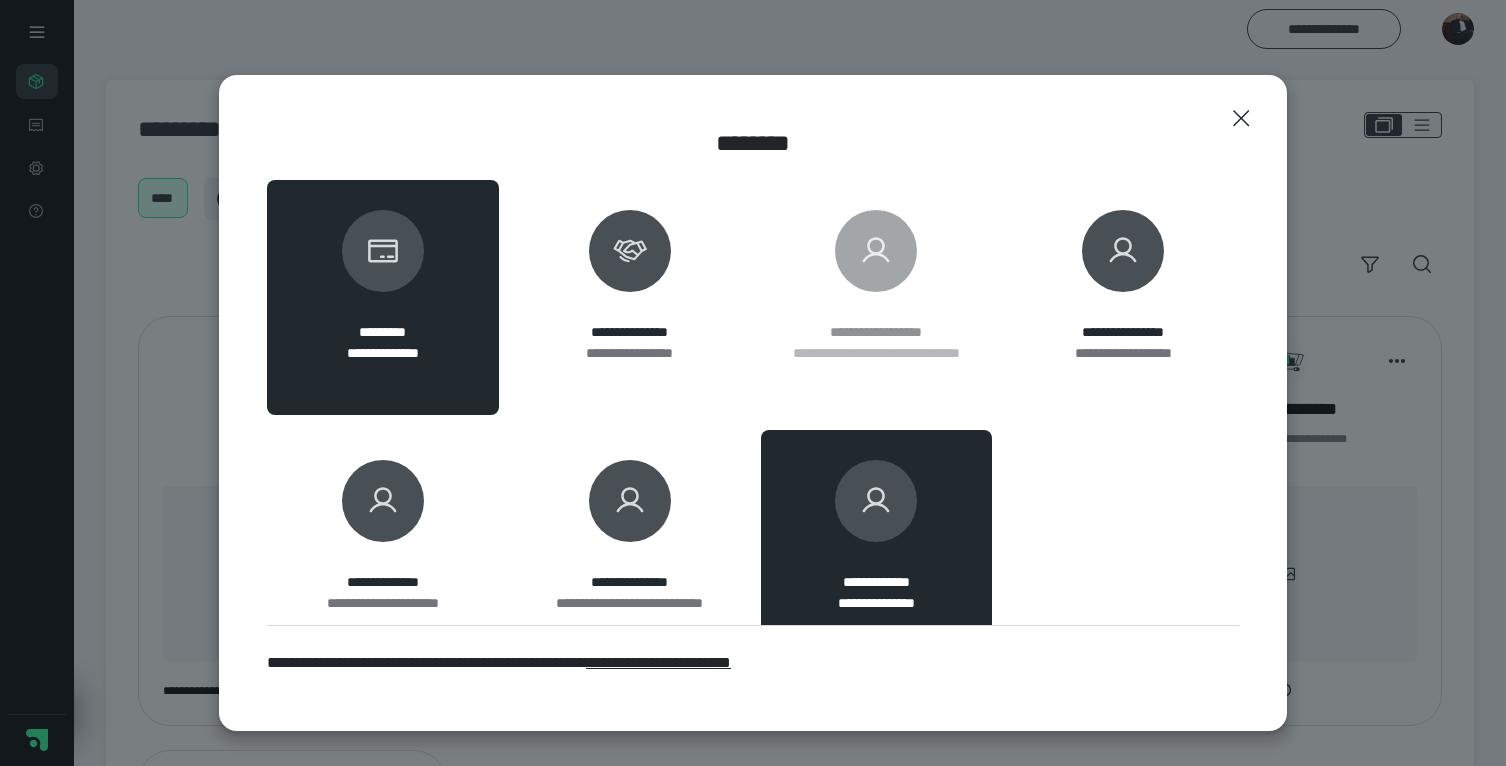 click on "**********" at bounding box center [877, 537] 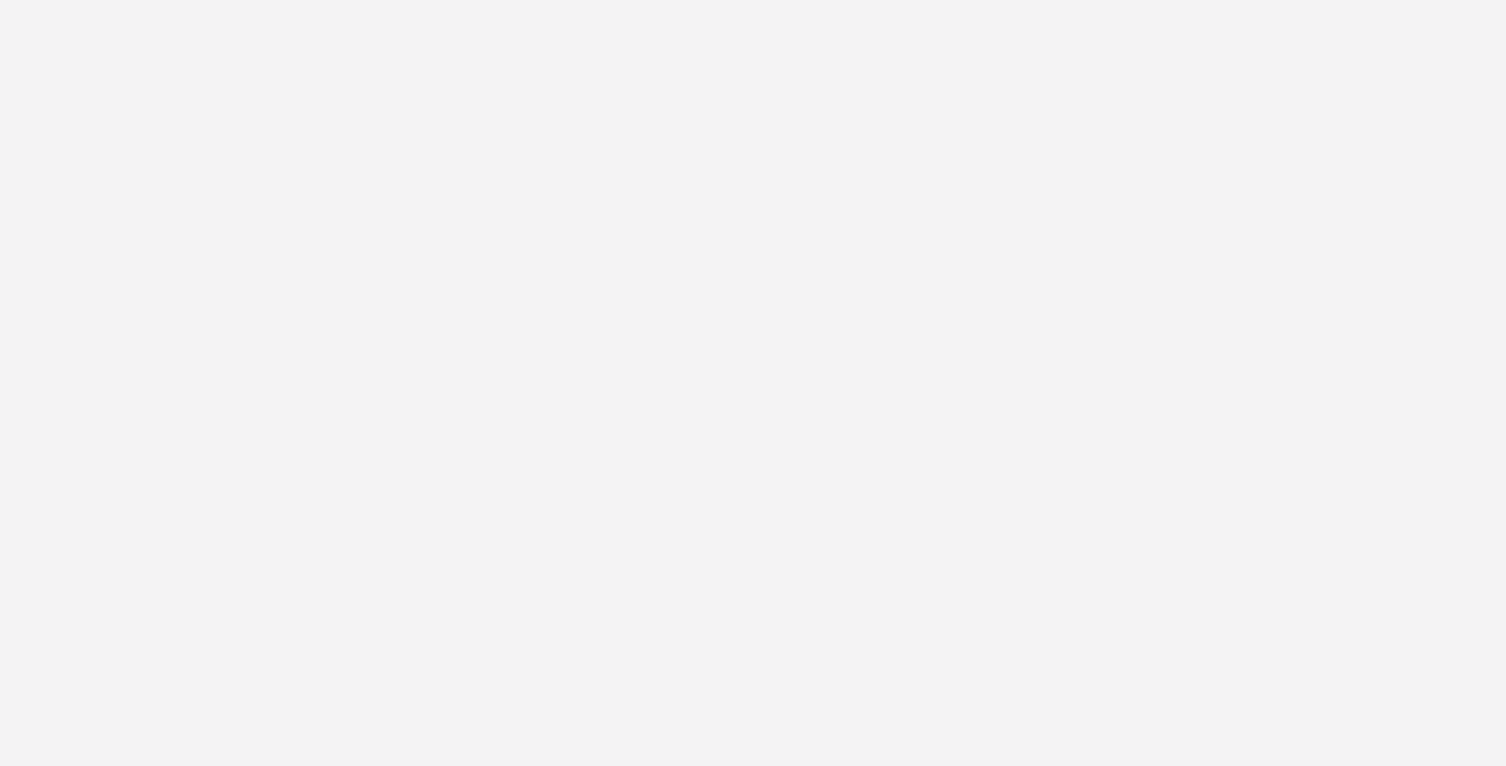 scroll, scrollTop: 0, scrollLeft: 0, axis: both 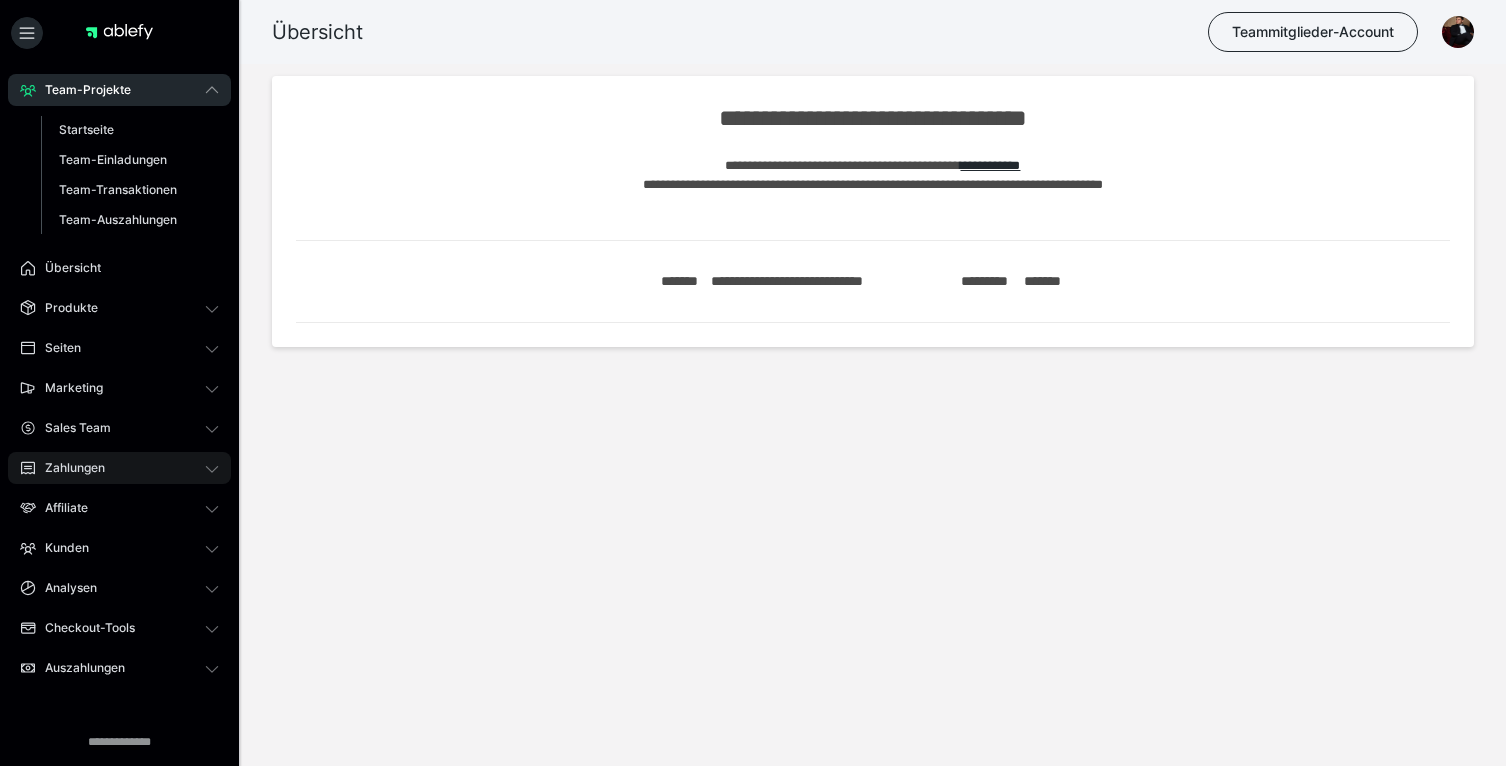 click on "Zahlungen" at bounding box center (119, 468) 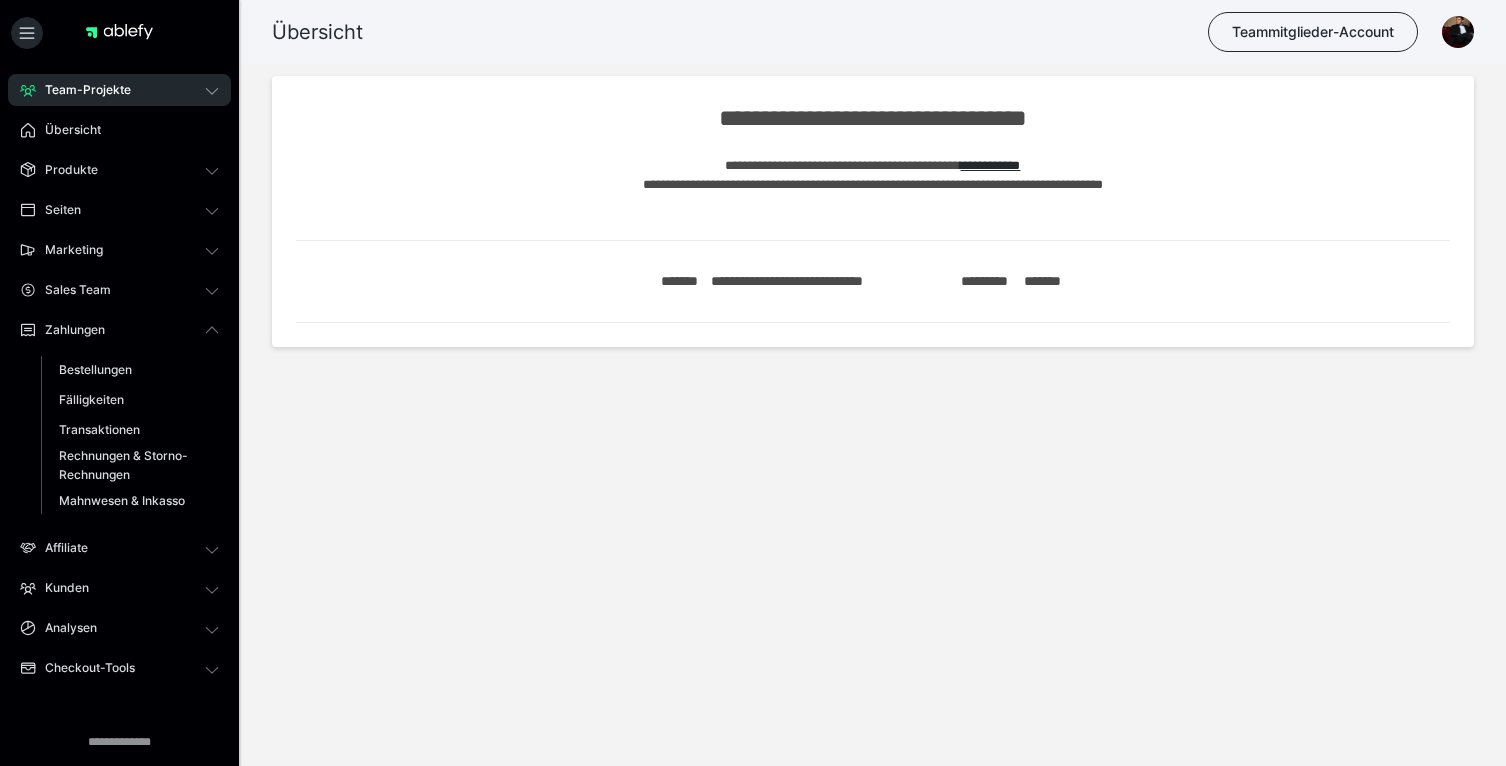 click on "Zahlungen Bestellungen Fälligkeiten Transaktionen Rechnungen & Storno-Rechnungen Mahnwesen & Inkasso" at bounding box center (119, 419) 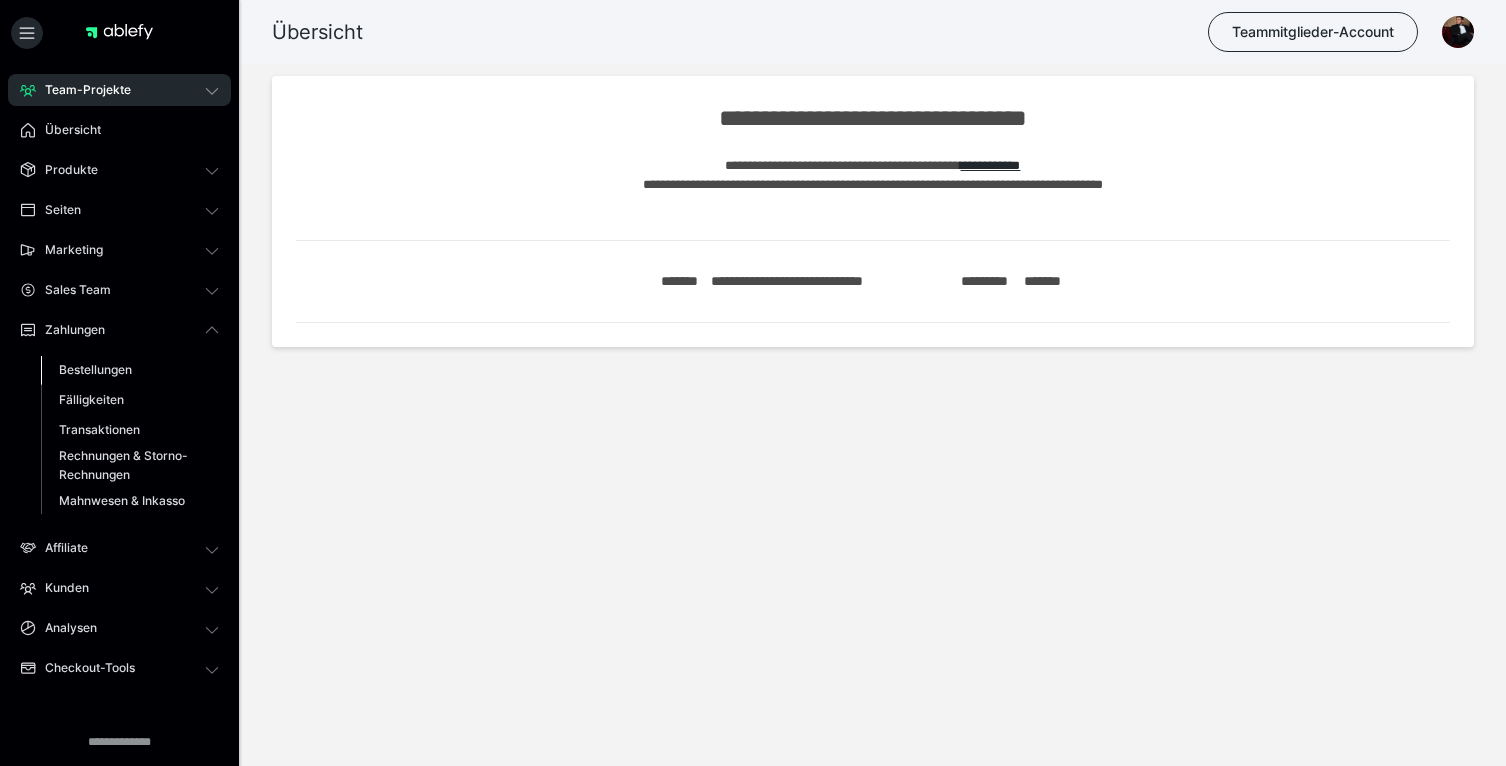 click on "Bestellungen" at bounding box center (130, 370) 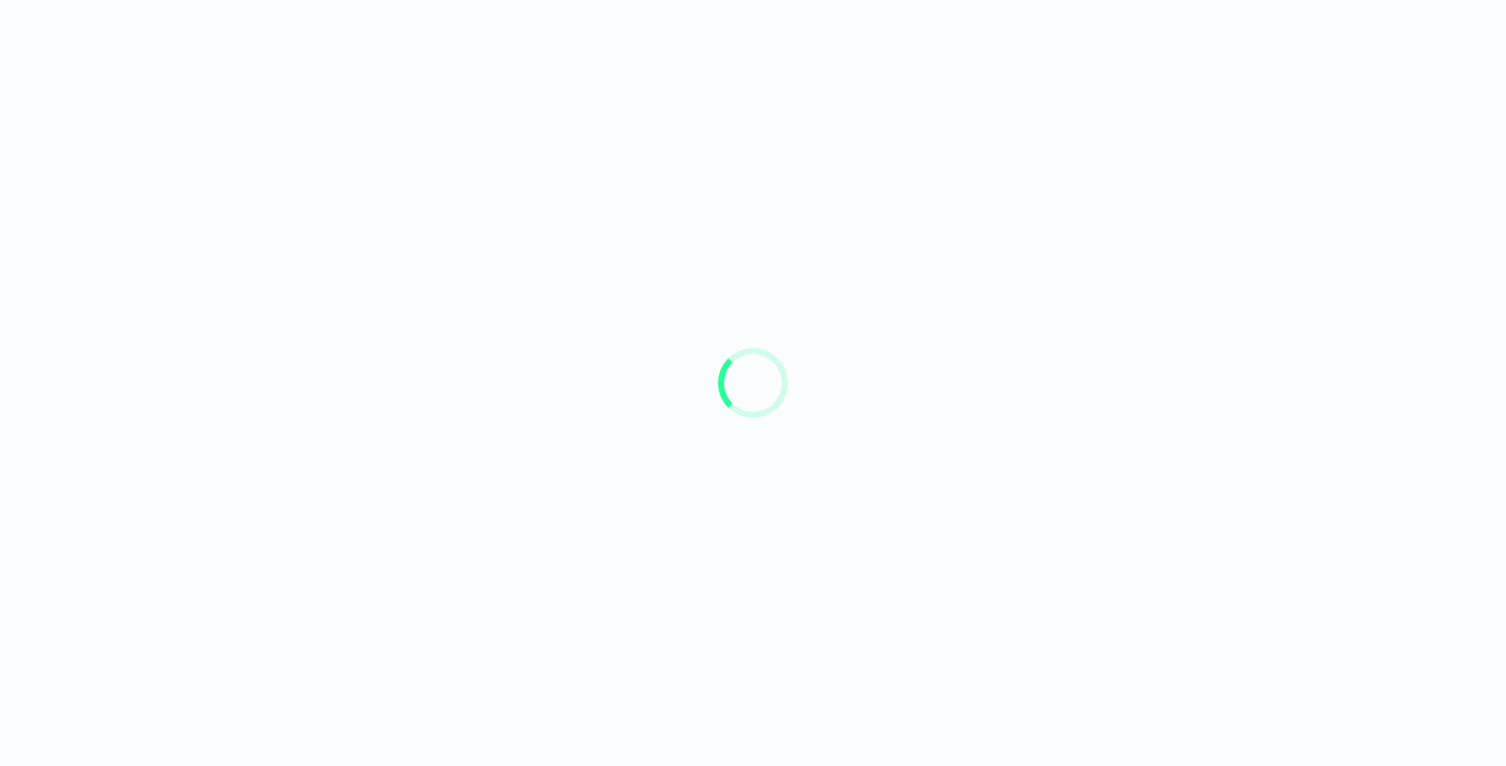 scroll, scrollTop: 0, scrollLeft: 0, axis: both 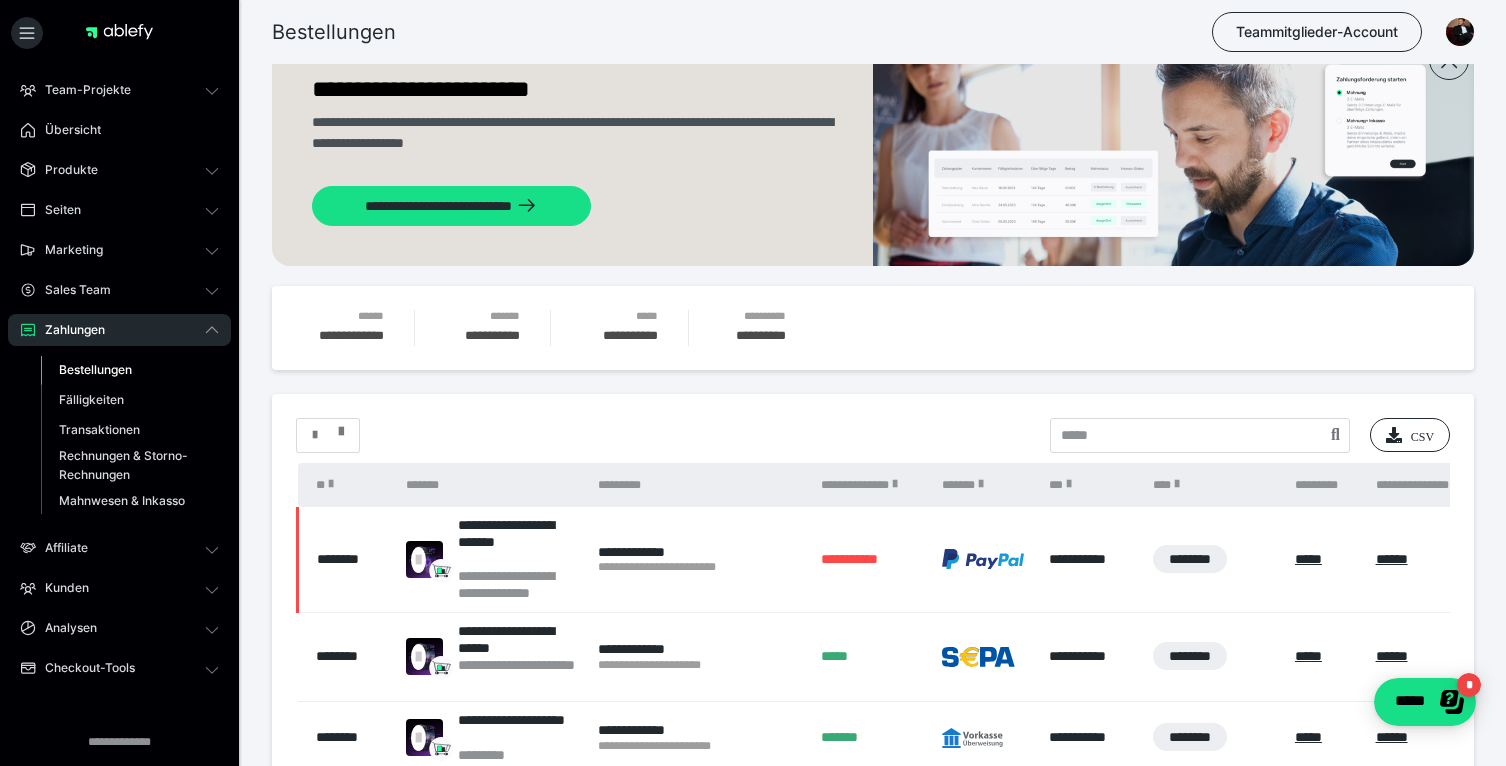 click at bounding box center (341, 427) 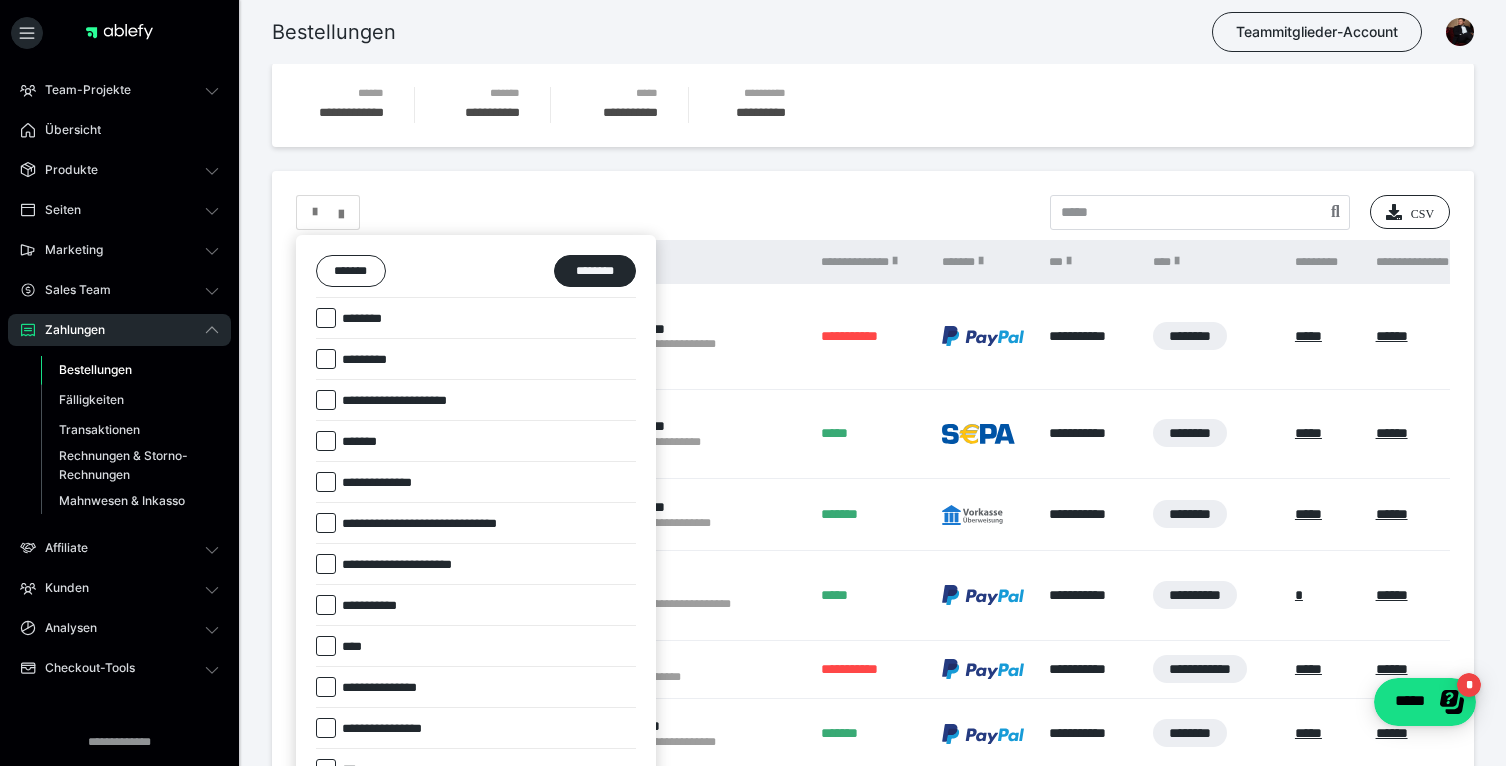 scroll, scrollTop: 289, scrollLeft: 0, axis: vertical 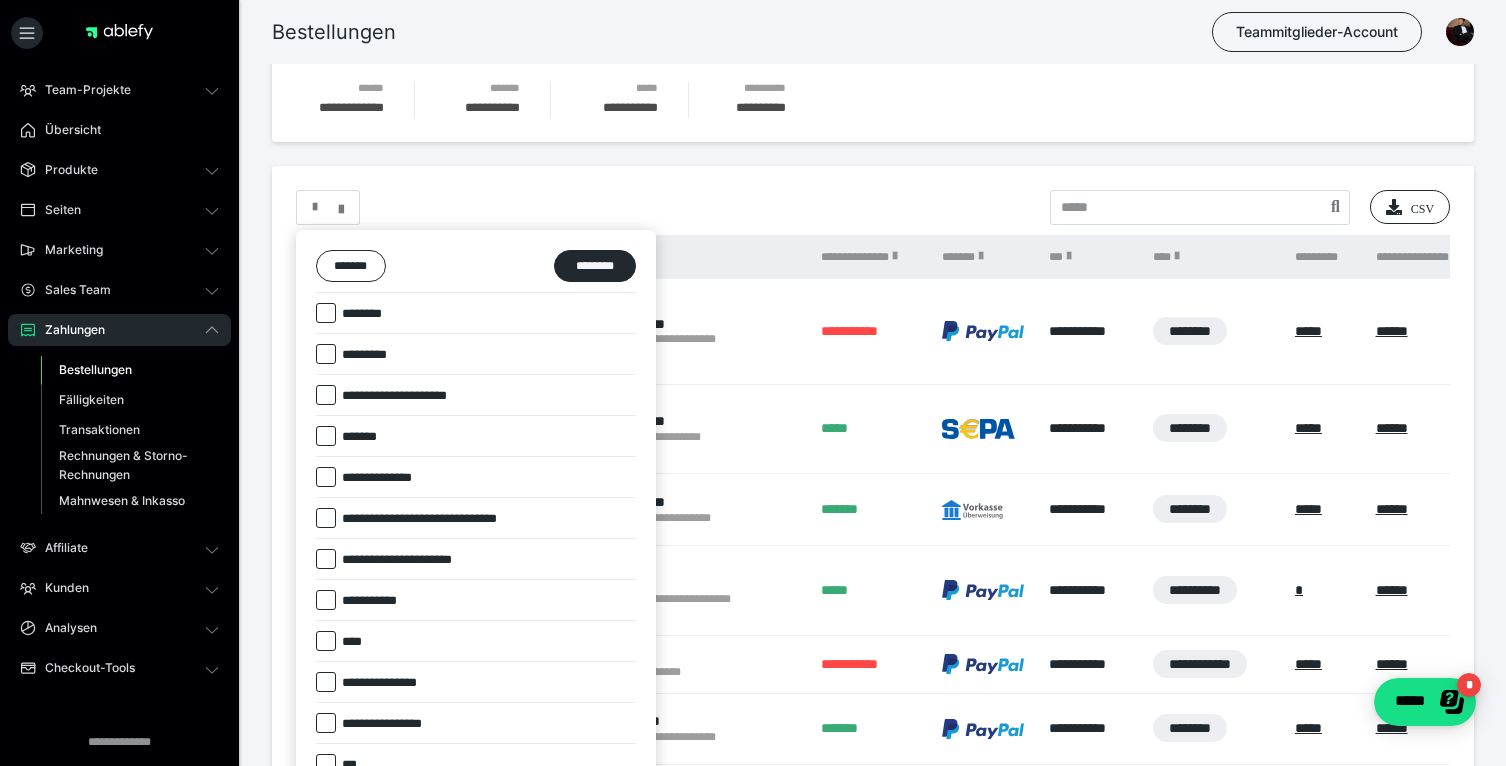 click at bounding box center (326, 313) 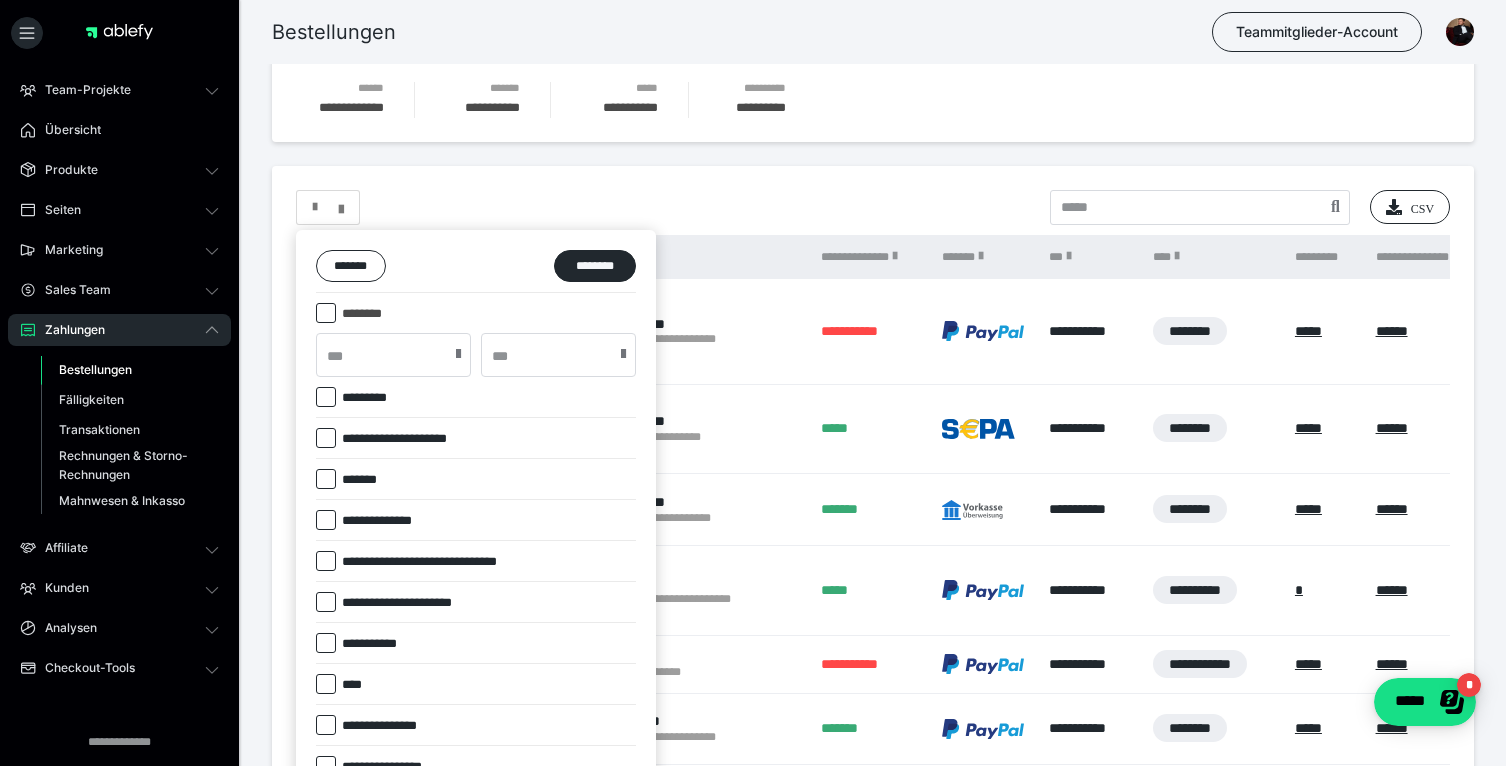 click at bounding box center (326, 313) 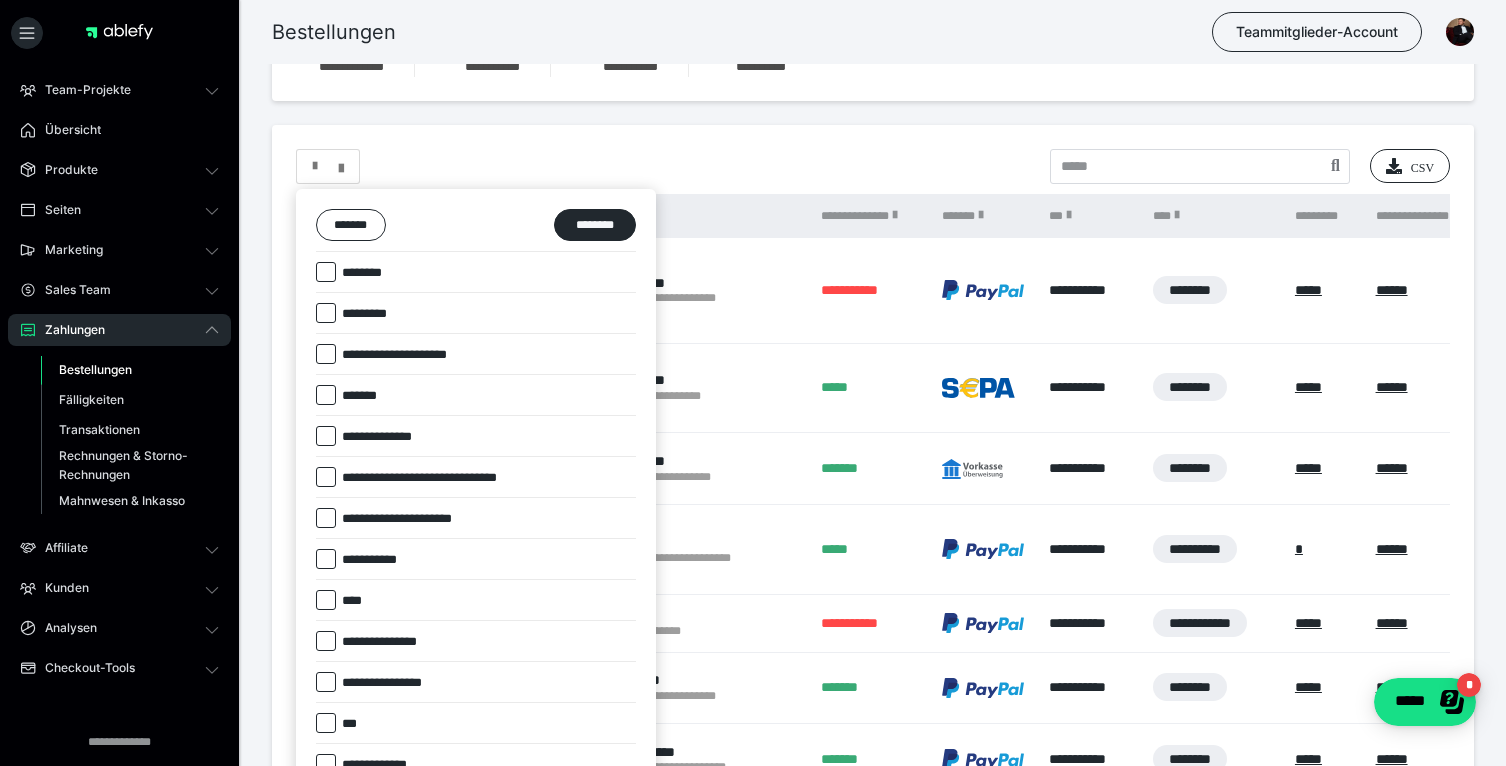 scroll, scrollTop: 337, scrollLeft: 0, axis: vertical 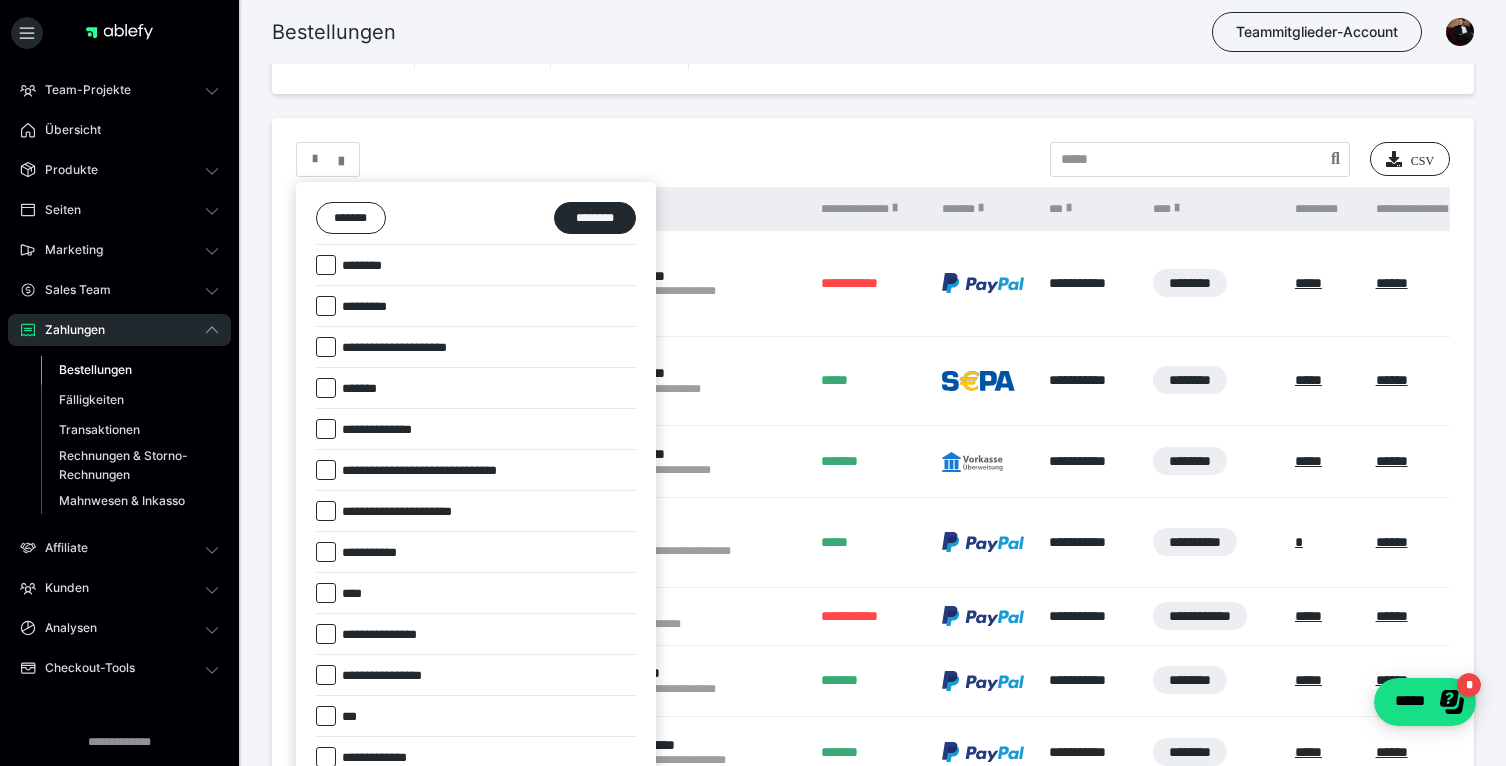 click at bounding box center [326, 511] 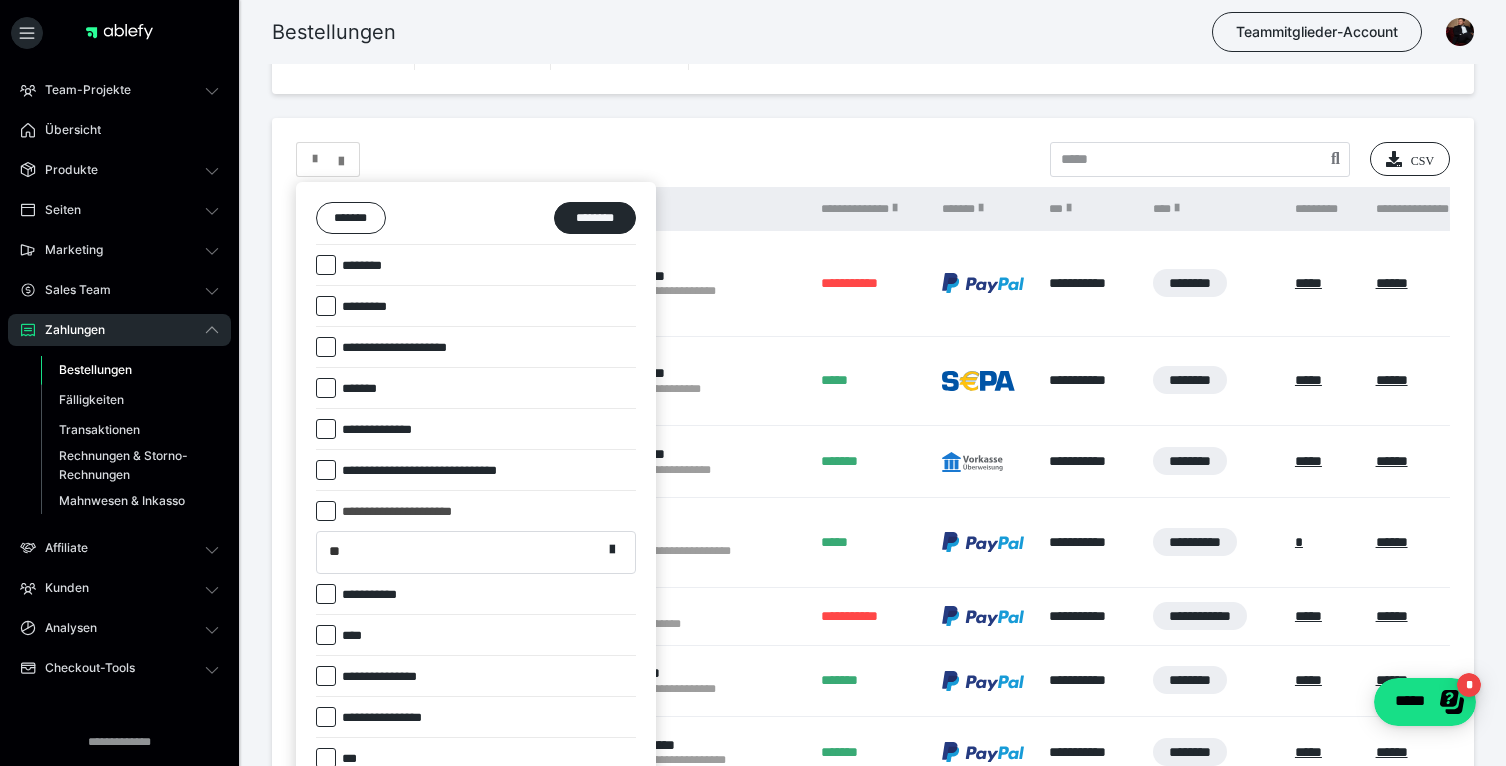 click at bounding box center (326, 511) 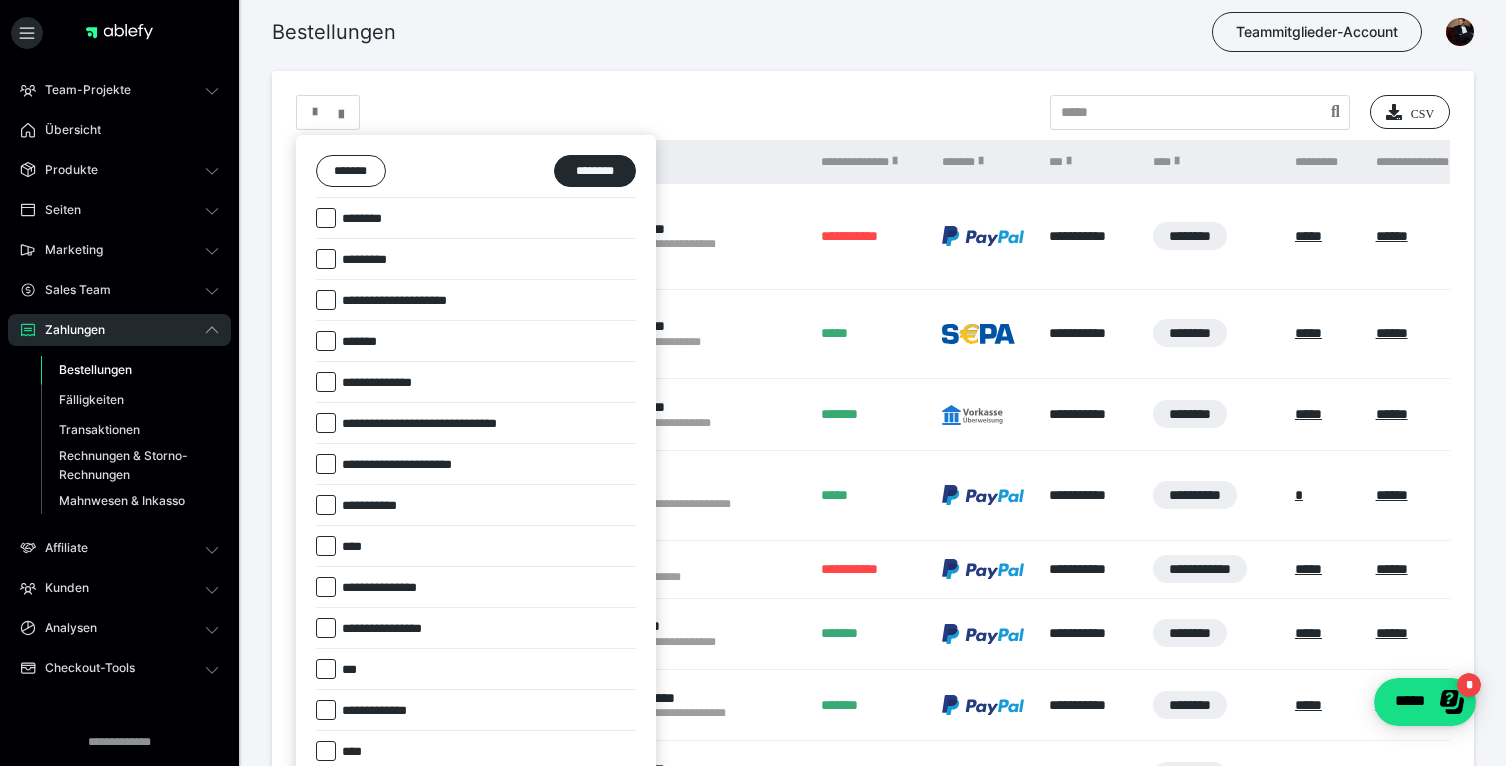 scroll, scrollTop: 385, scrollLeft: 0, axis: vertical 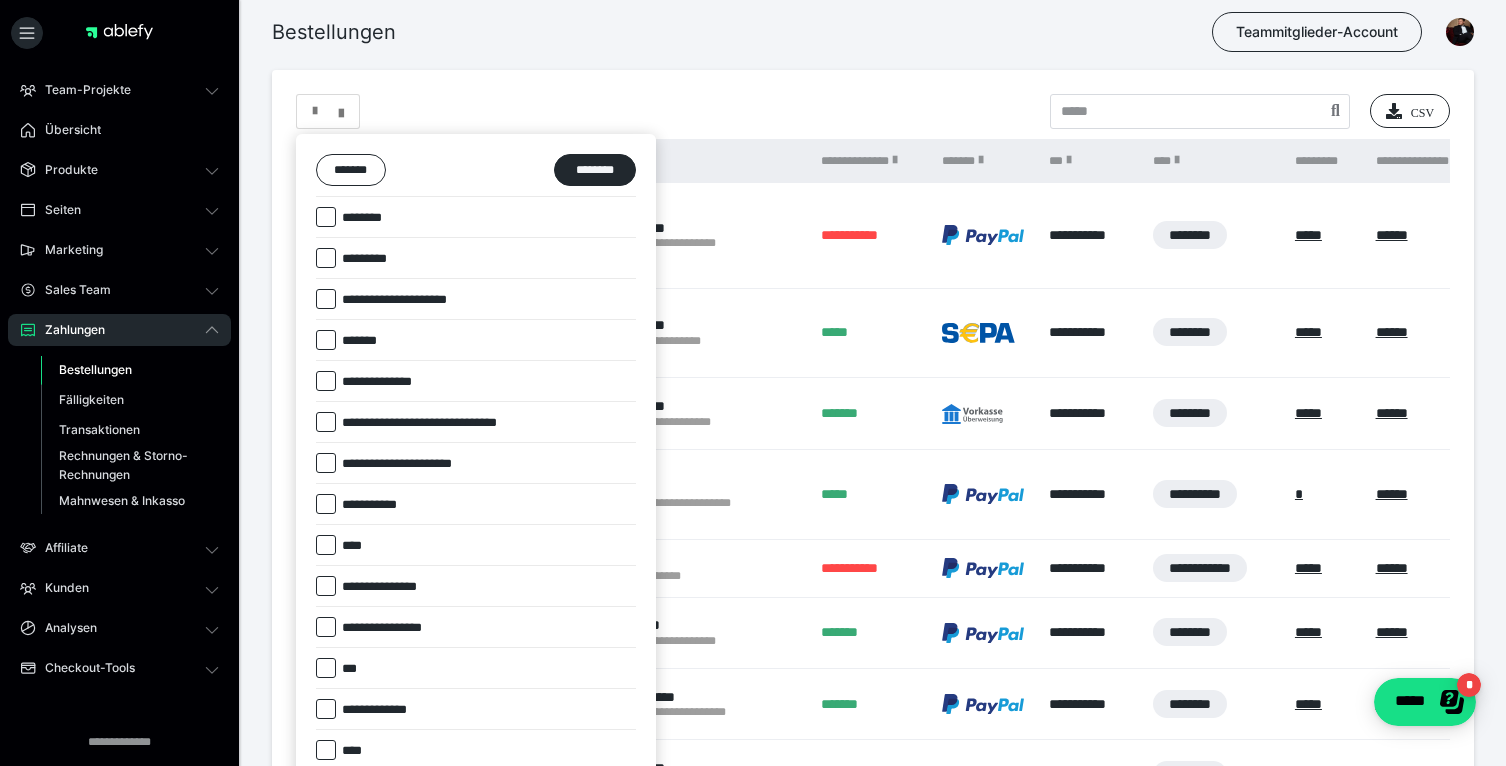 click at bounding box center (326, 217) 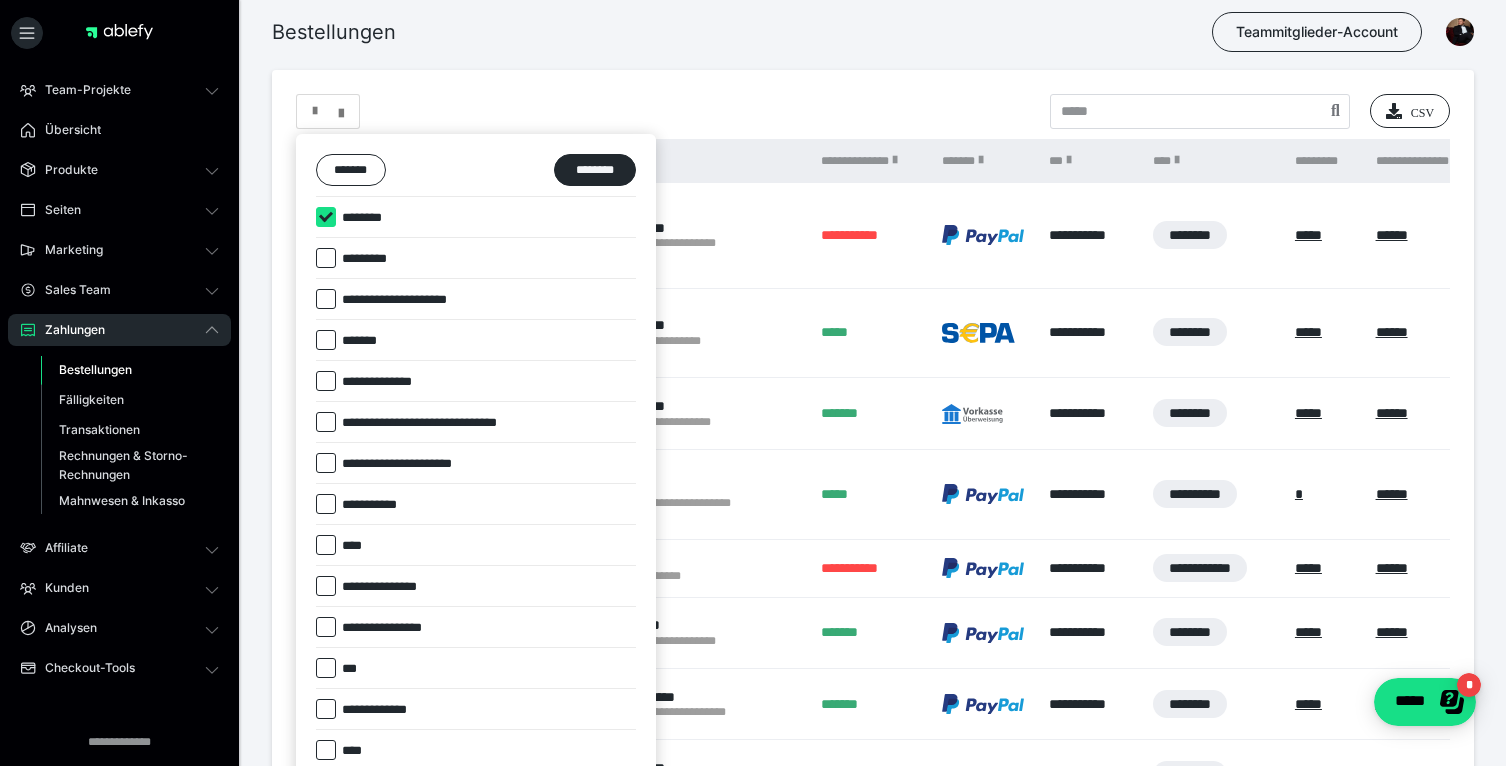 checkbox on "****" 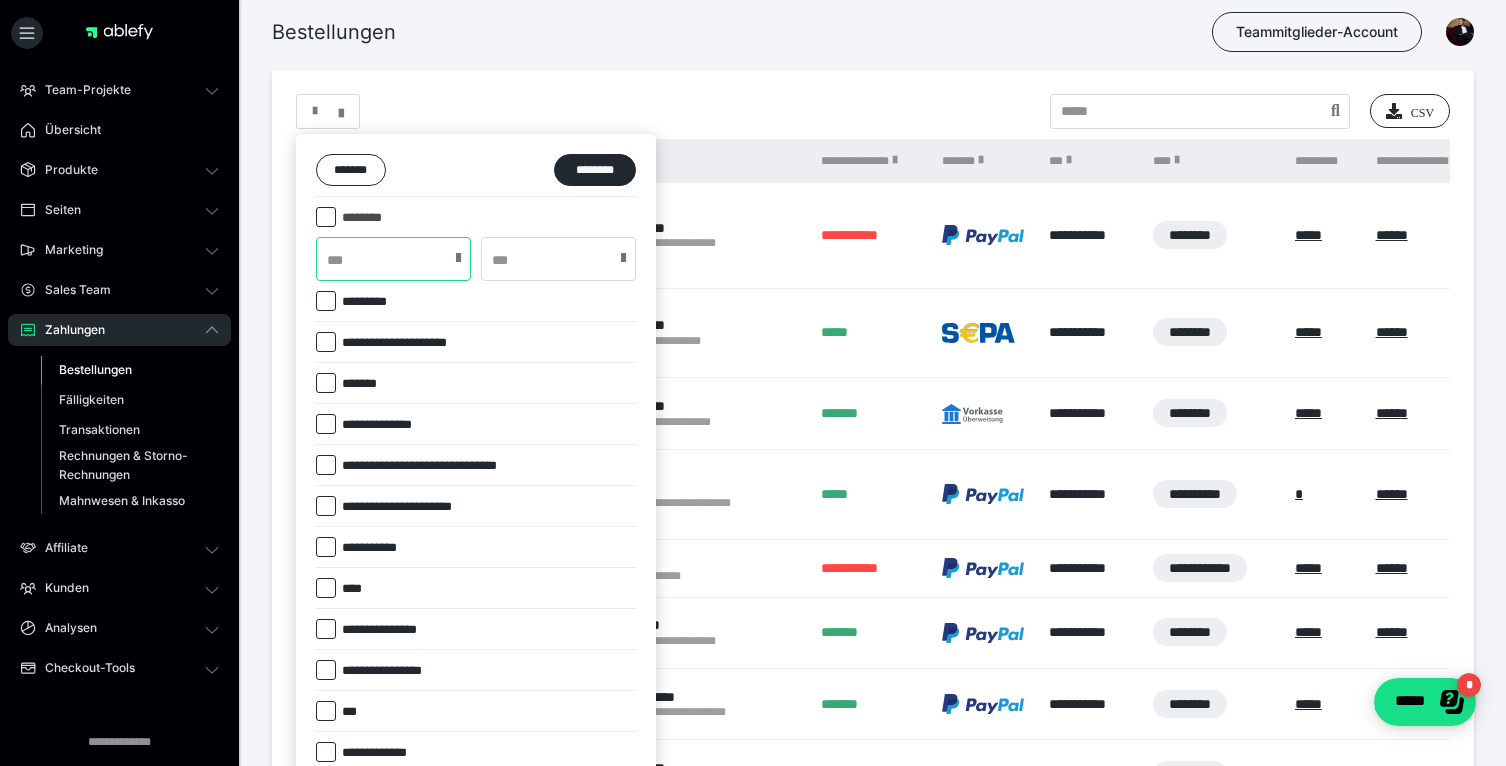 click at bounding box center (393, 259) 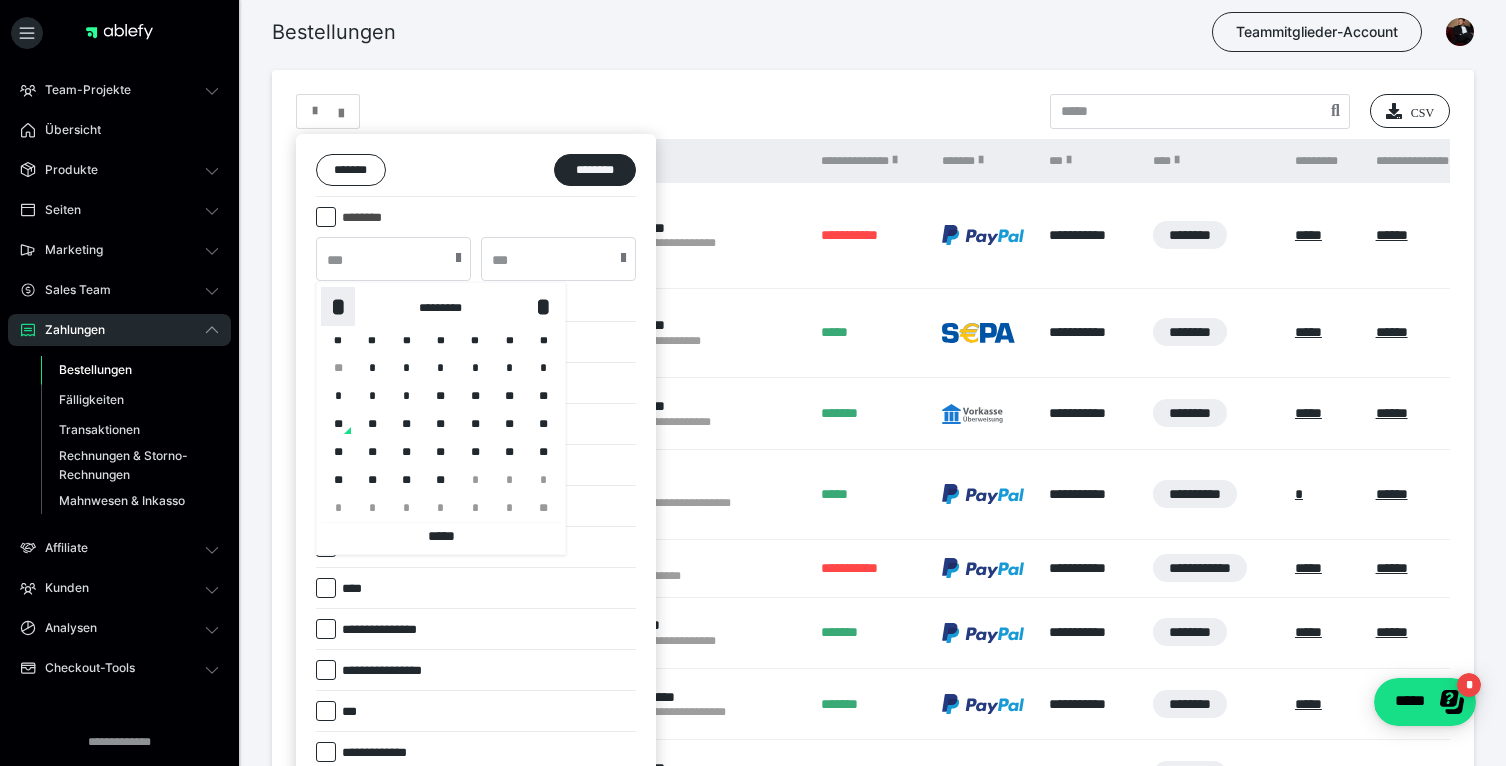 click on "*" at bounding box center (338, 307) 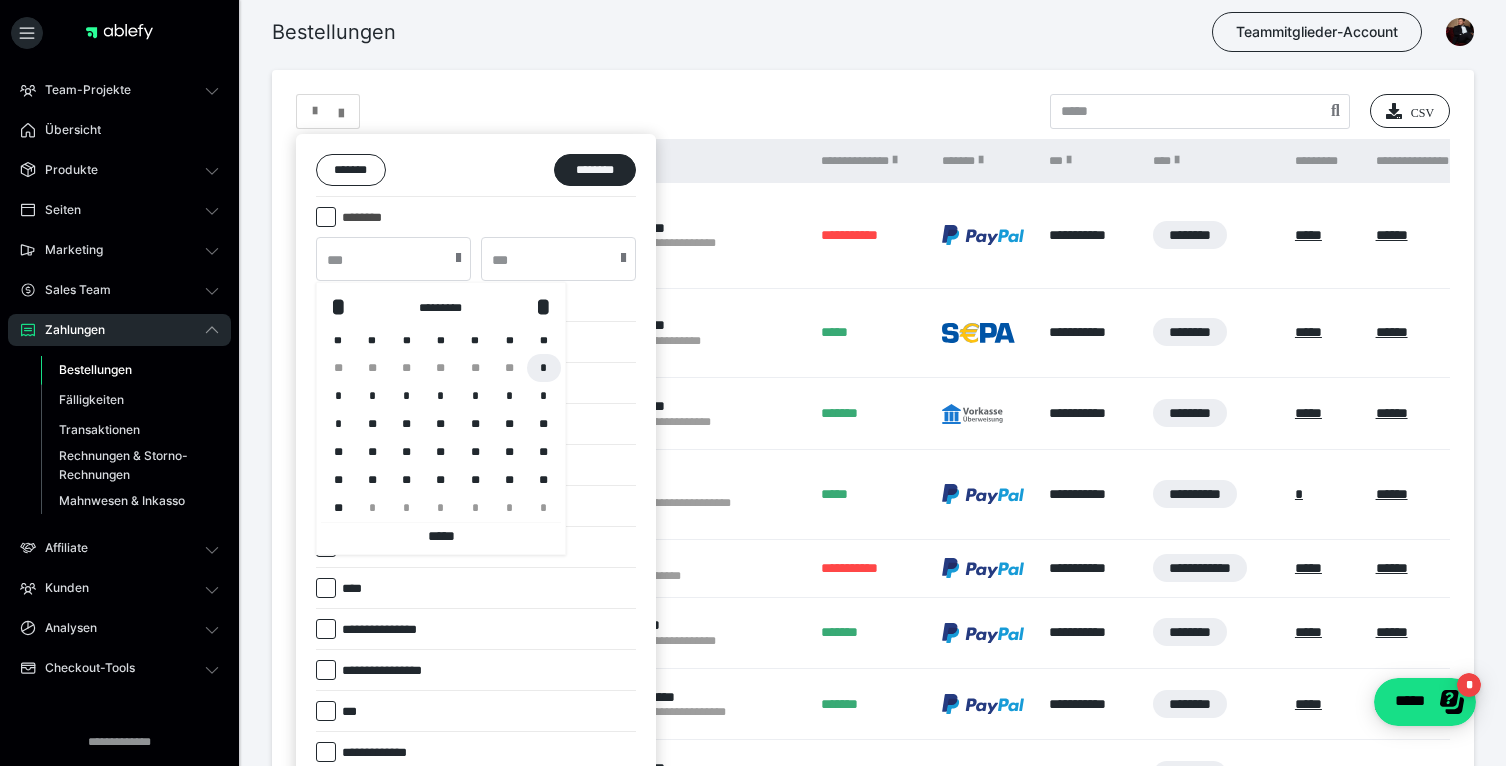 click on "*" at bounding box center [544, 368] 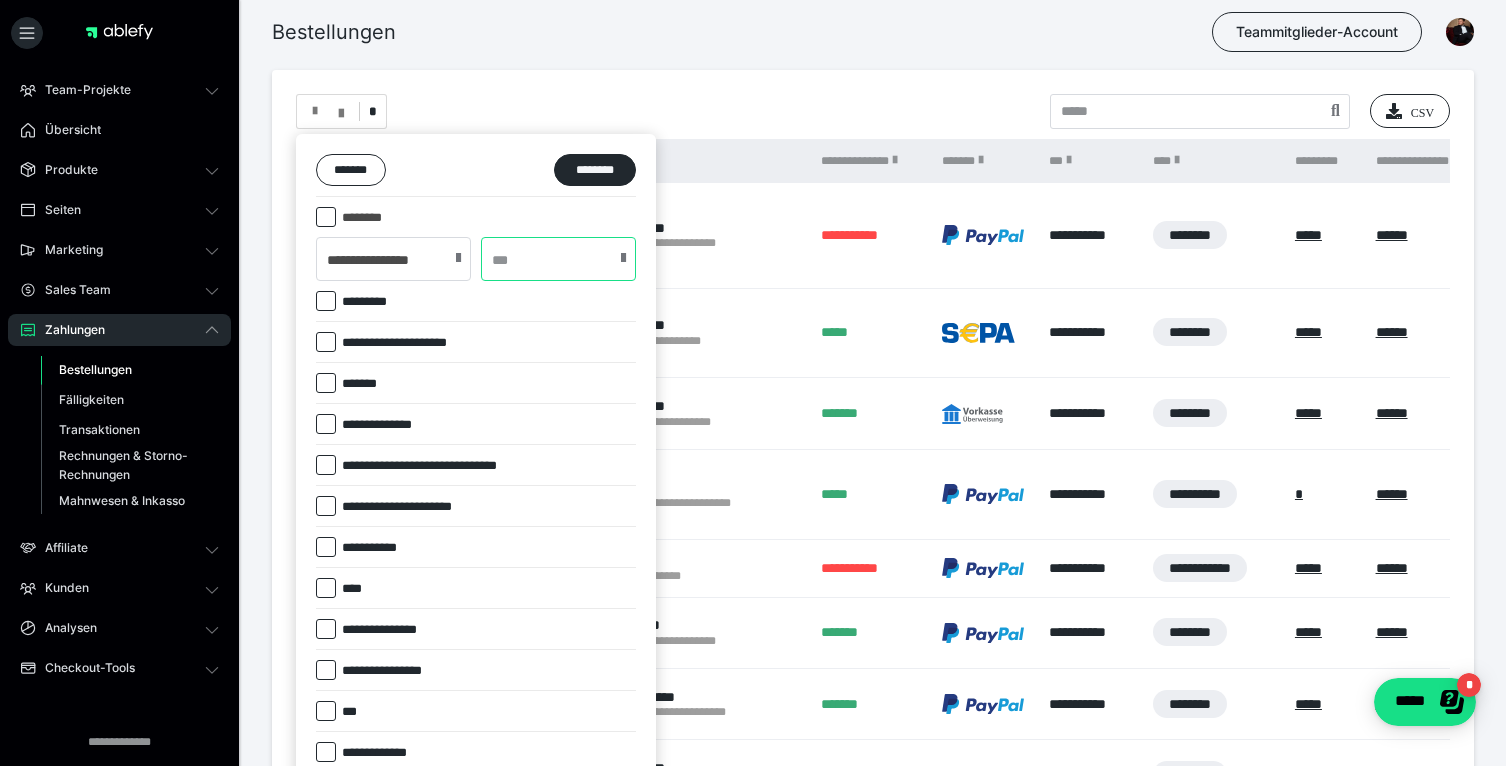click at bounding box center [558, 259] 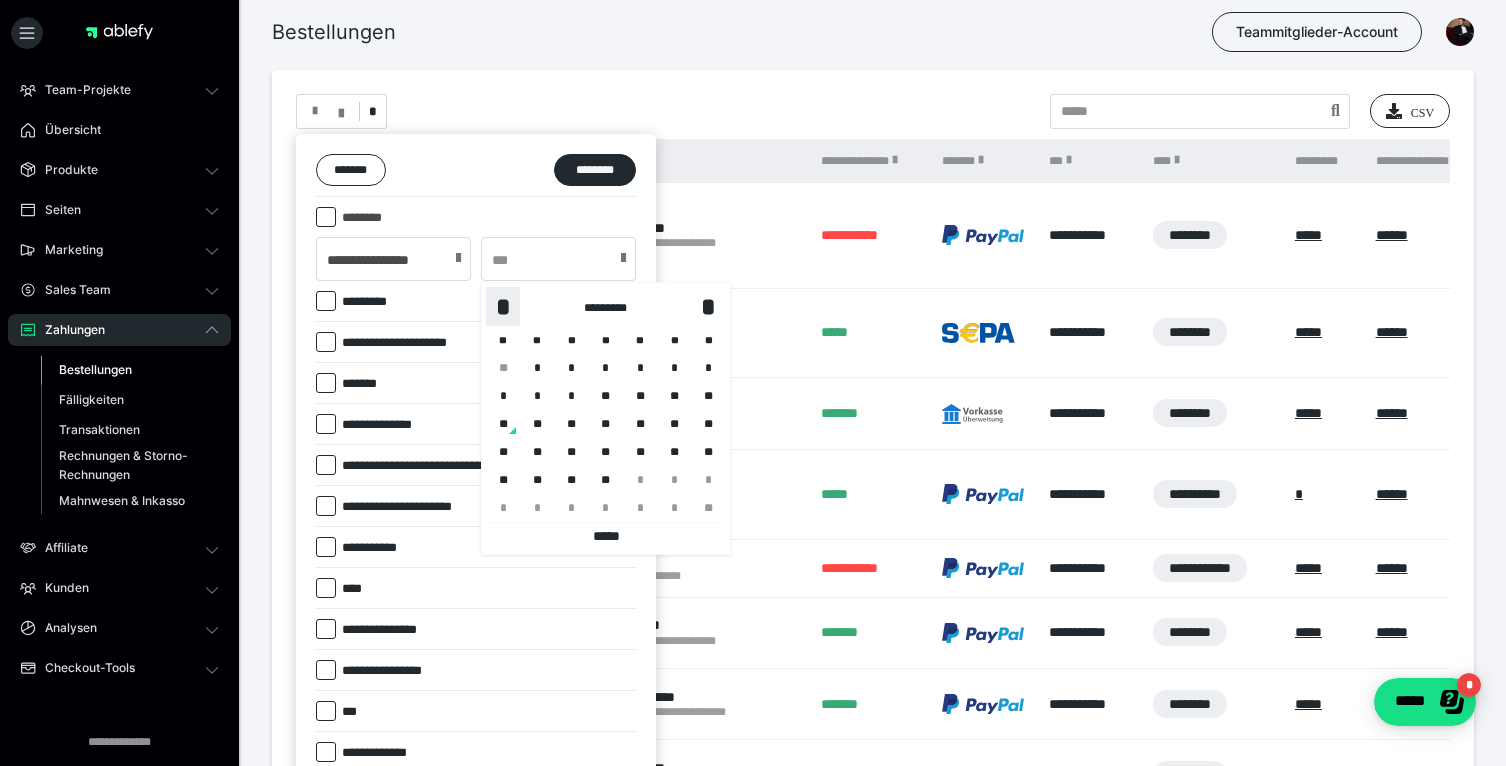 click on "*" at bounding box center [503, 307] 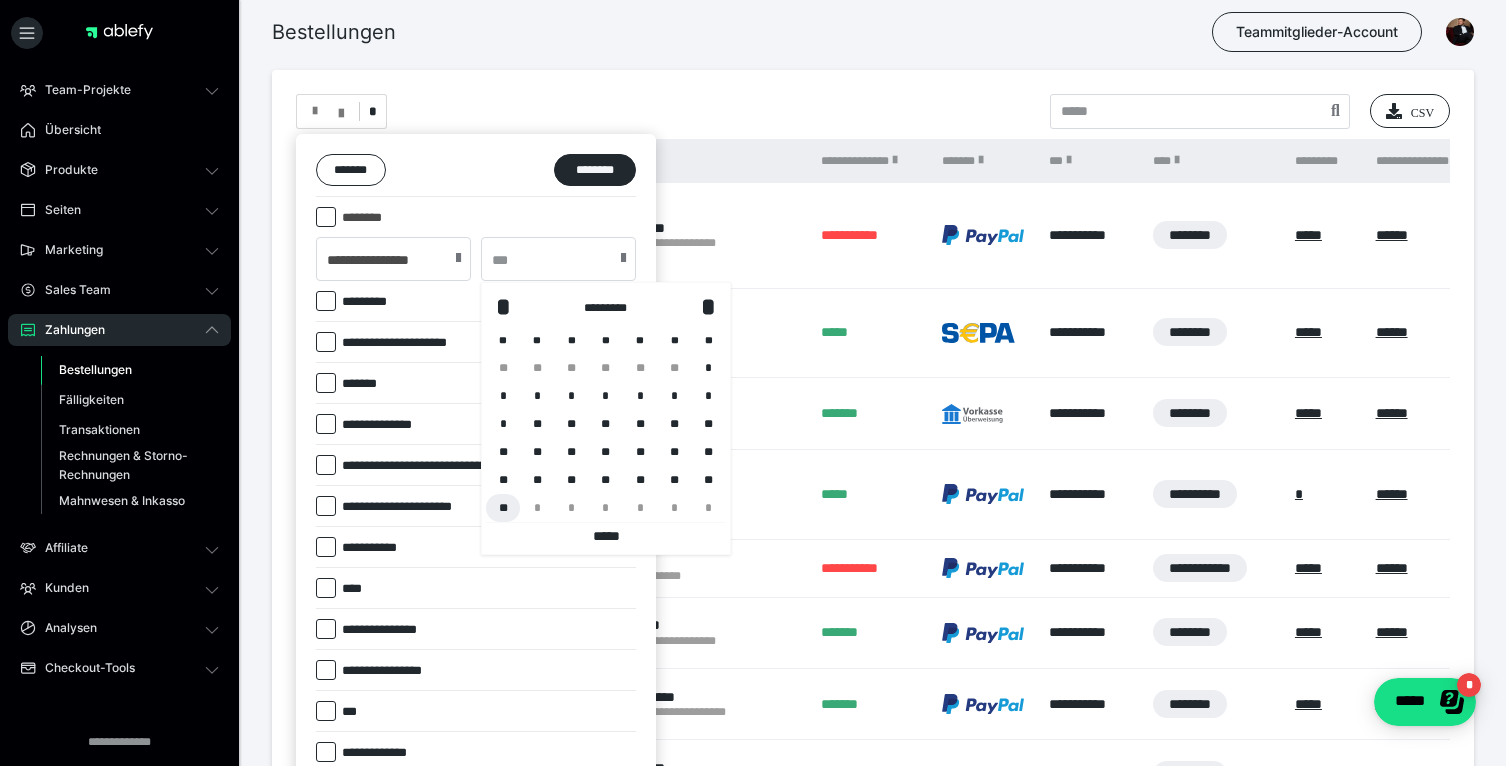 click on "**" at bounding box center [503, 508] 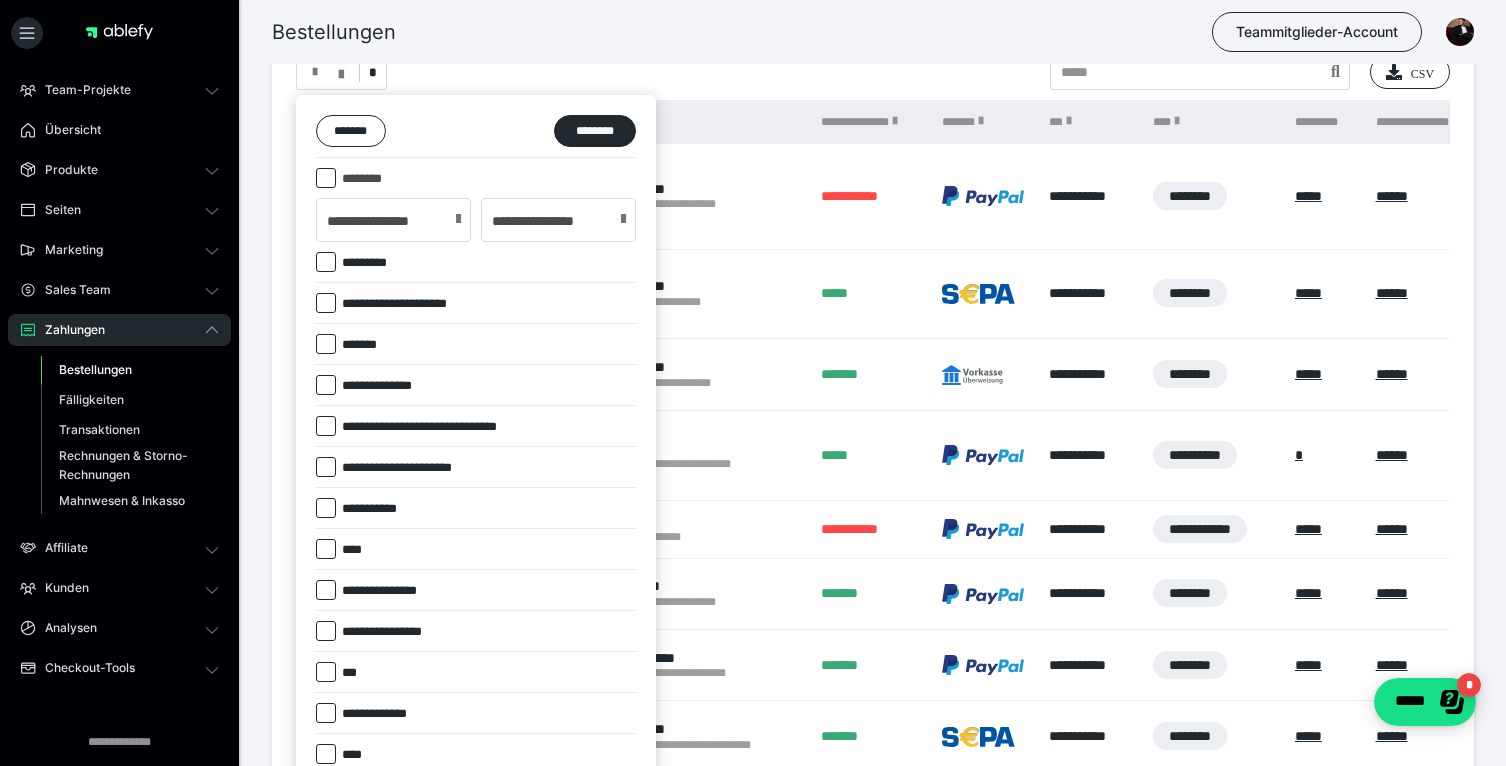 scroll, scrollTop: 428, scrollLeft: 0, axis: vertical 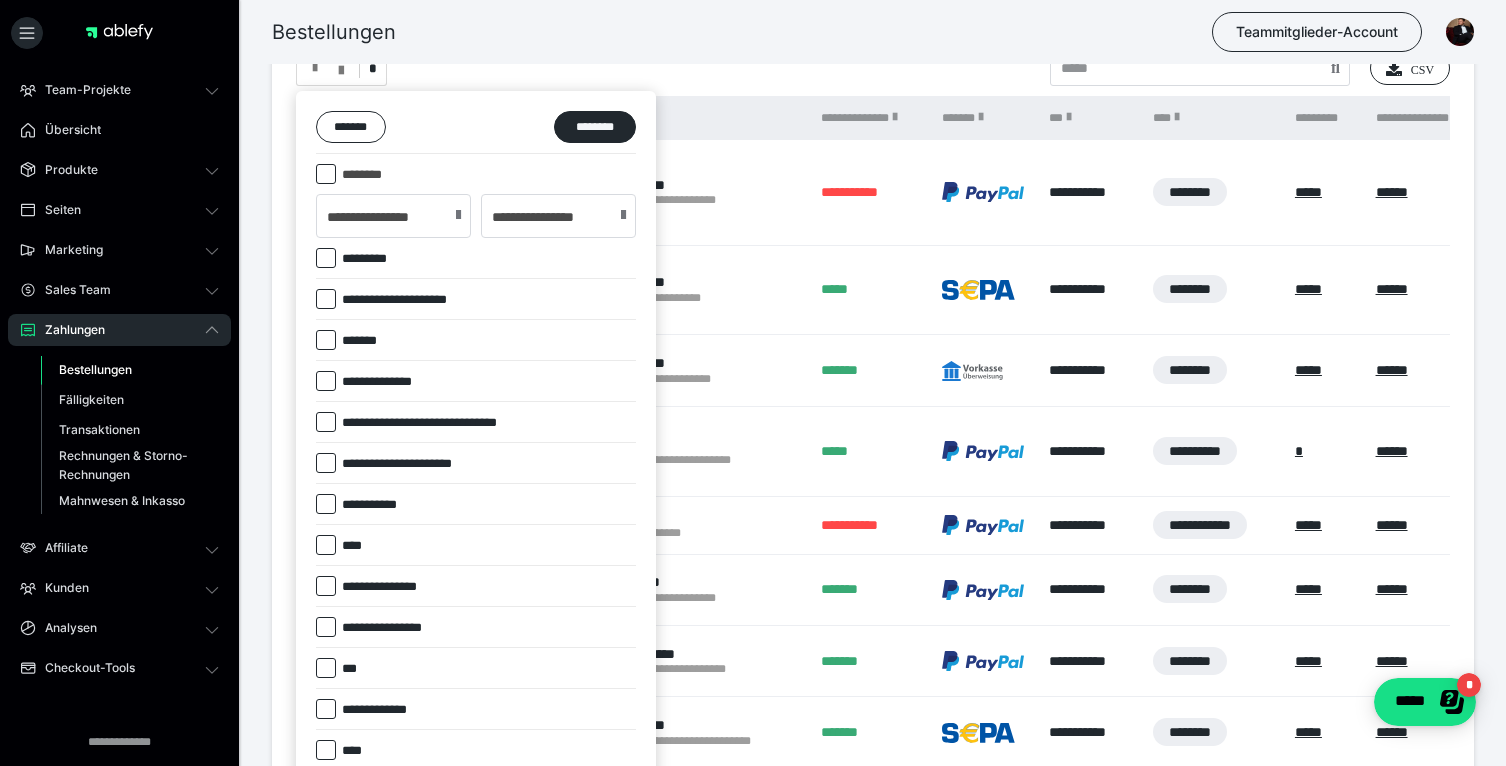 click at bounding box center [326, 381] 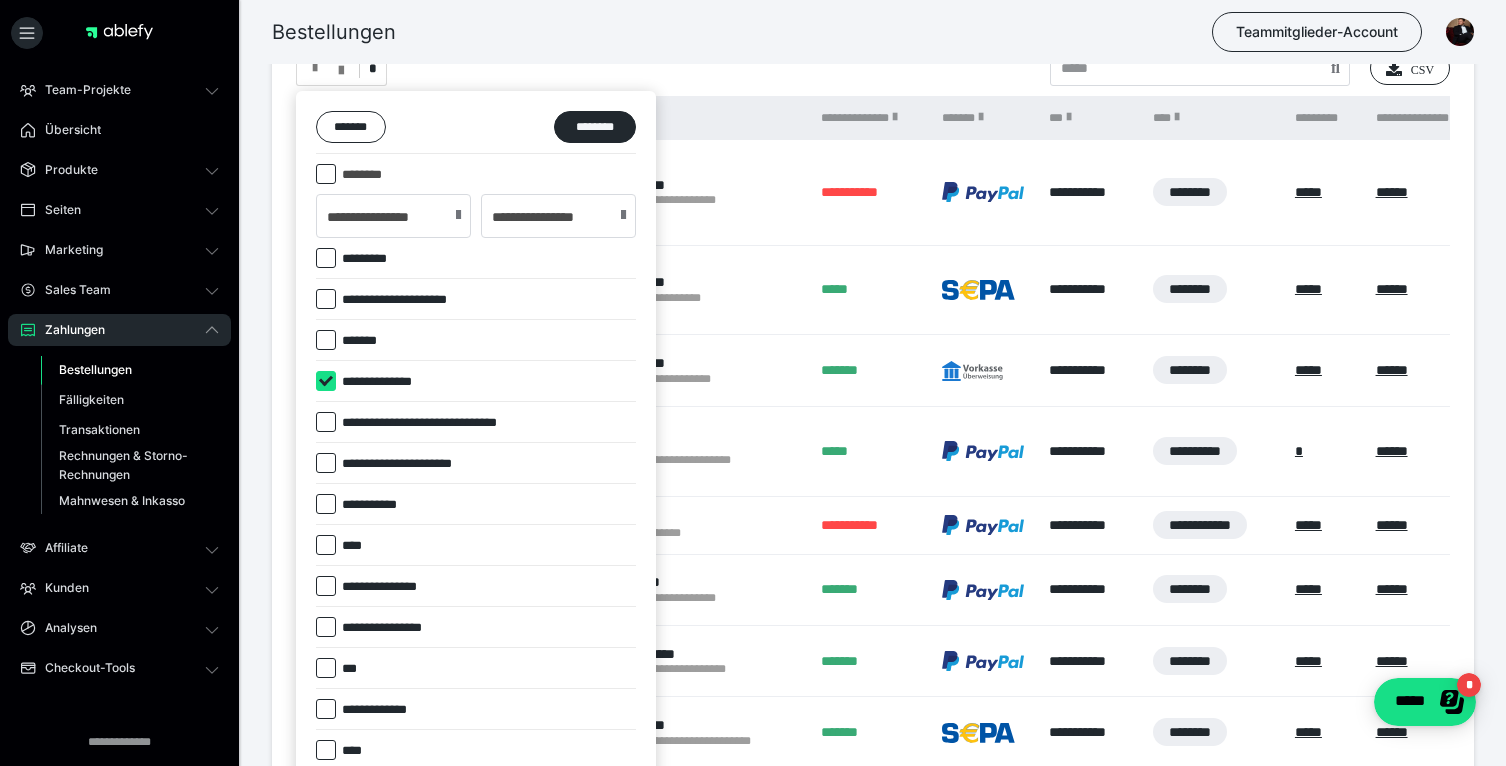 checkbox on "****" 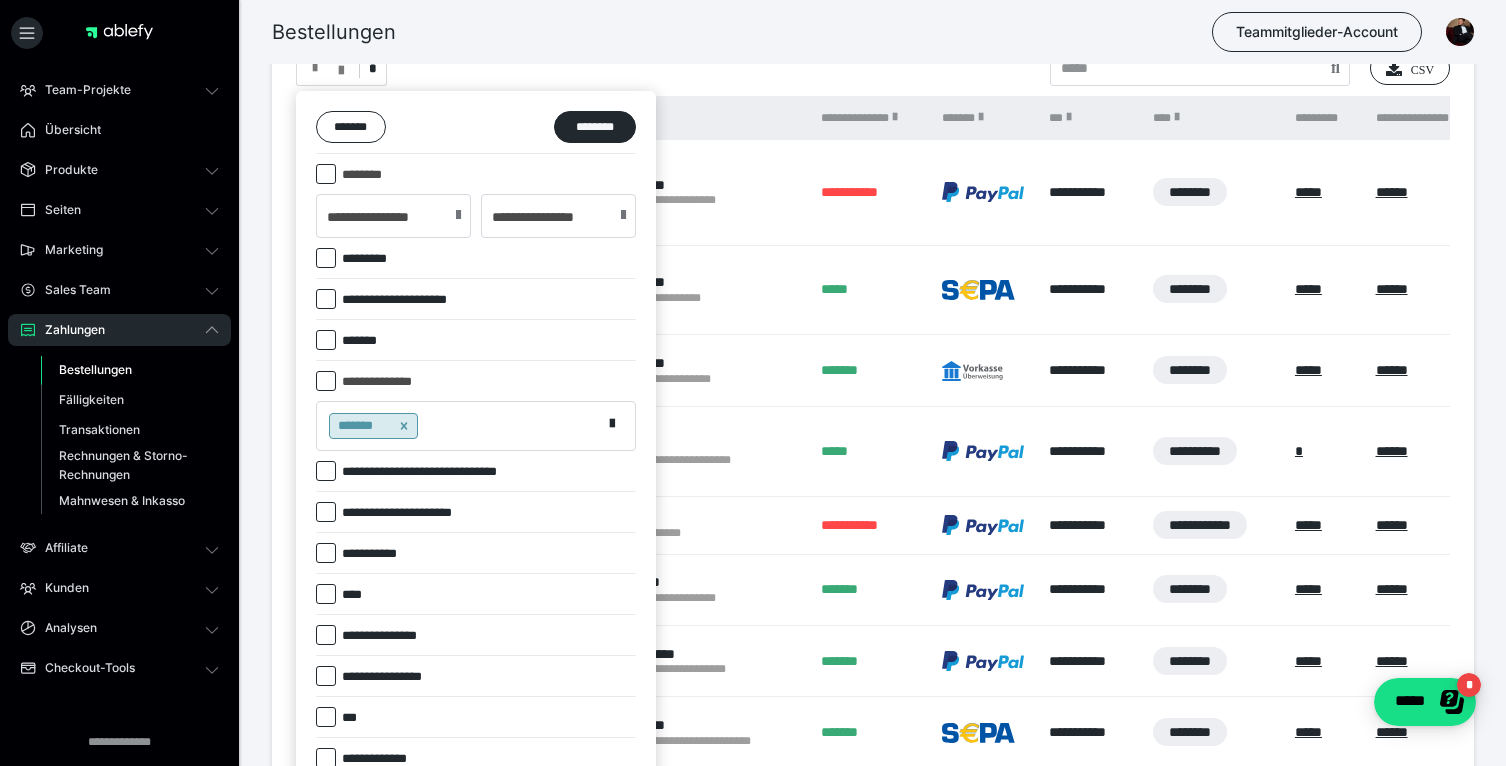 click at bounding box center [404, 426] 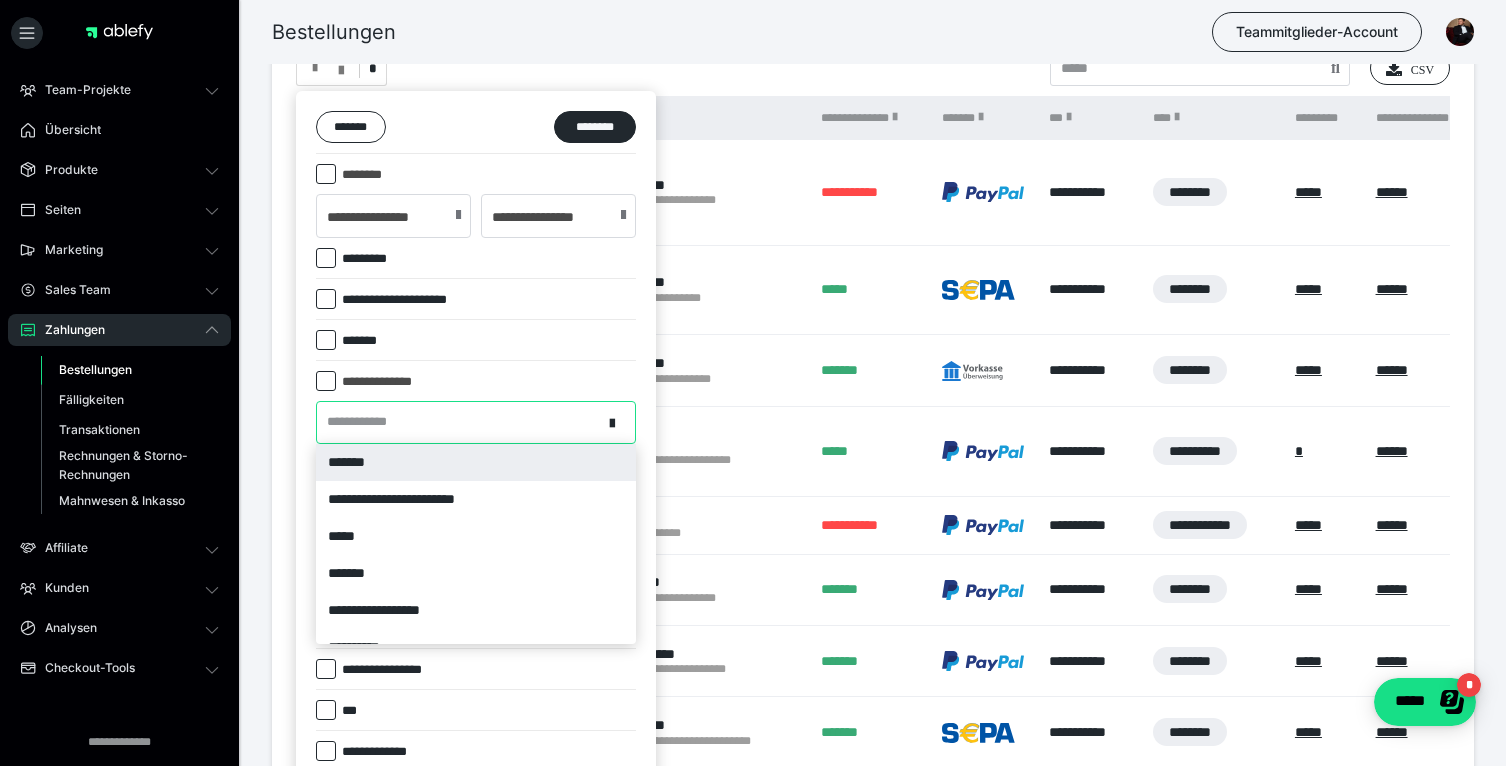 click on "**********" at bounding box center (459, 422) 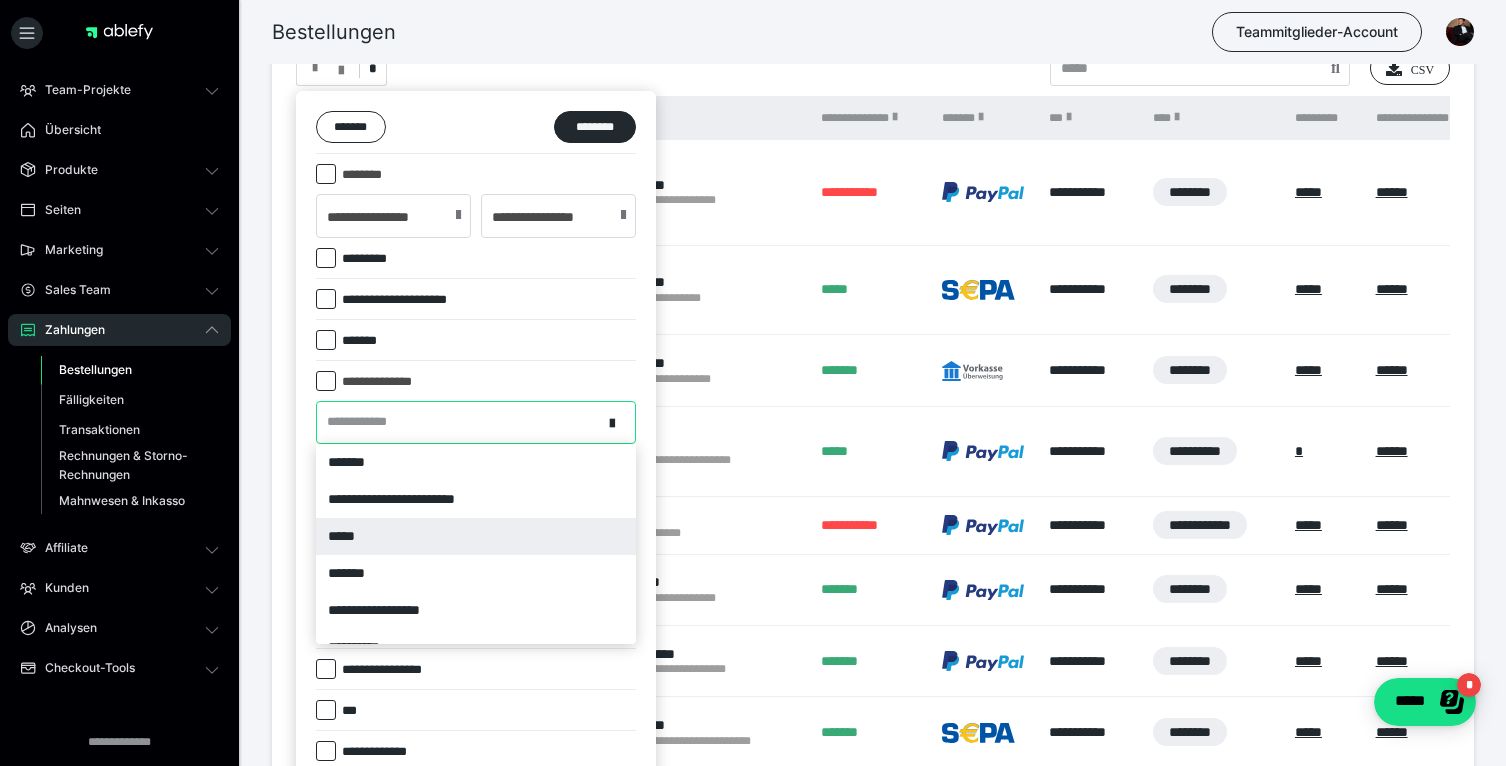 click on "*****" at bounding box center [476, 536] 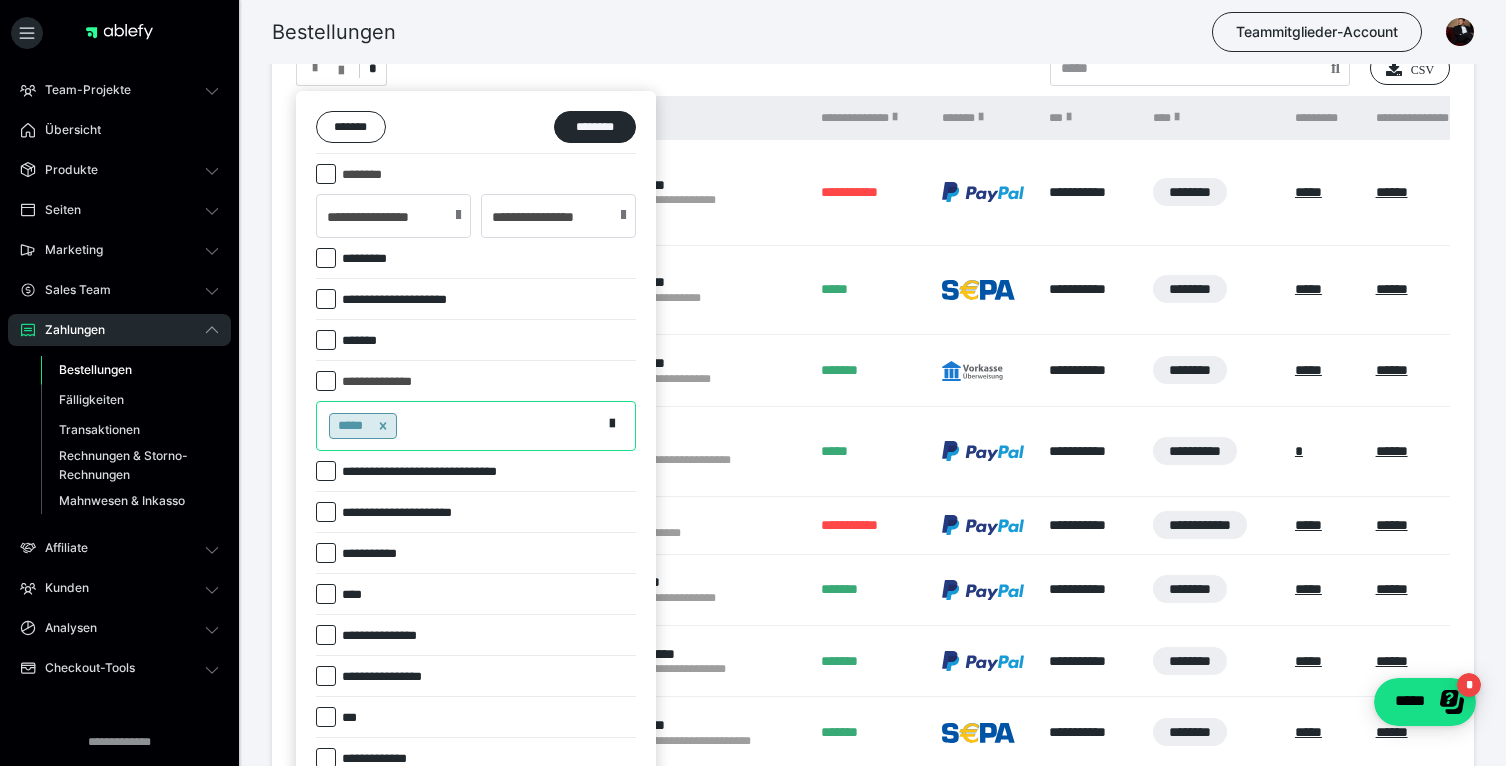 click on "*****" at bounding box center [459, 426] 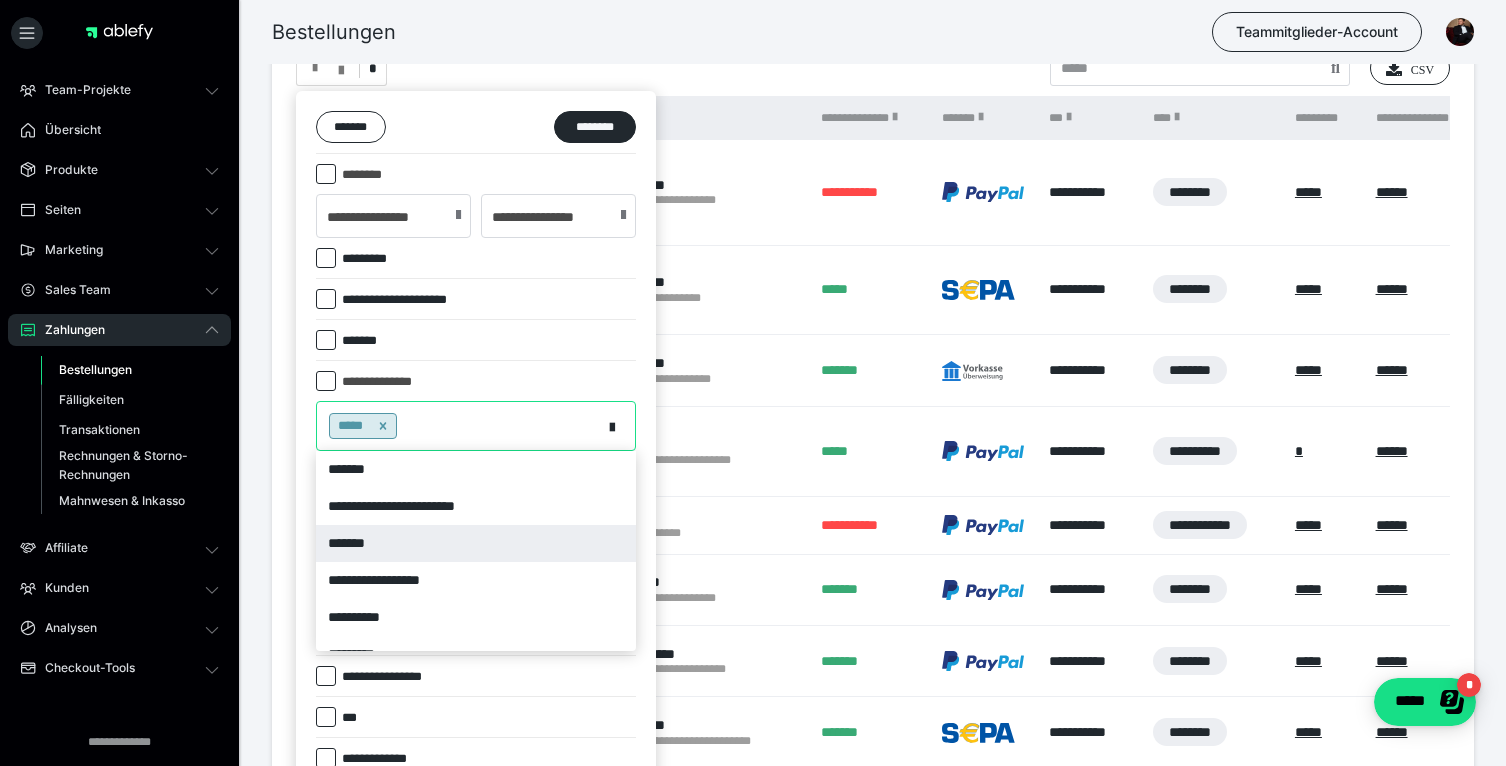 click on "*******" at bounding box center [476, 543] 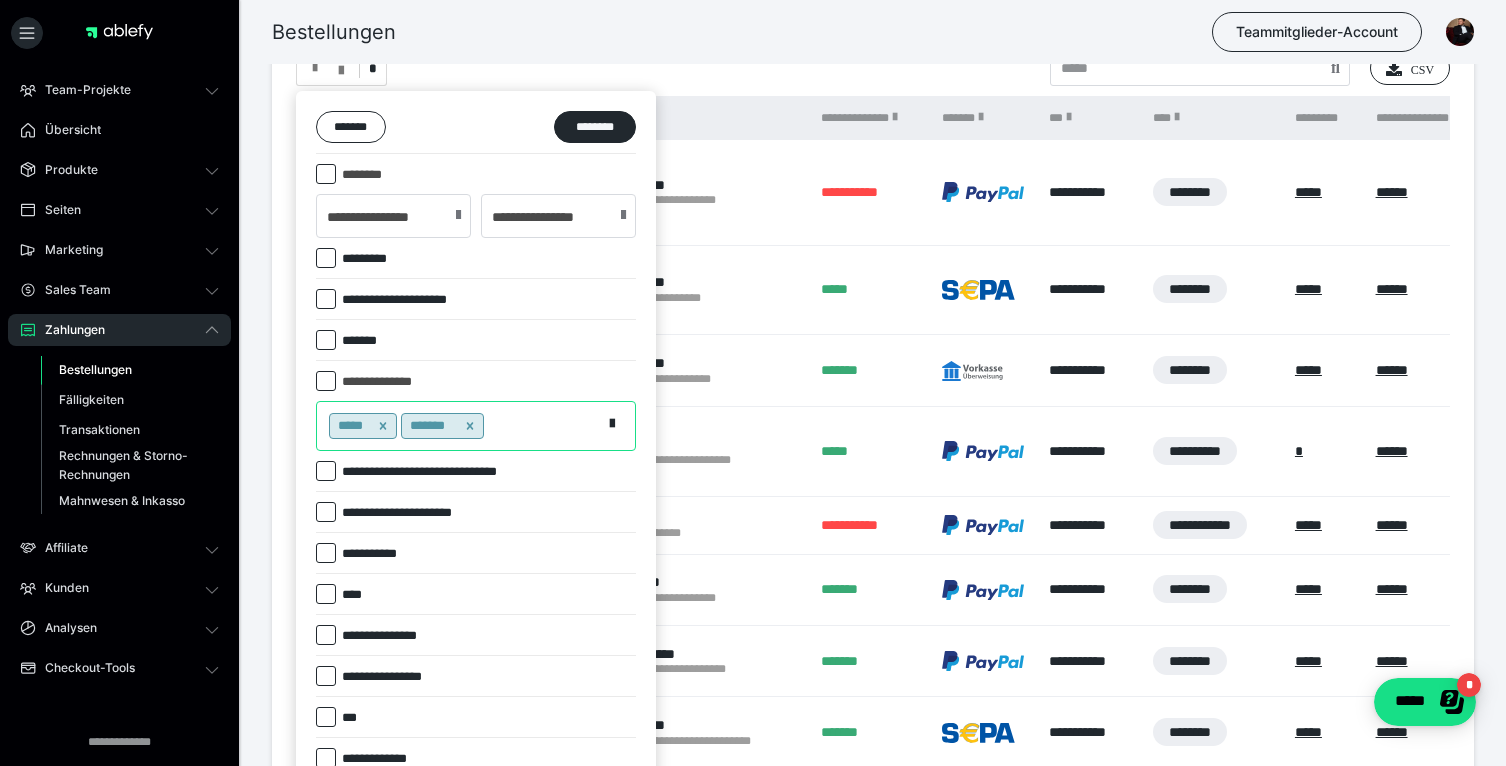 click on "***** *******" at bounding box center (459, 426) 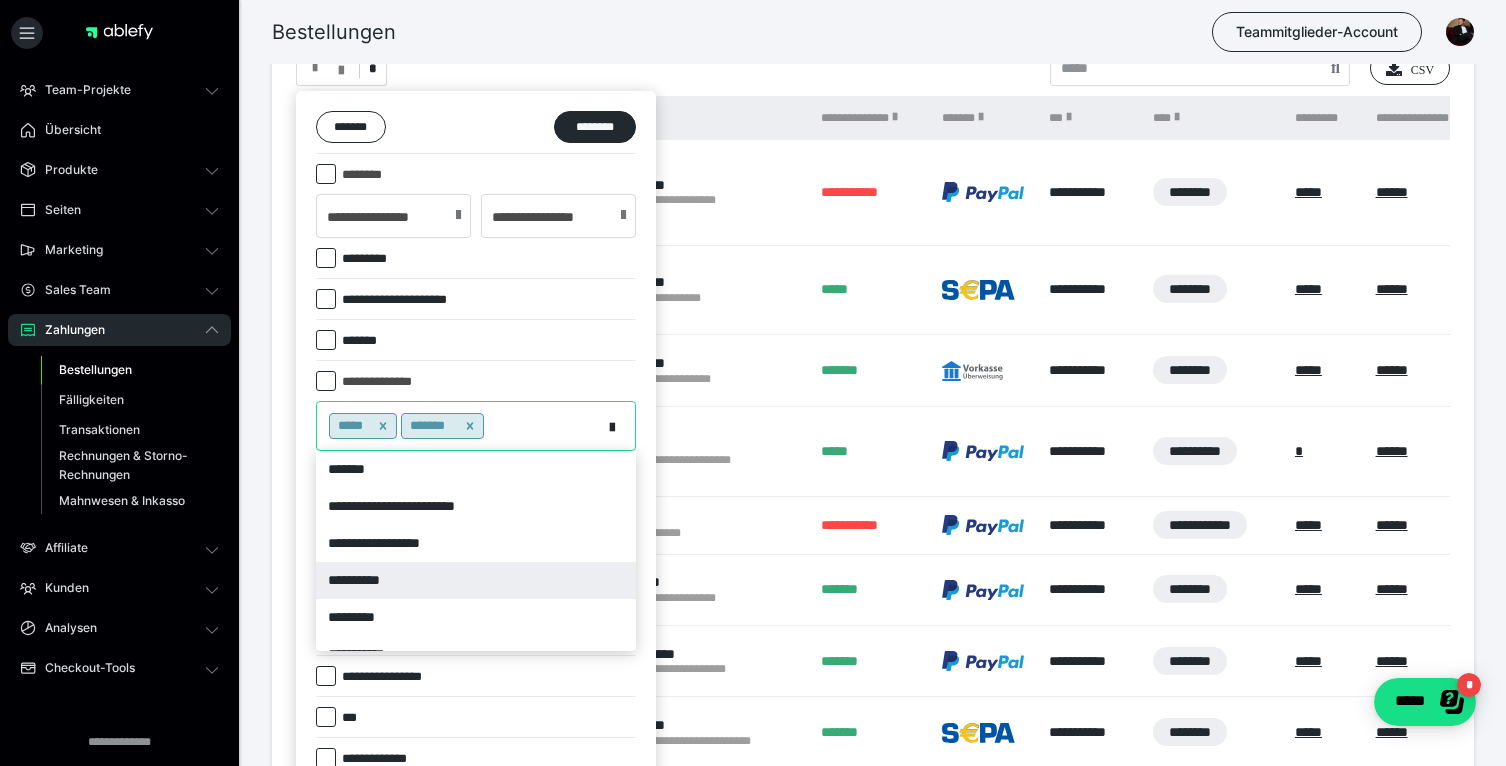 scroll, scrollTop: 59, scrollLeft: 0, axis: vertical 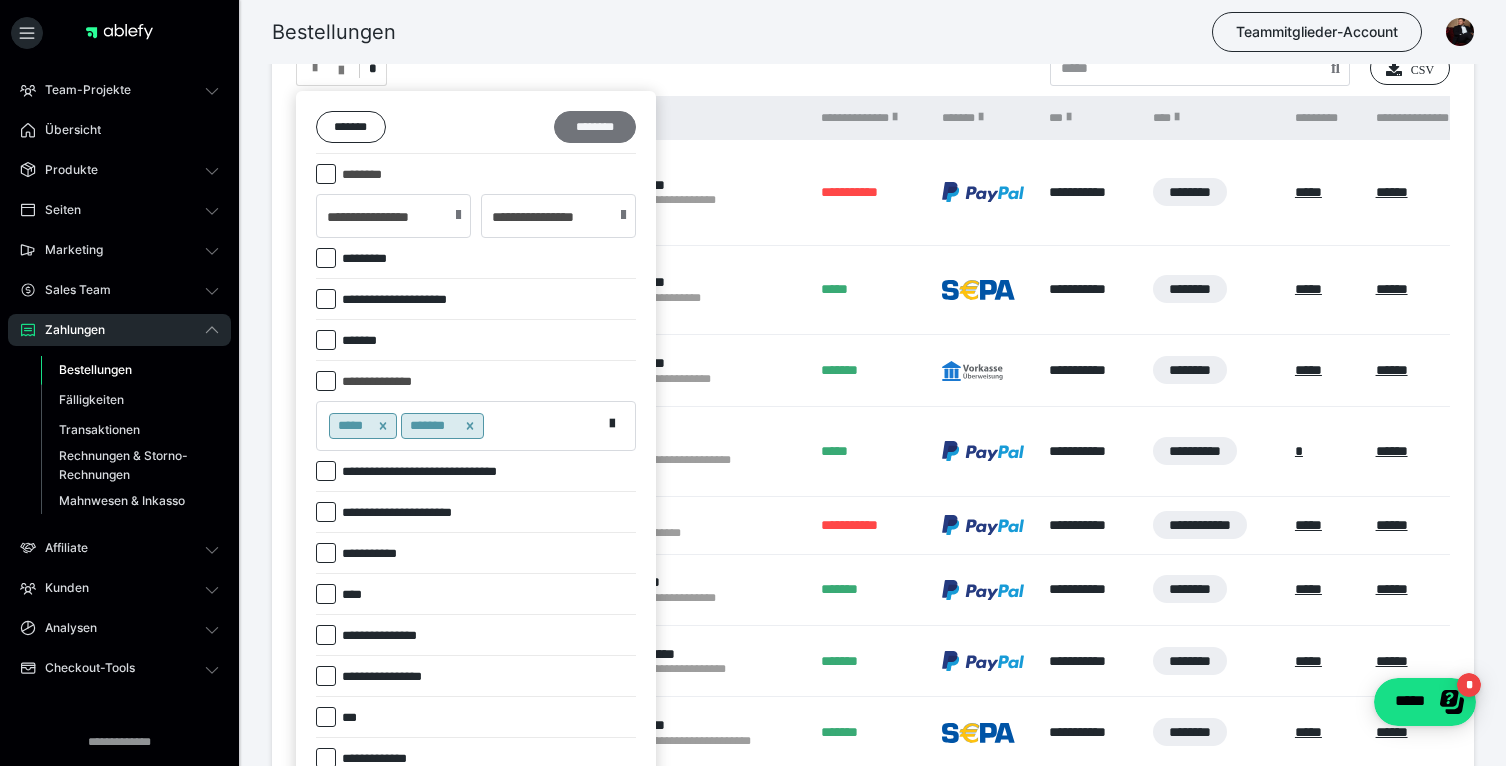 click on "********" at bounding box center [595, 127] 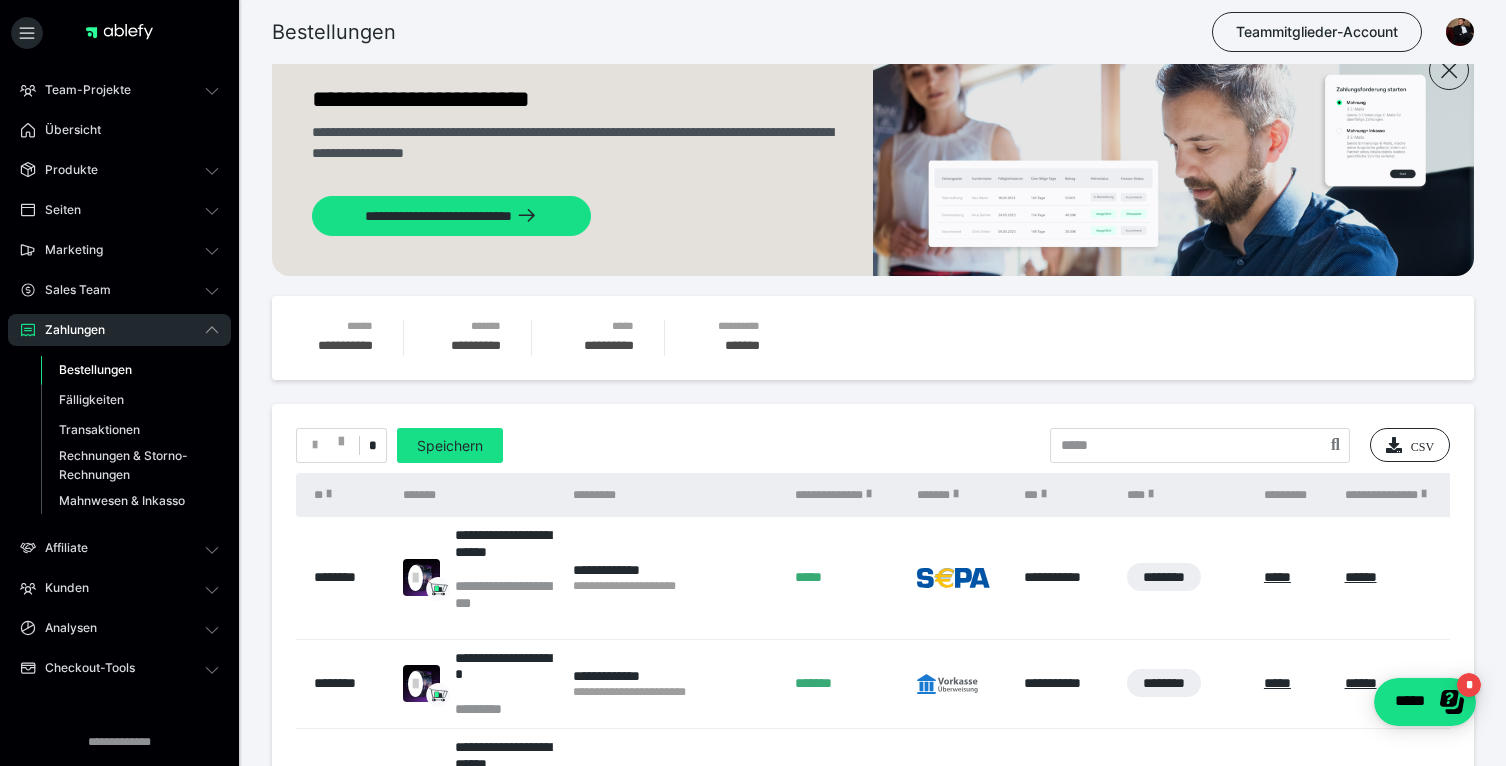 scroll, scrollTop: 0, scrollLeft: 0, axis: both 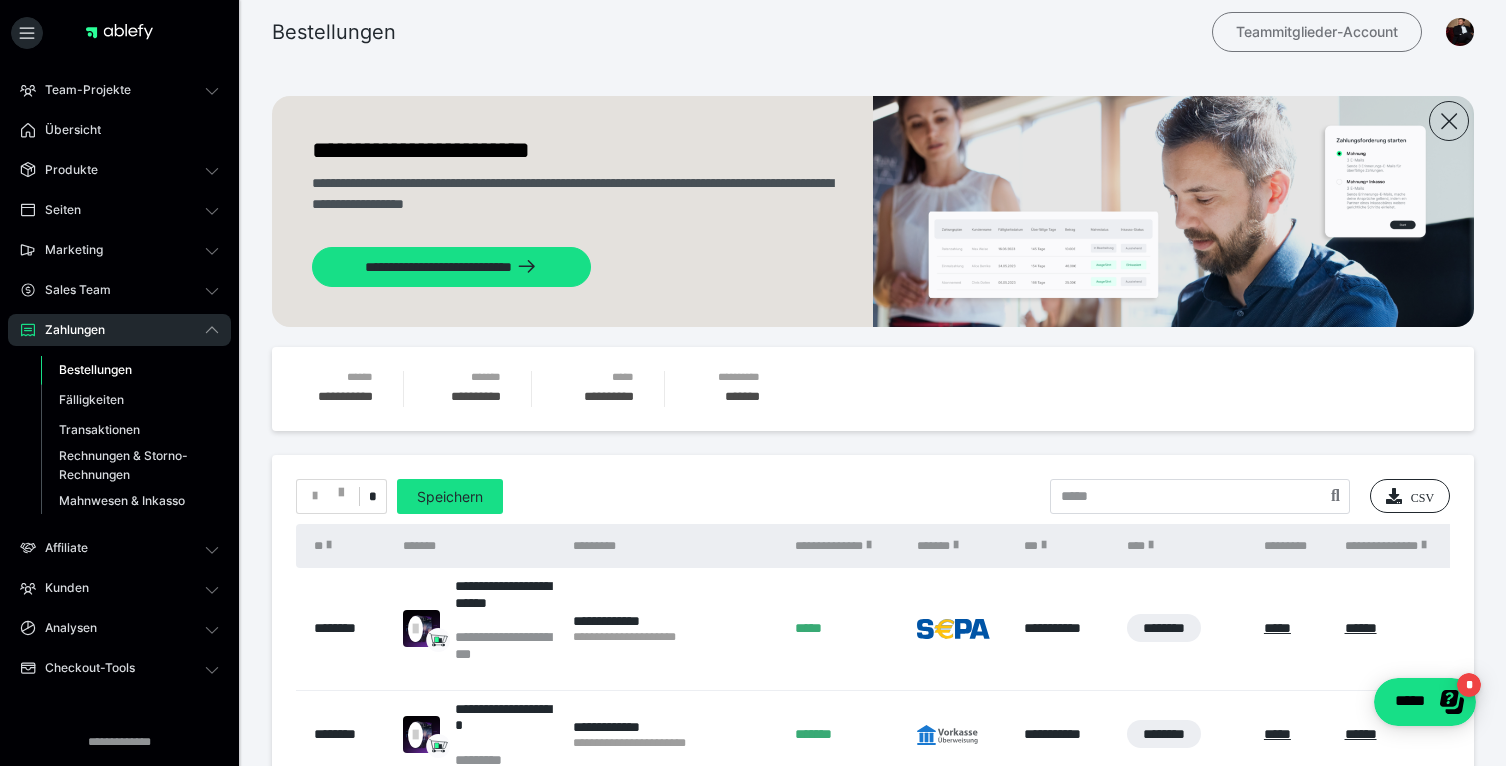 click on "Teammitglieder-Account" at bounding box center (1317, 32) 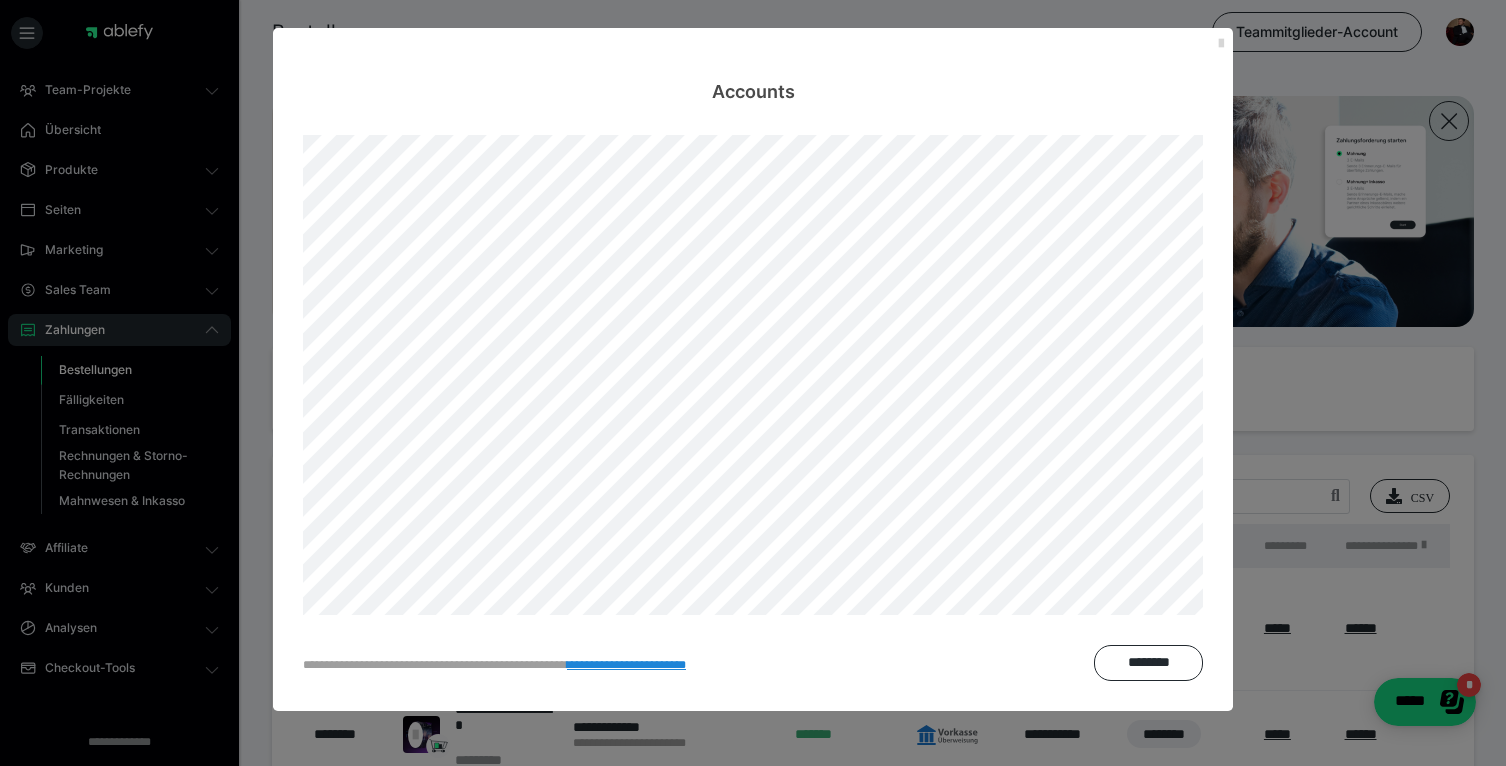 click at bounding box center [1221, 44] 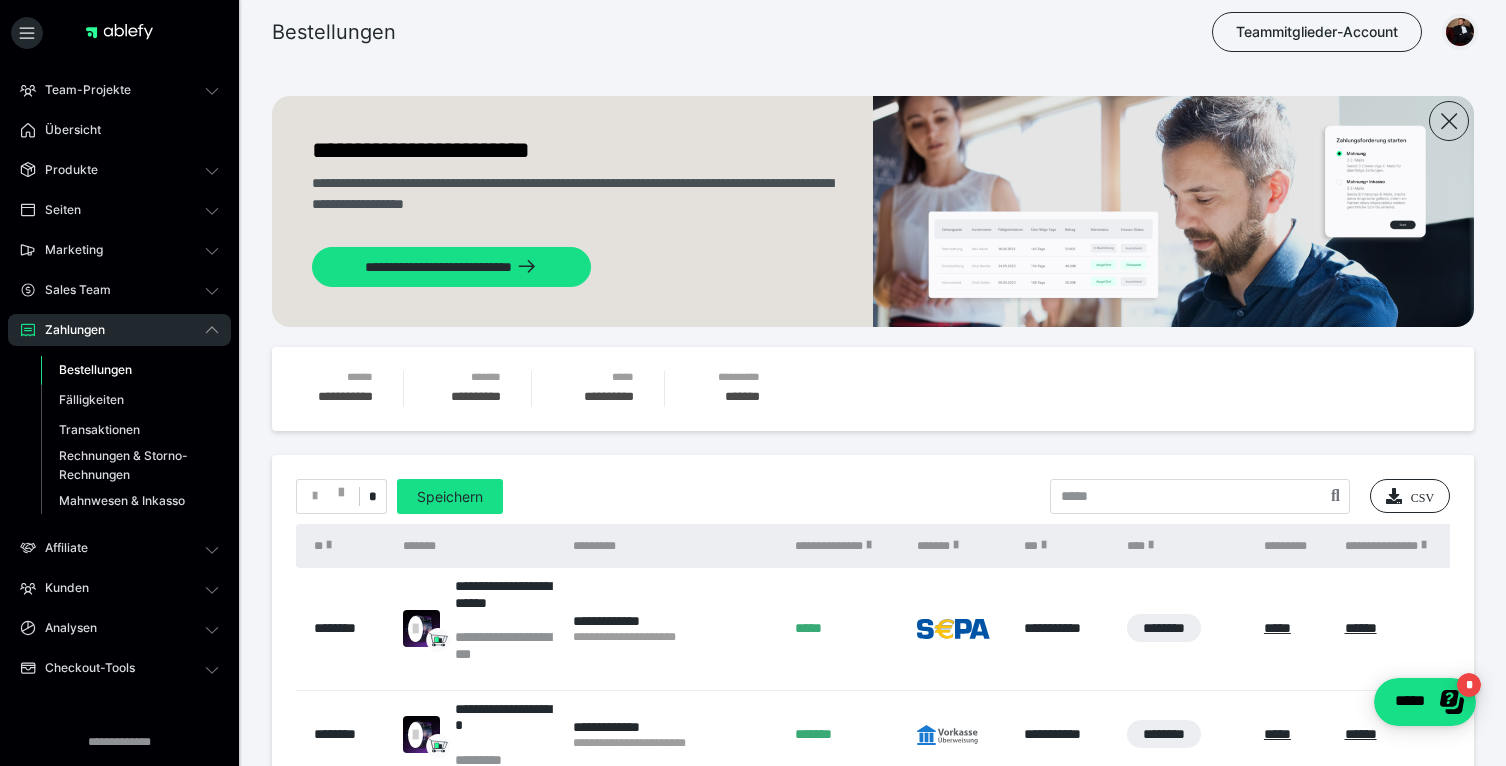 click at bounding box center [1460, 32] 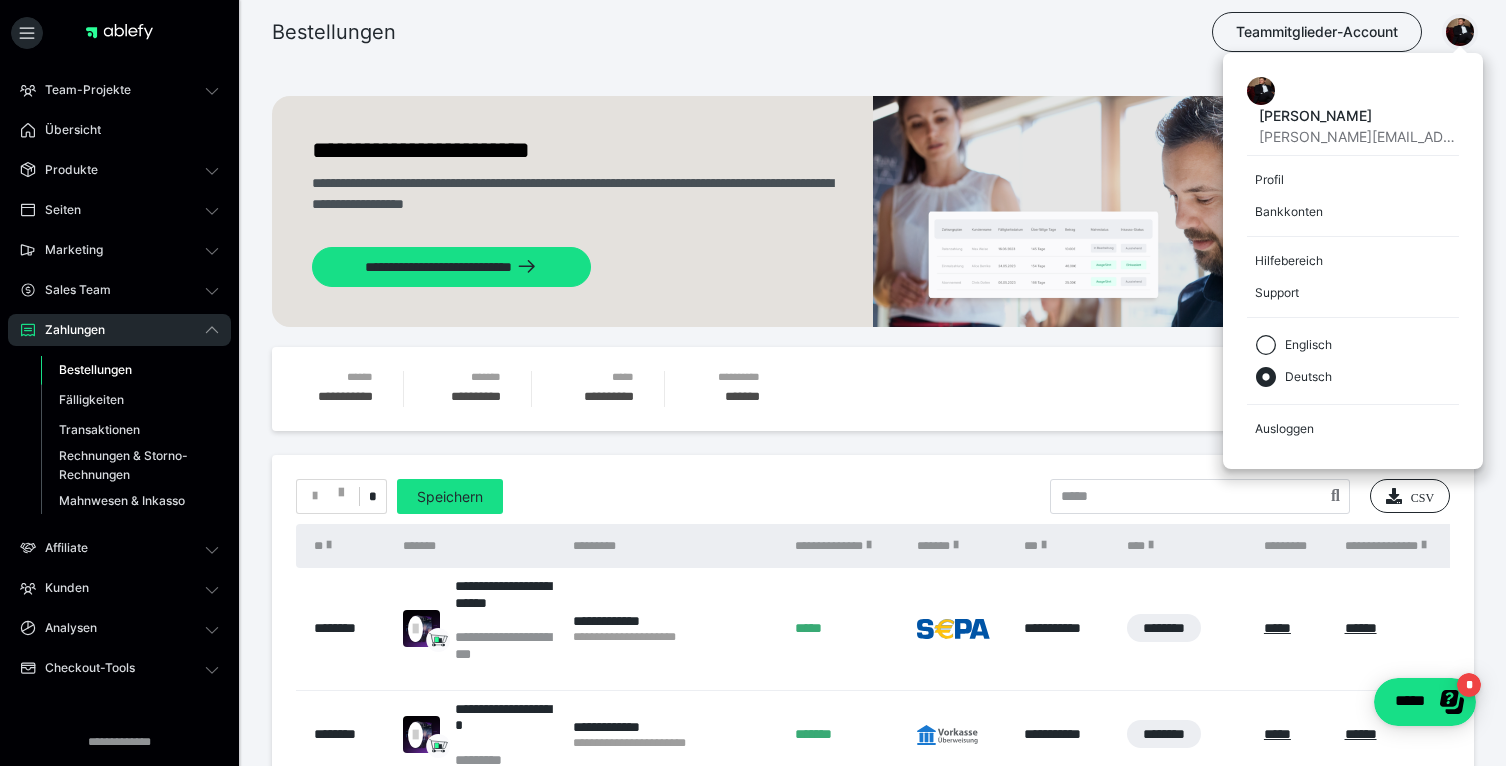 click on "Bestellungen Teammitglieder-Account Edwin Quietzsch e.quietzsch@relife-academy.com Profil Bankkonten Hilfebereich Support Englisch Deutsch Ausloggen" at bounding box center [753, 32] 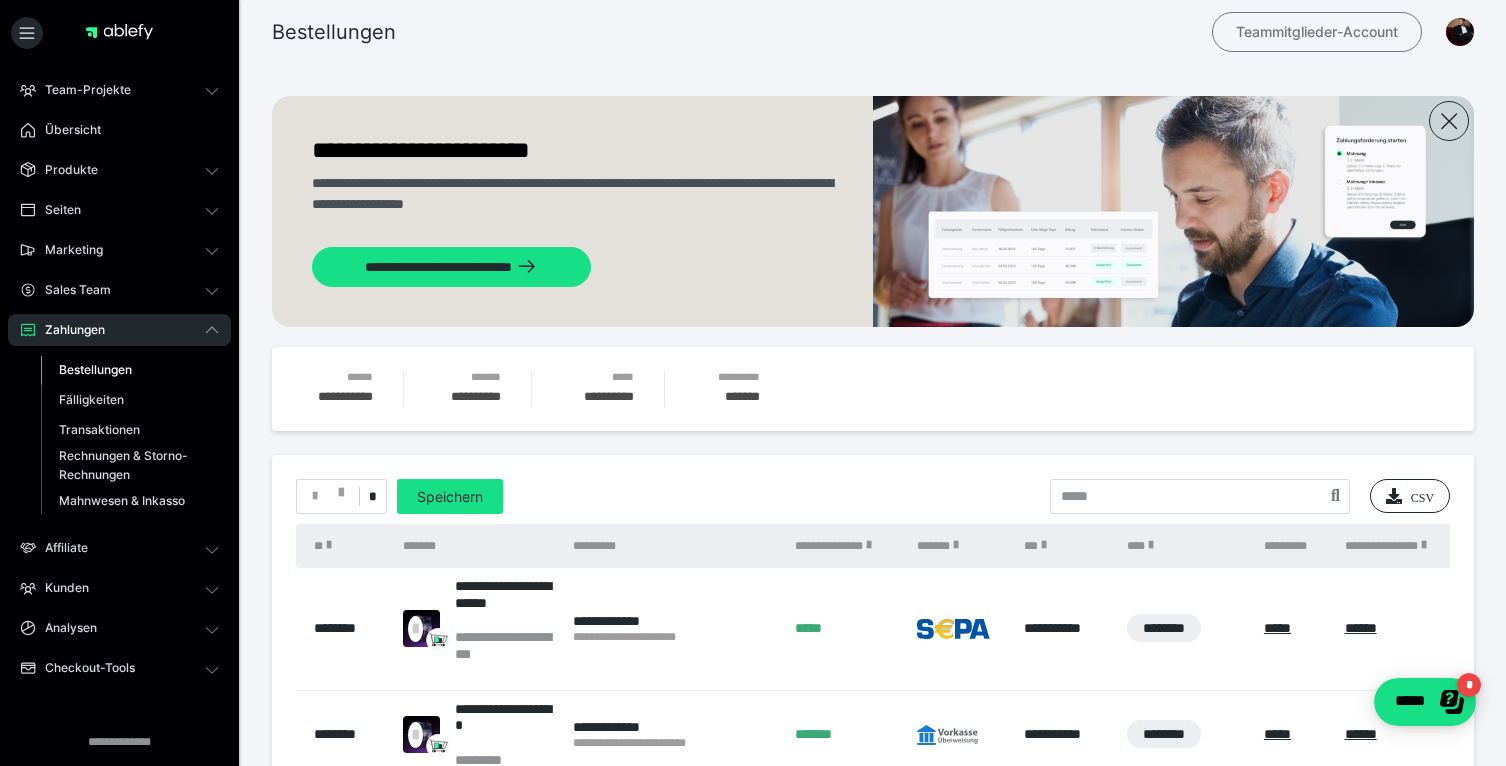 click on "Teammitglieder-Account" at bounding box center (1317, 32) 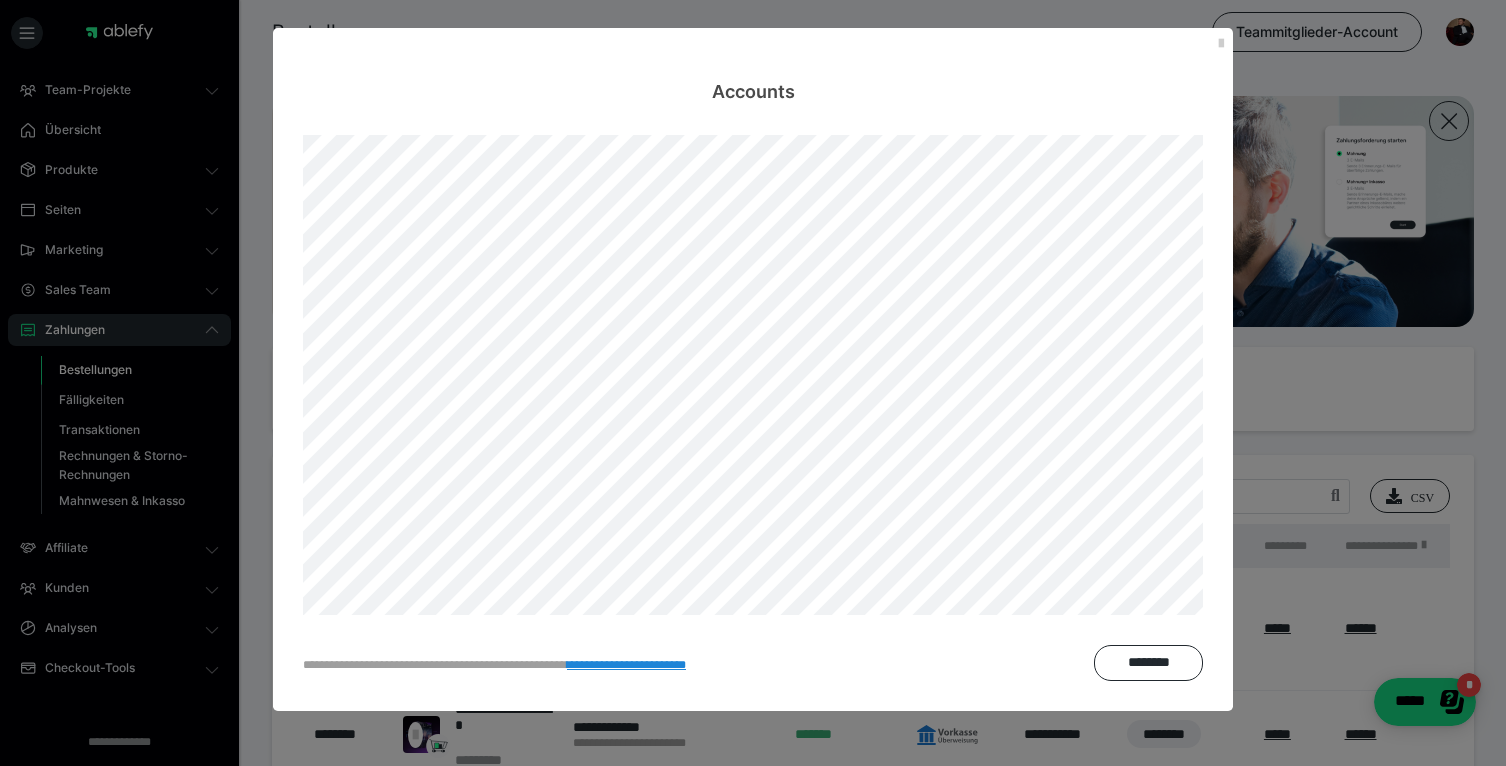 click on "Accounts" at bounding box center (753, 66) 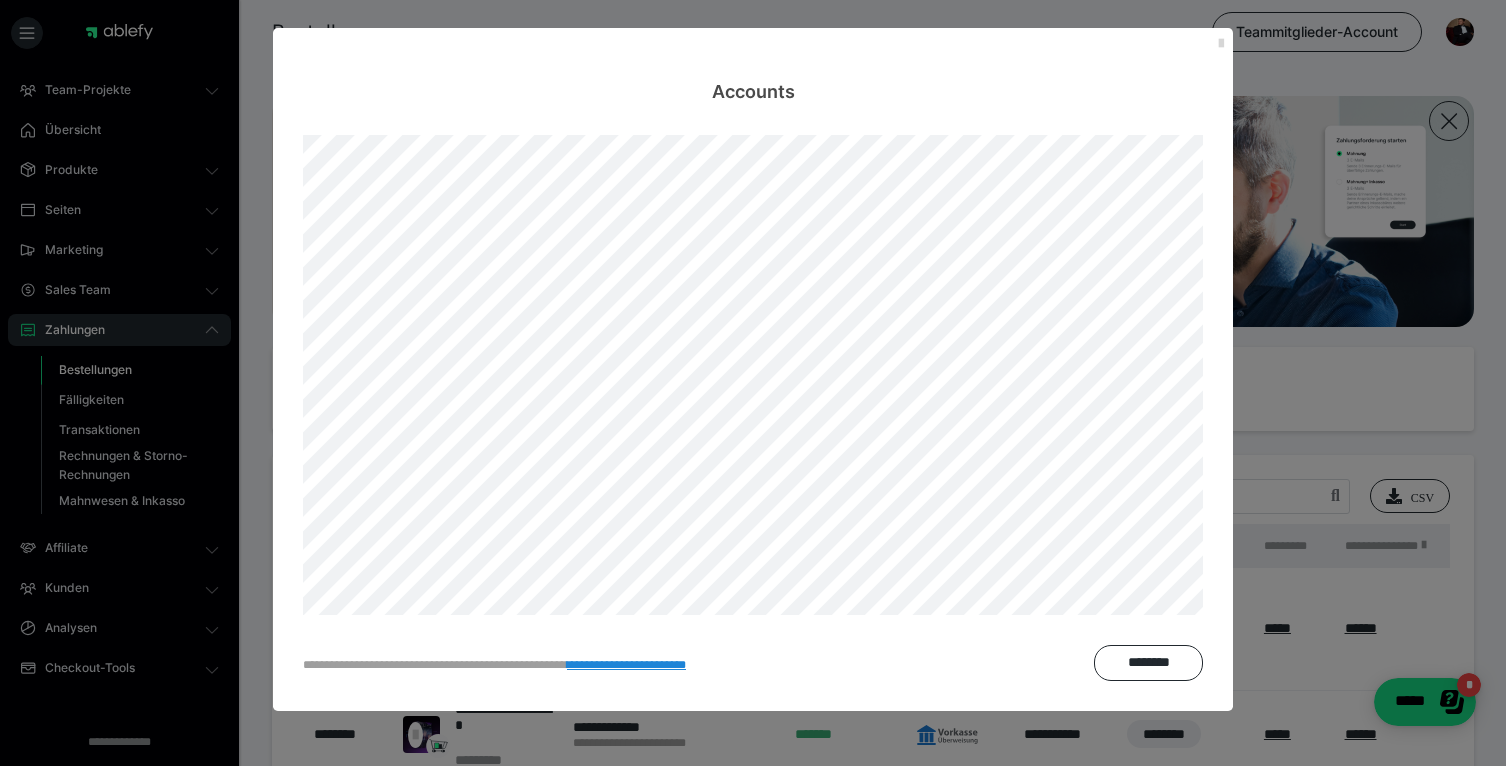 click at bounding box center (1221, 44) 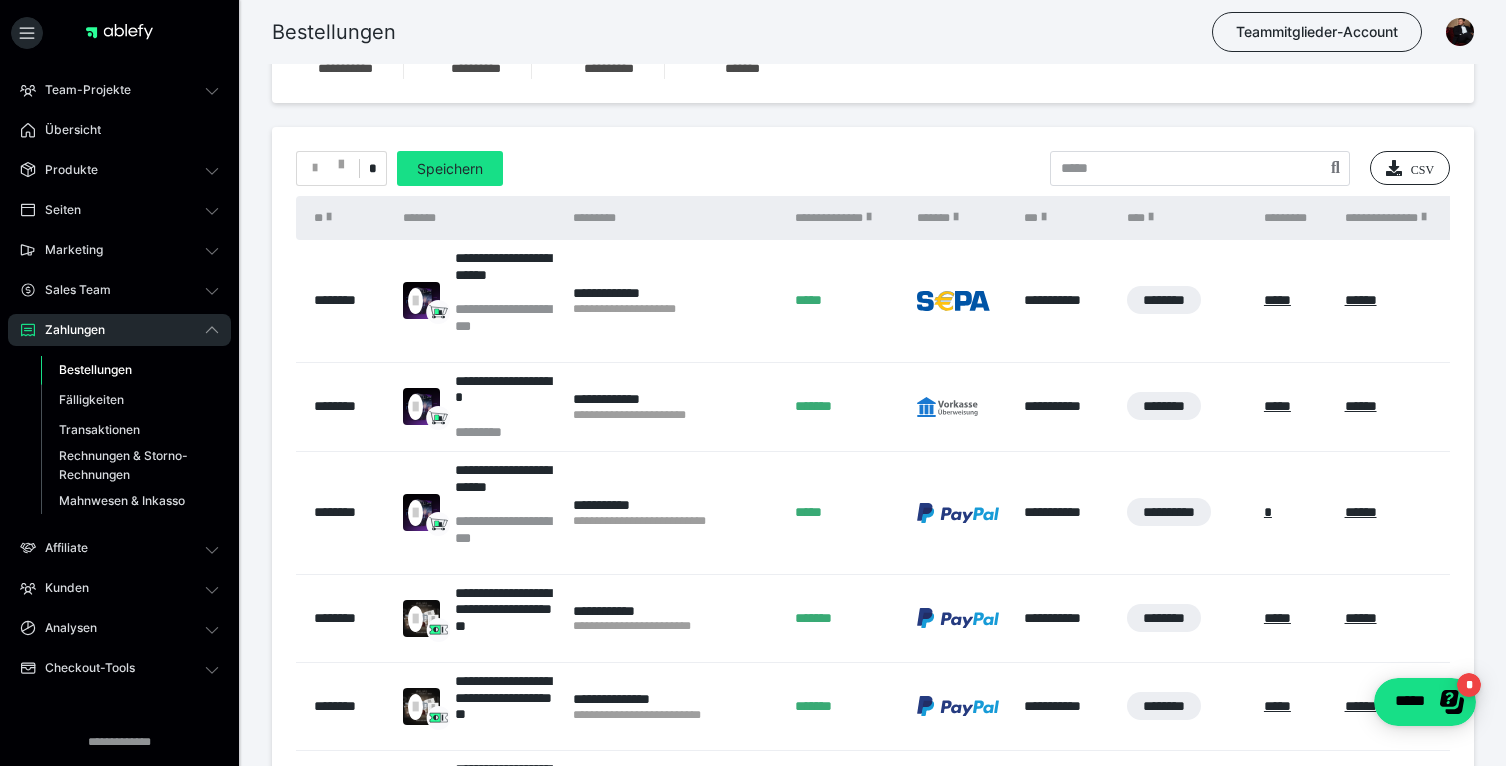 scroll, scrollTop: 332, scrollLeft: 0, axis: vertical 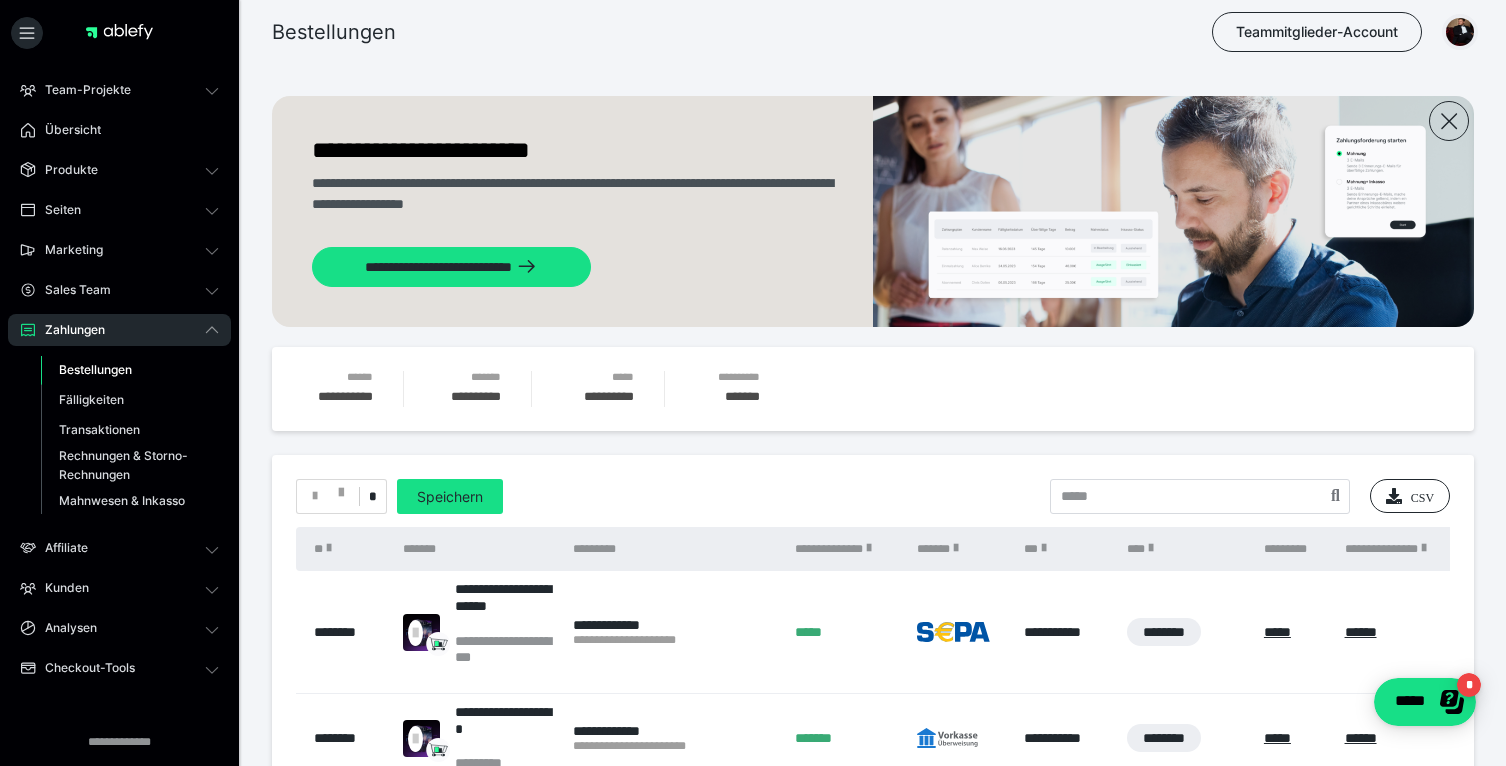 click at bounding box center (1460, 32) 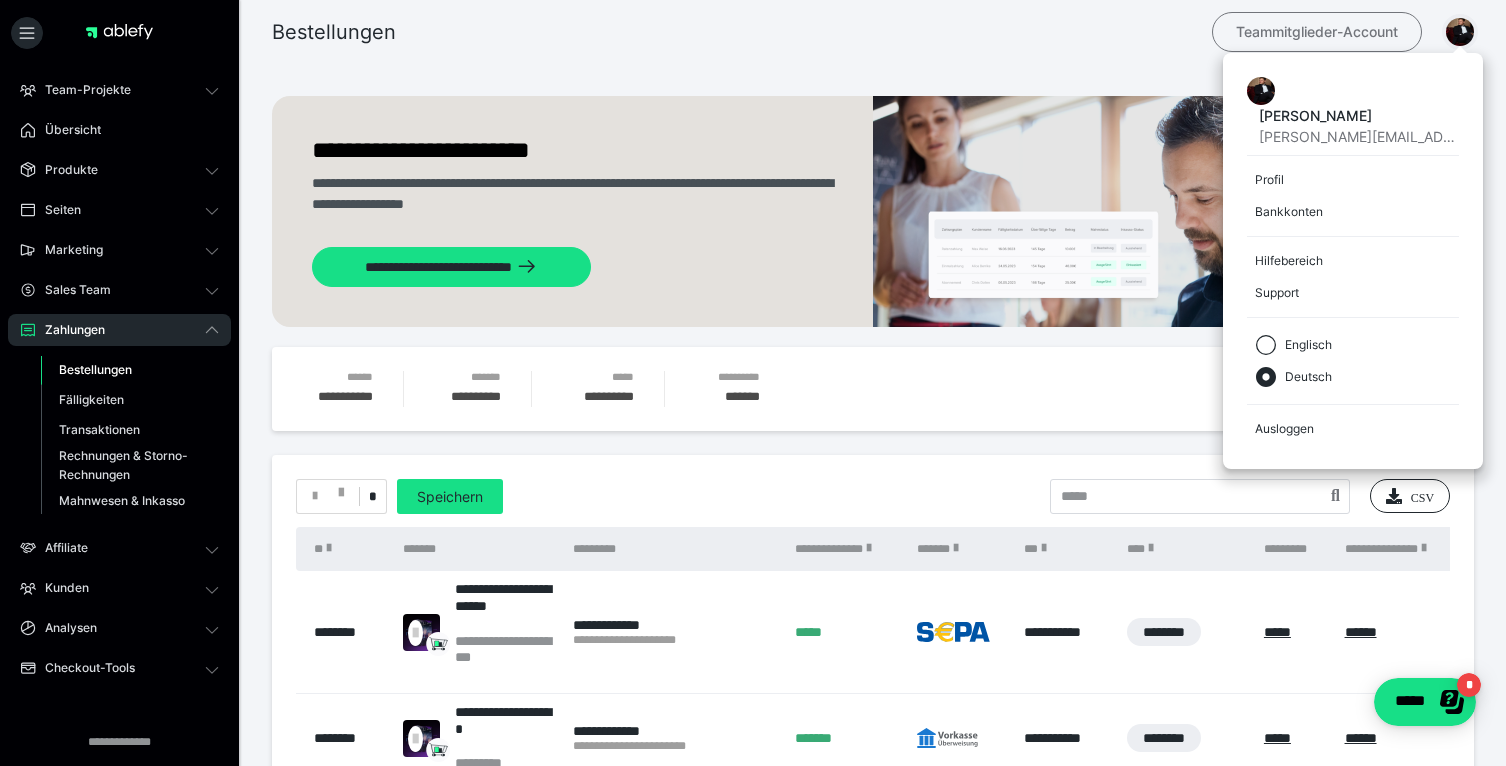 click on "Teammitglieder-Account" at bounding box center (1317, 32) 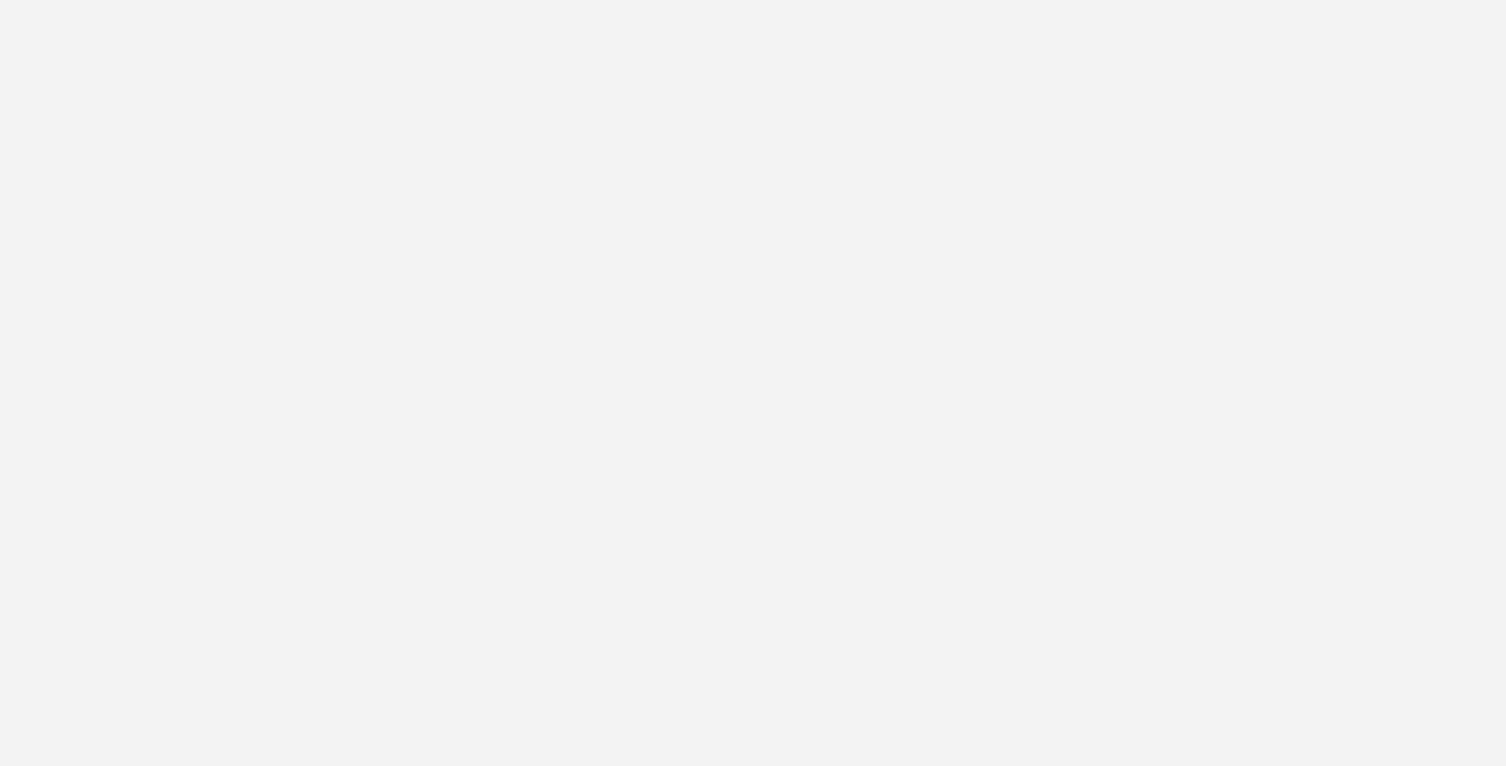 scroll, scrollTop: 0, scrollLeft: 0, axis: both 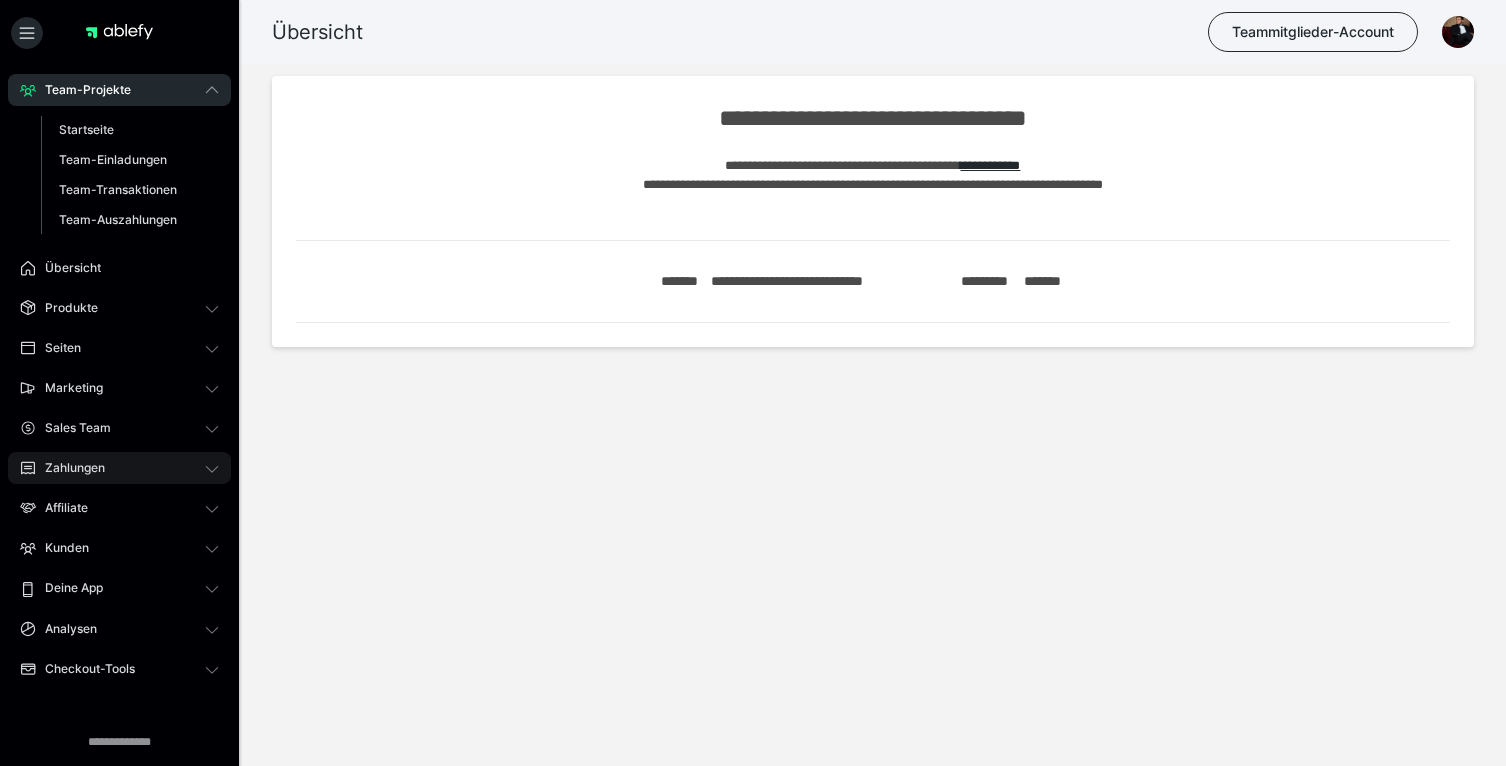 click on "Zahlungen" at bounding box center [119, 468] 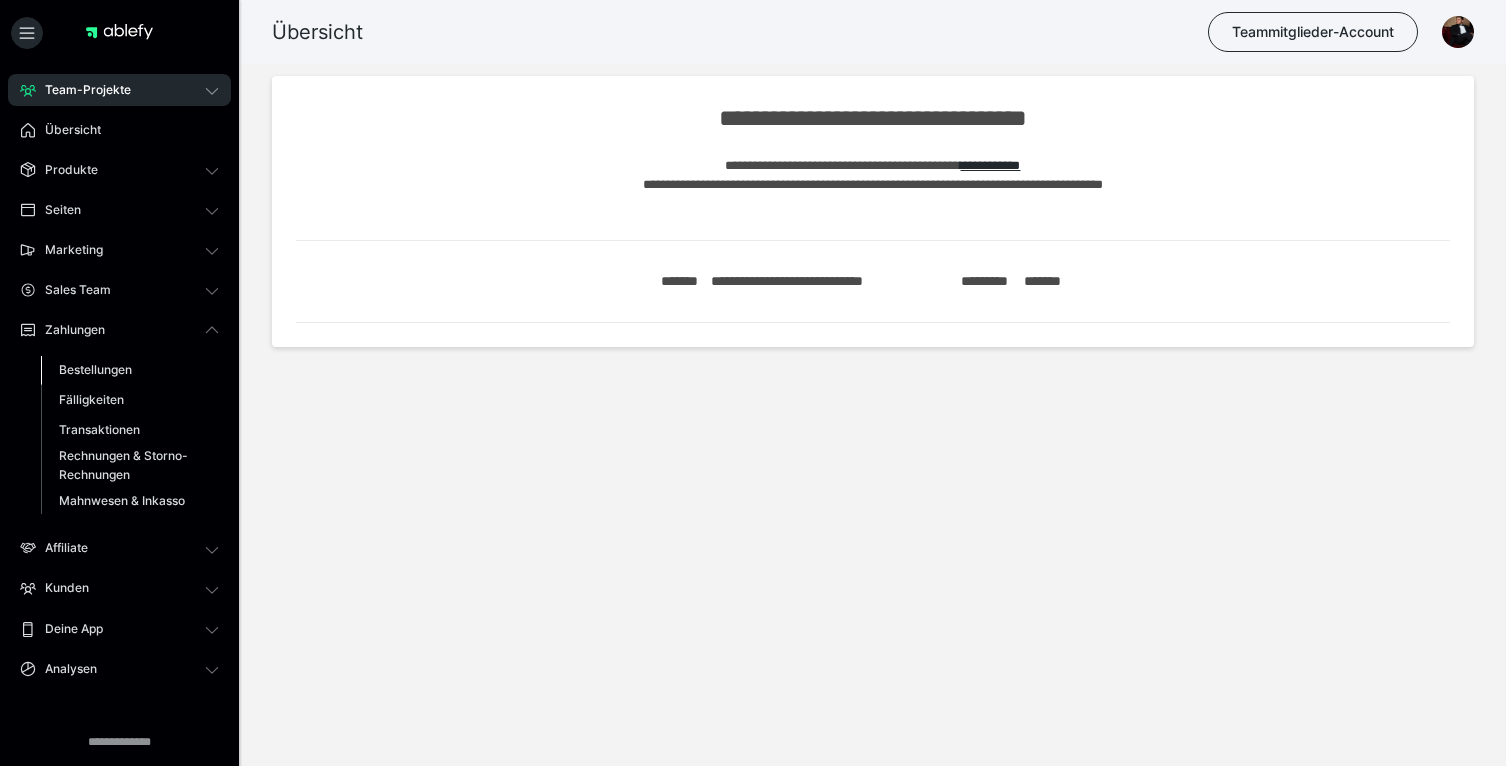 click on "Bestellungen" at bounding box center (130, 370) 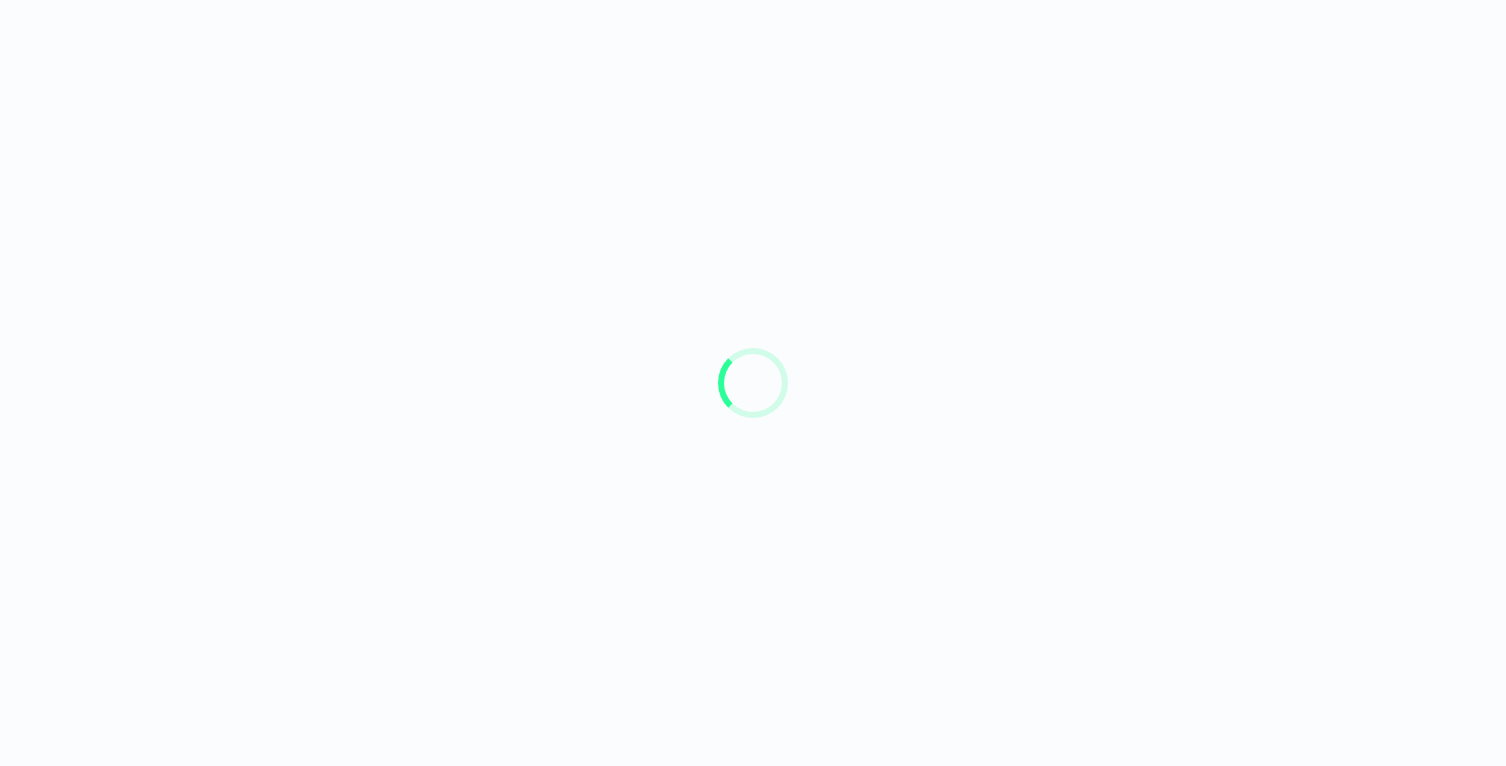 scroll, scrollTop: 0, scrollLeft: 0, axis: both 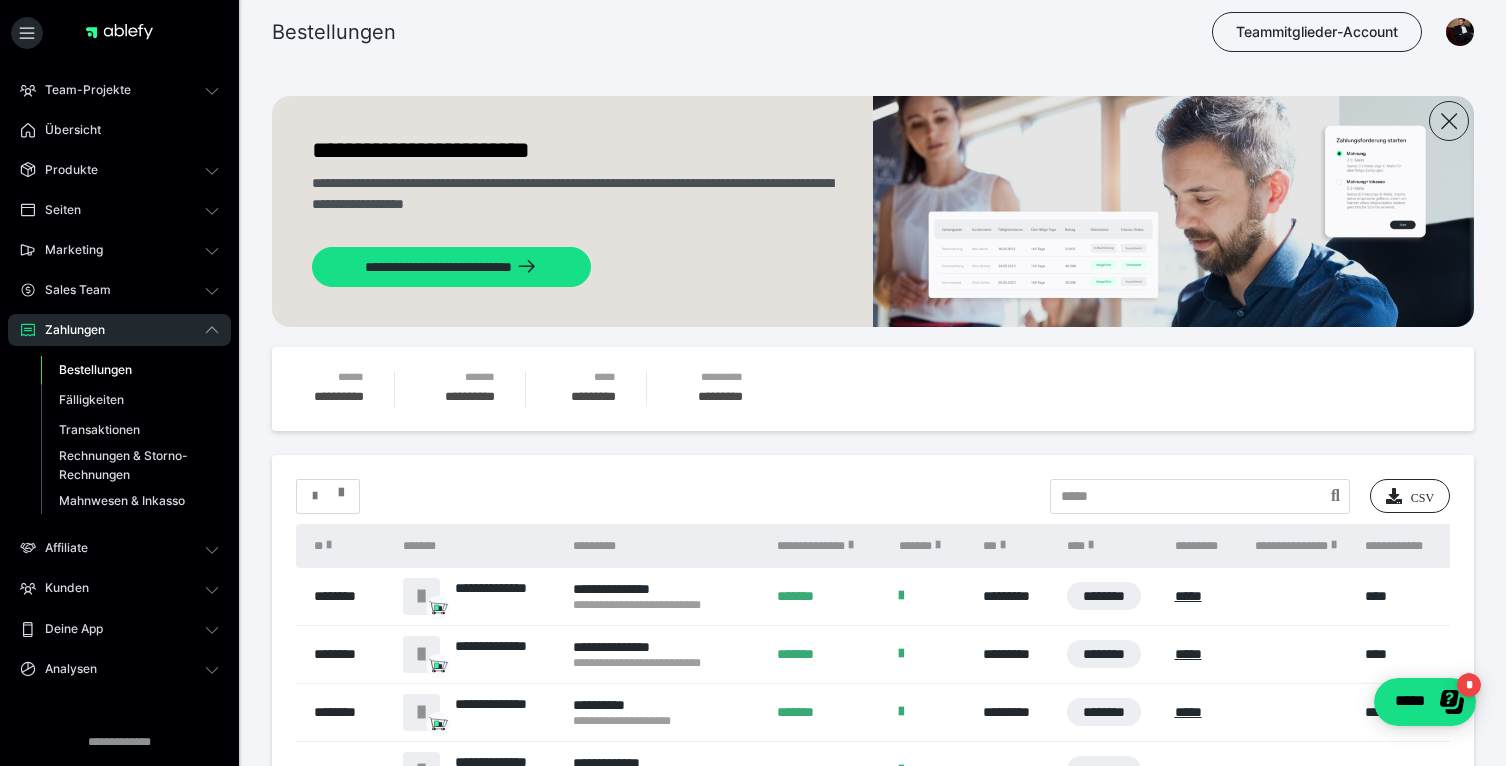 click at bounding box center [328, 496] 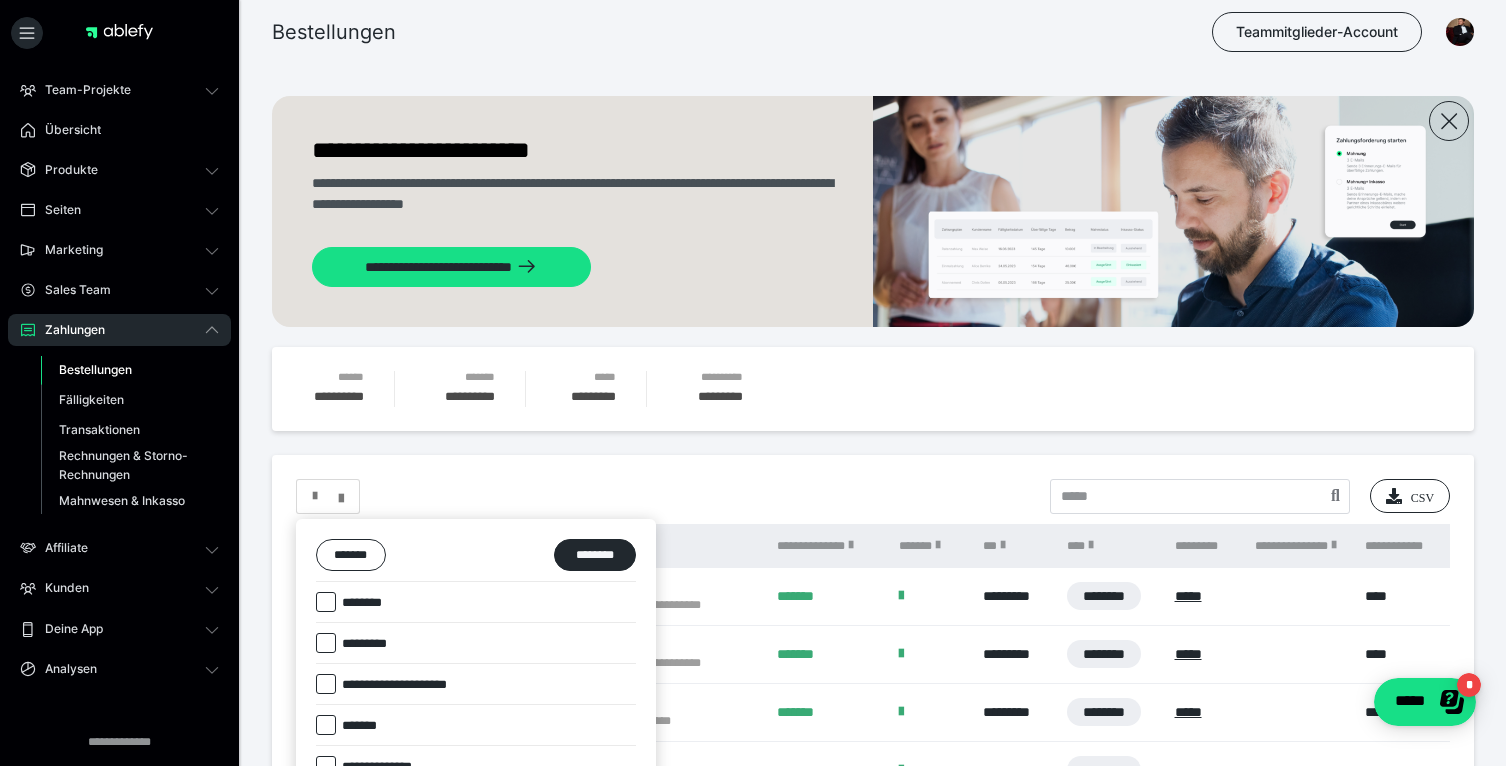 click at bounding box center [326, 602] 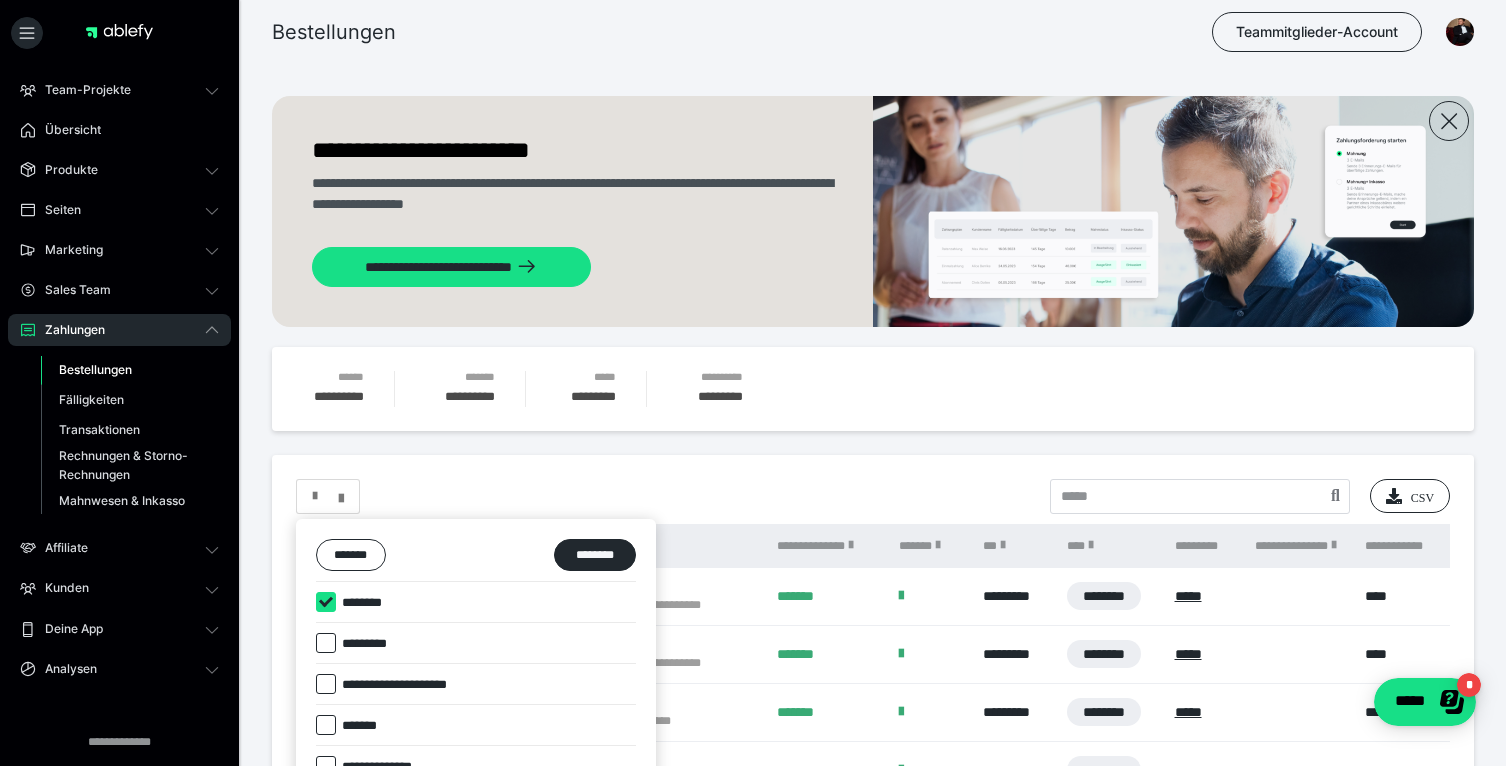 checkbox on "****" 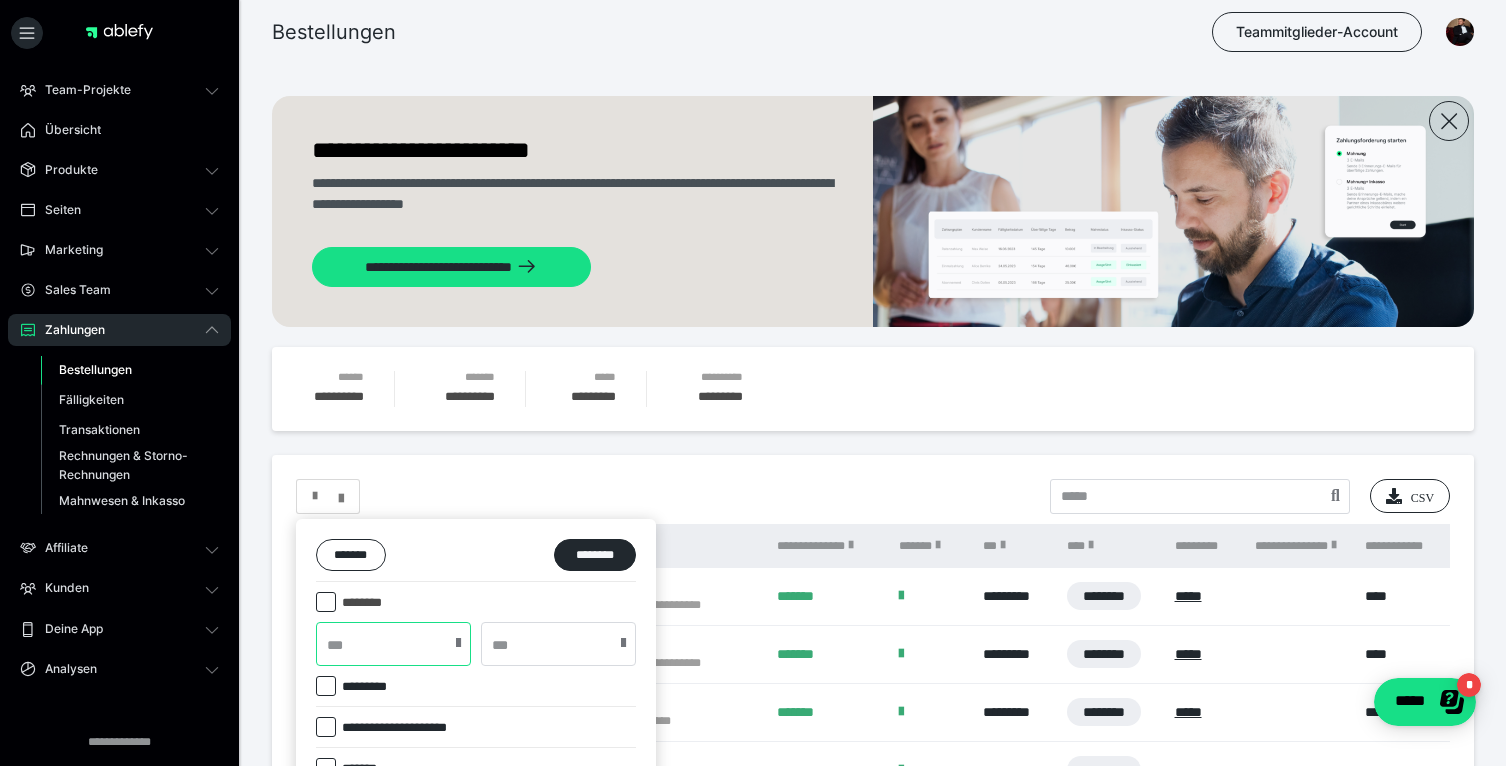 click at bounding box center [393, 644] 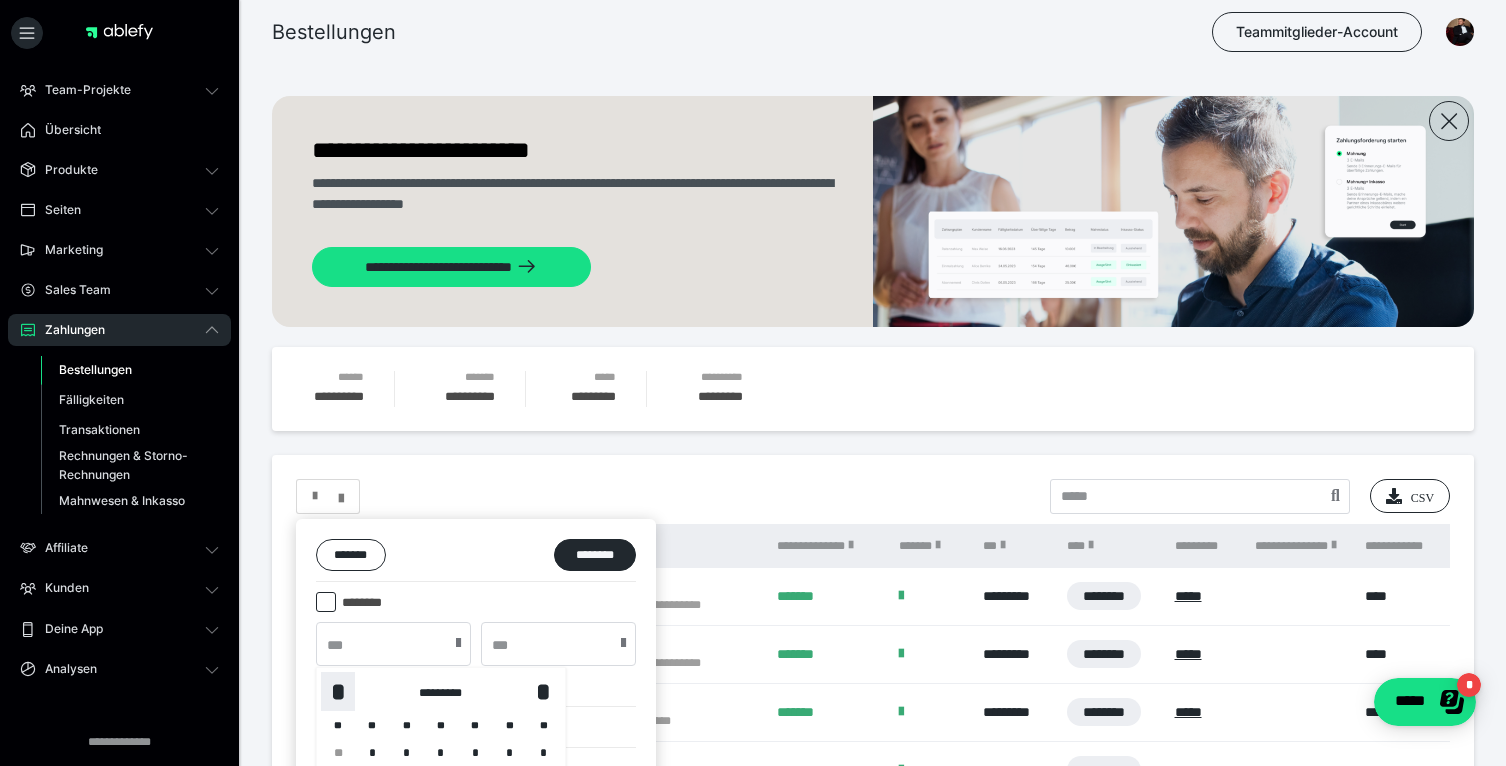 click on "*" at bounding box center [338, 692] 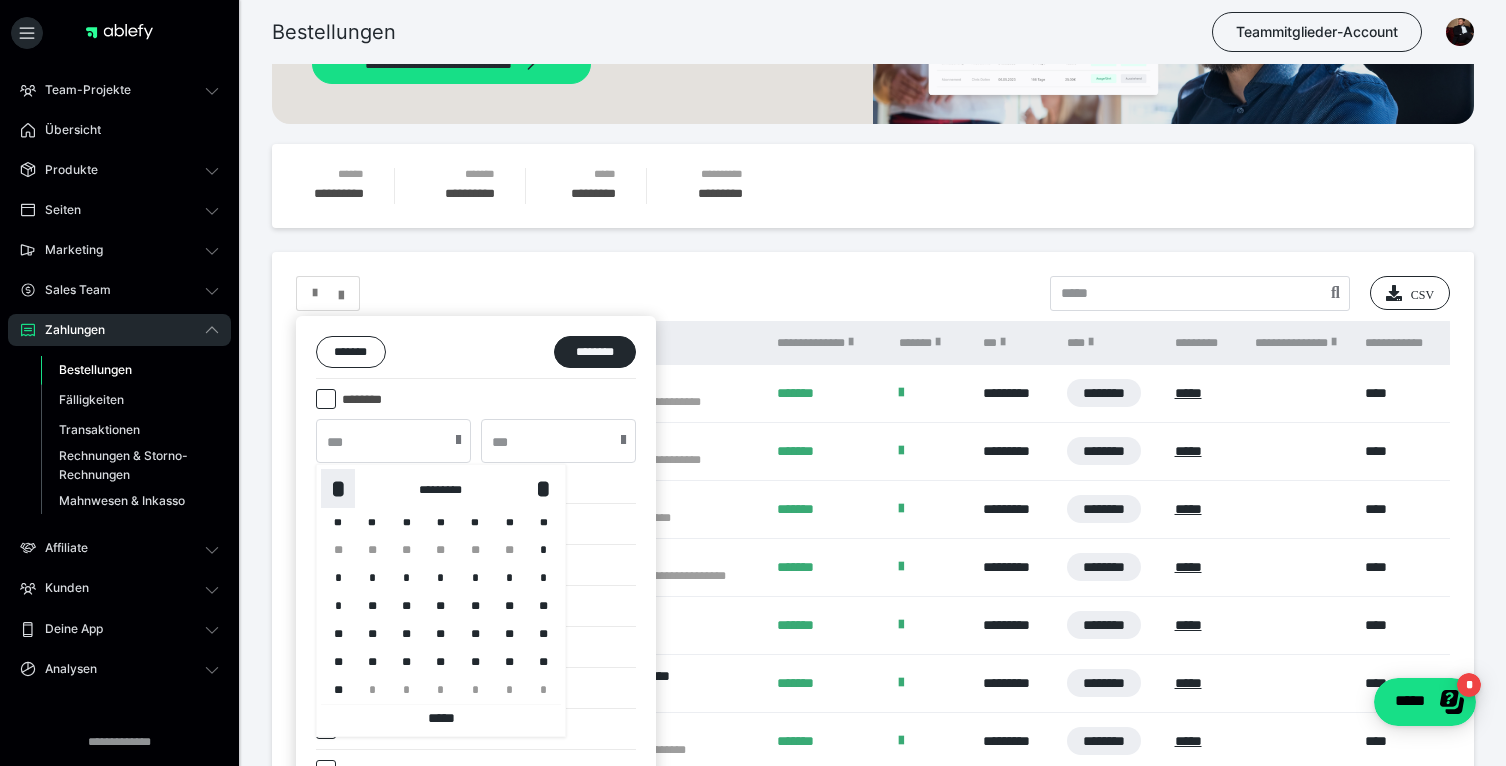 scroll, scrollTop: 213, scrollLeft: 0, axis: vertical 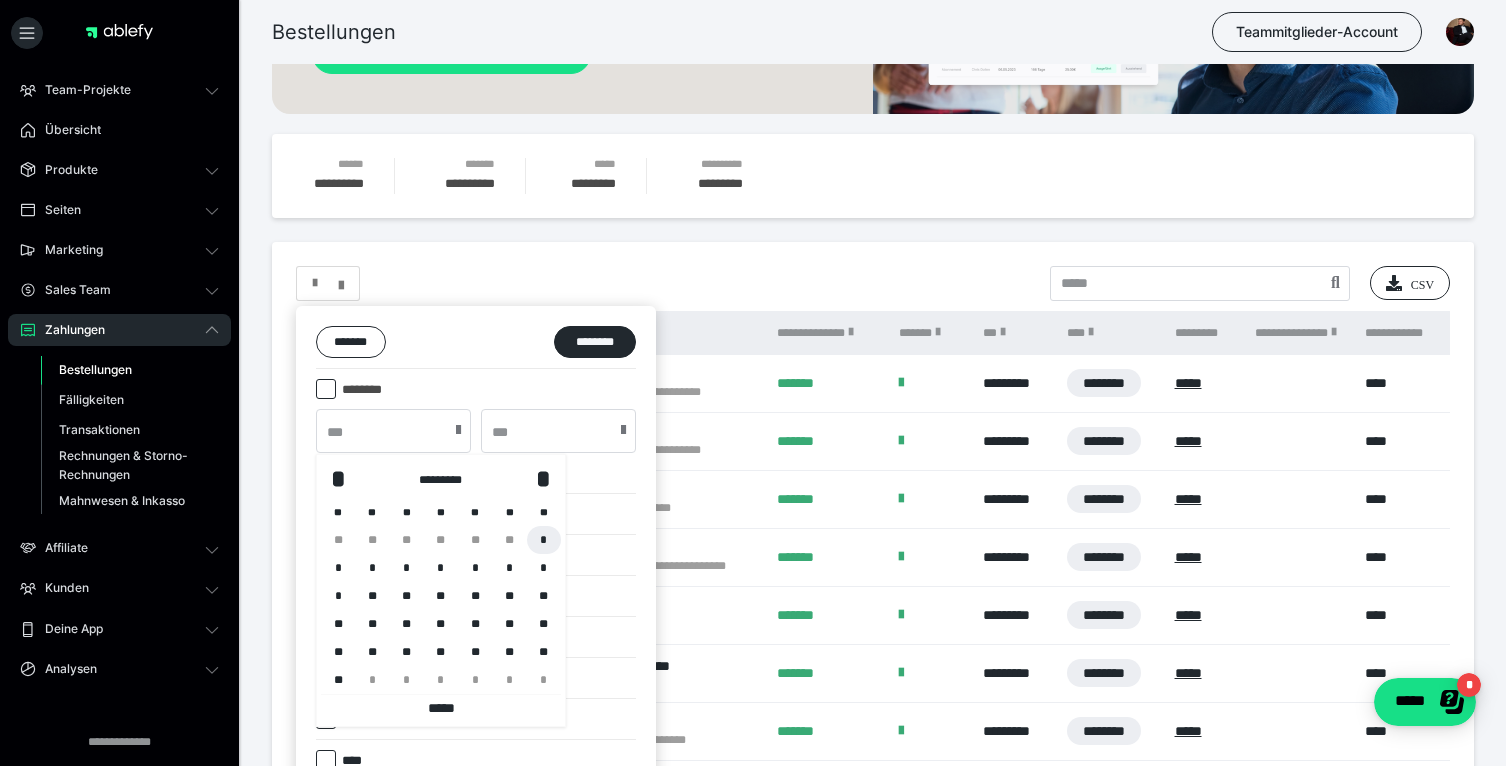 click on "*" at bounding box center (544, 540) 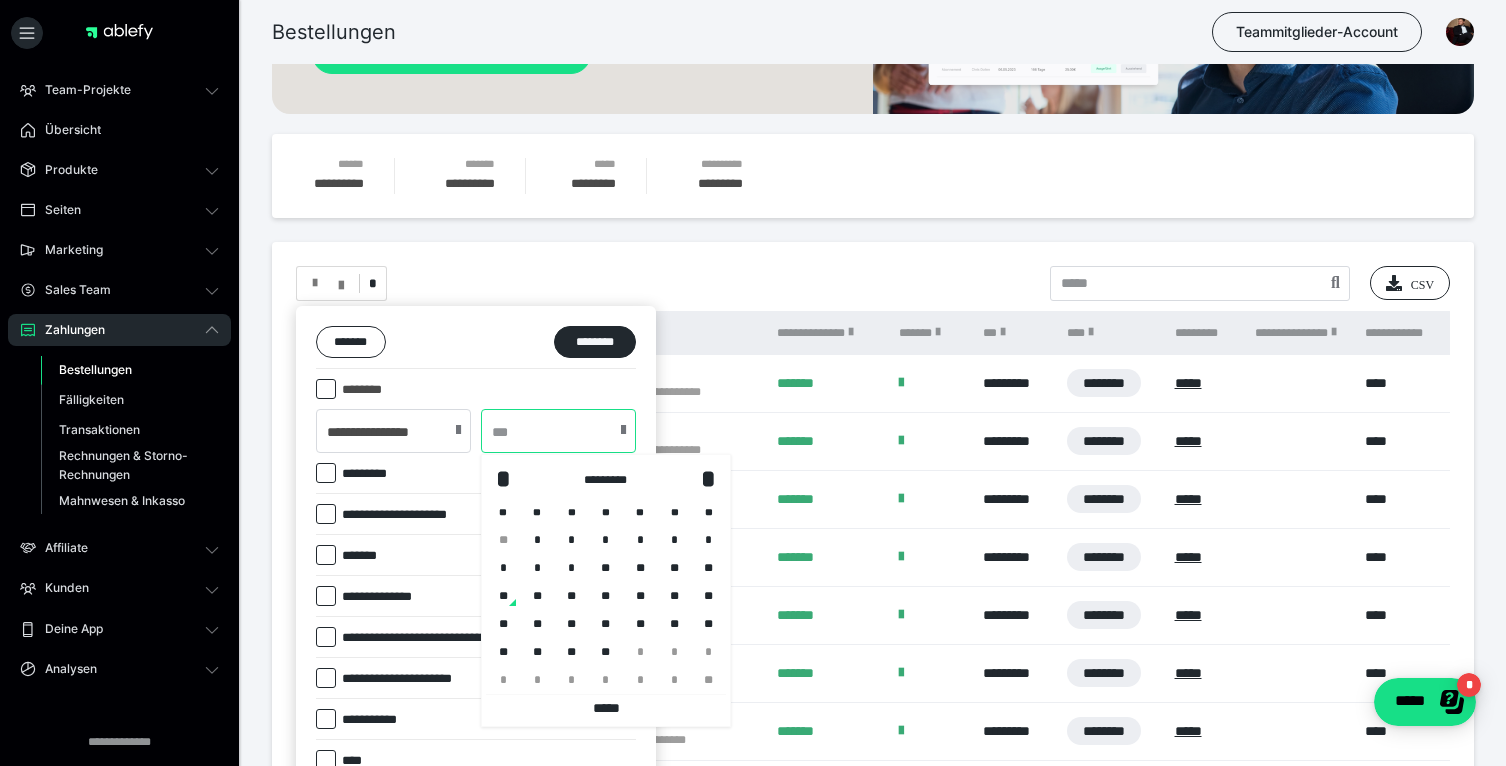 click at bounding box center (558, 431) 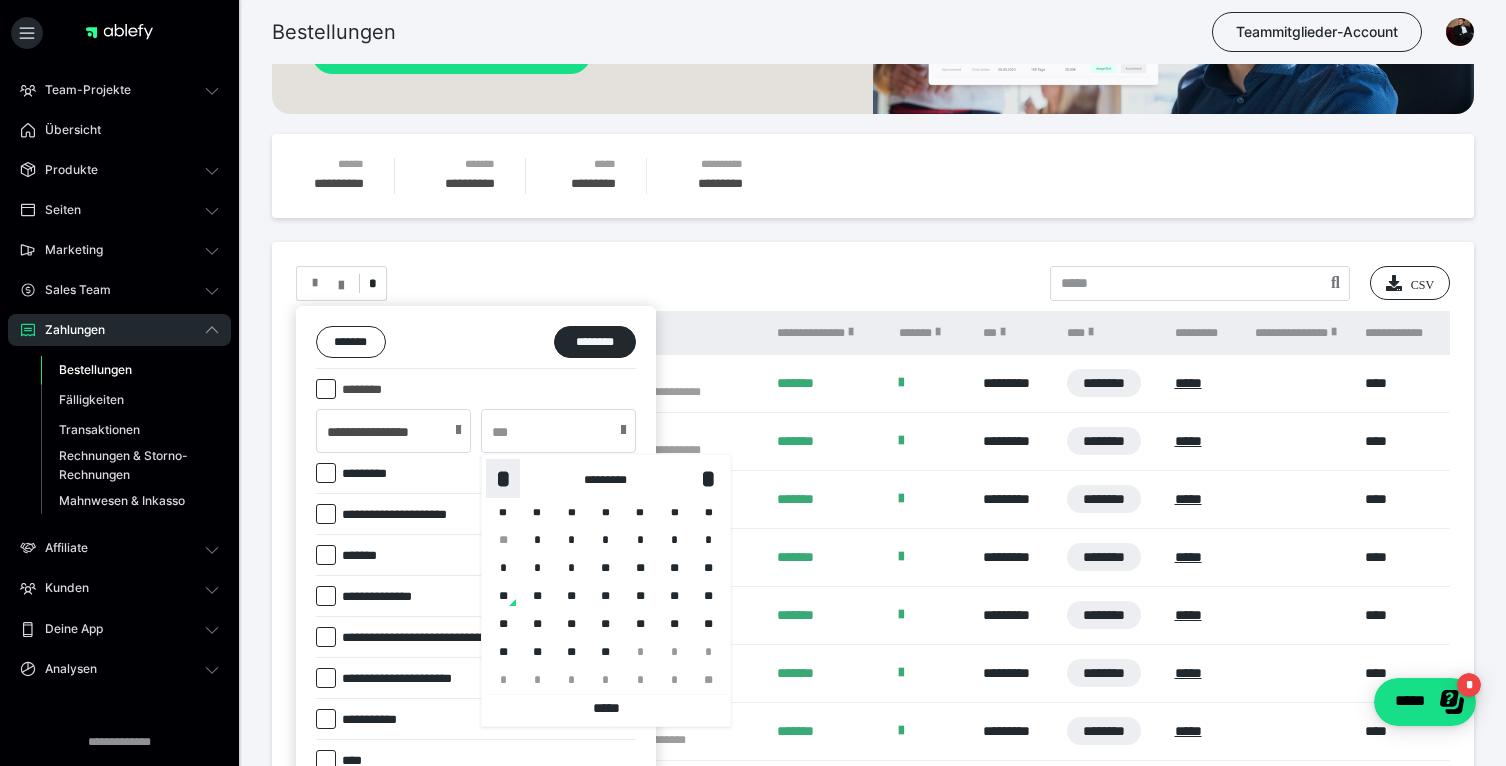 click on "*" at bounding box center [503, 479] 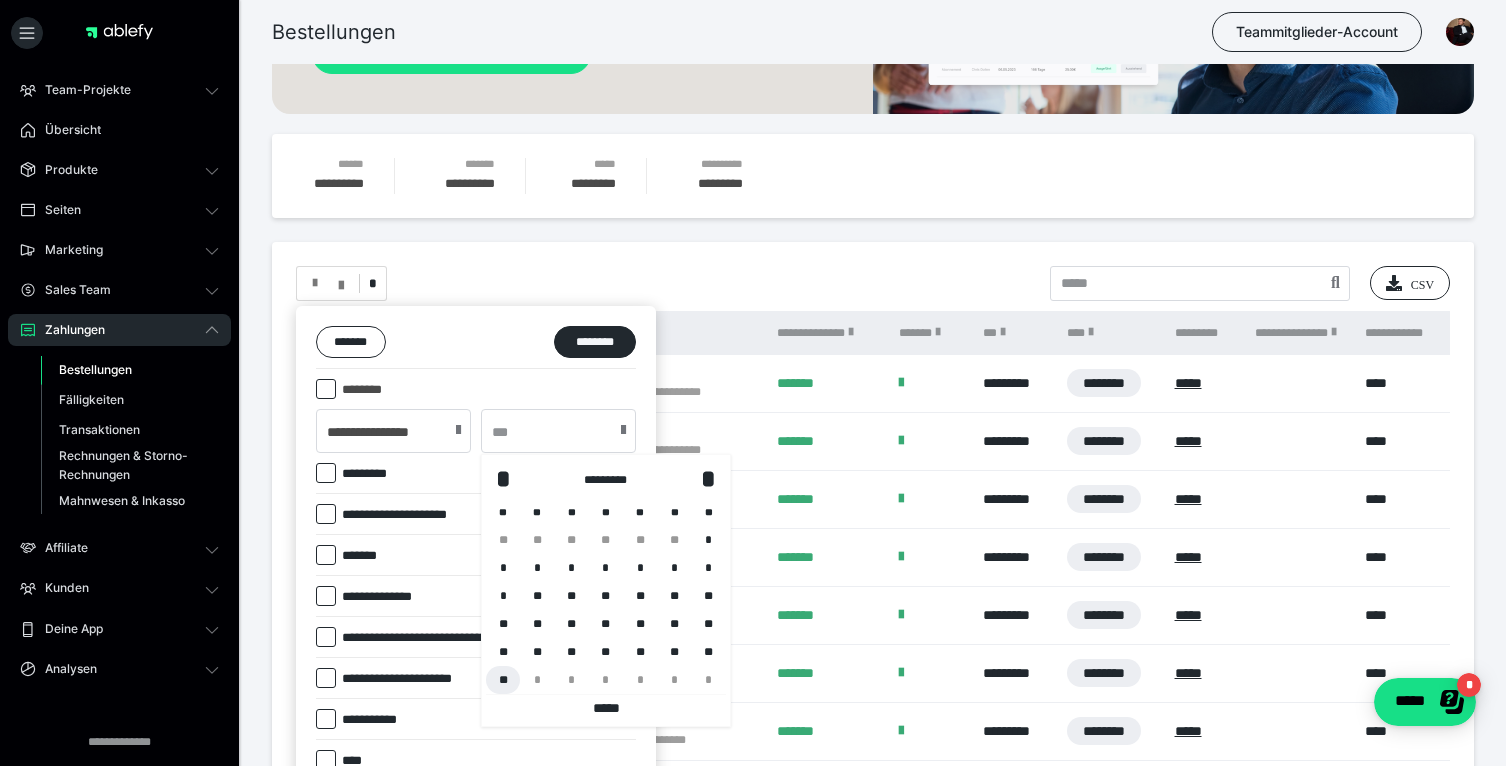 click on "**" at bounding box center (503, 680) 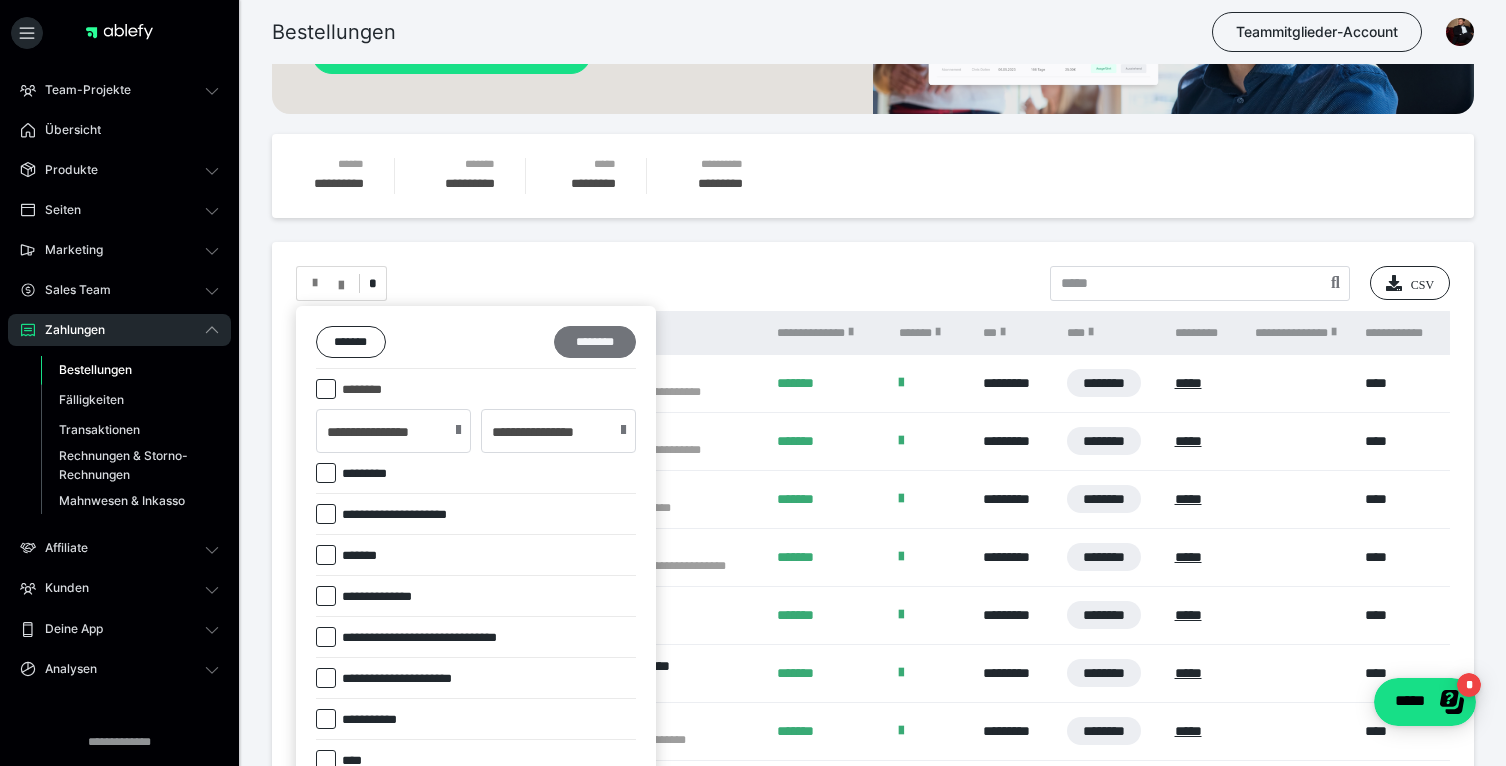 click on "********" at bounding box center (595, 342) 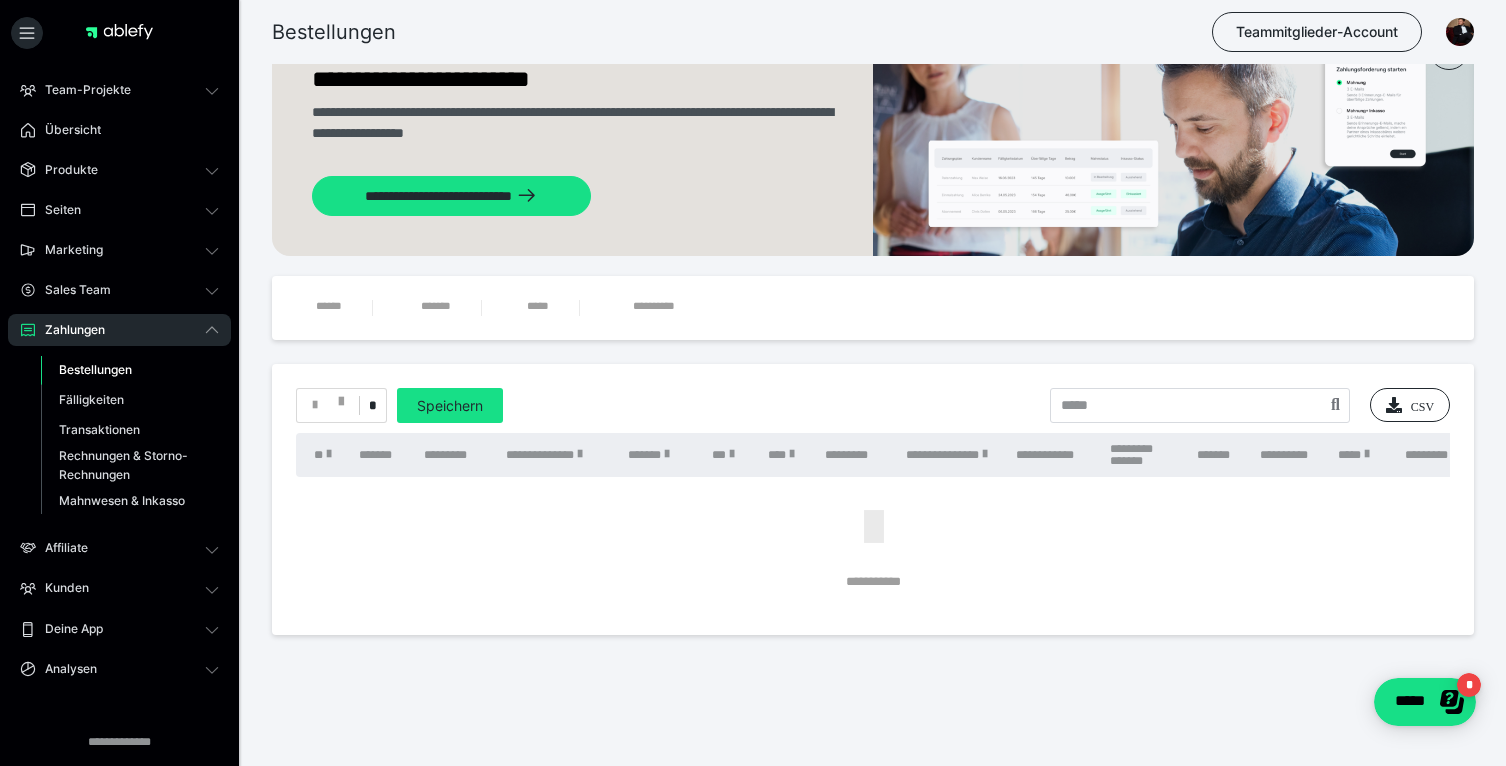 scroll, scrollTop: 0, scrollLeft: 0, axis: both 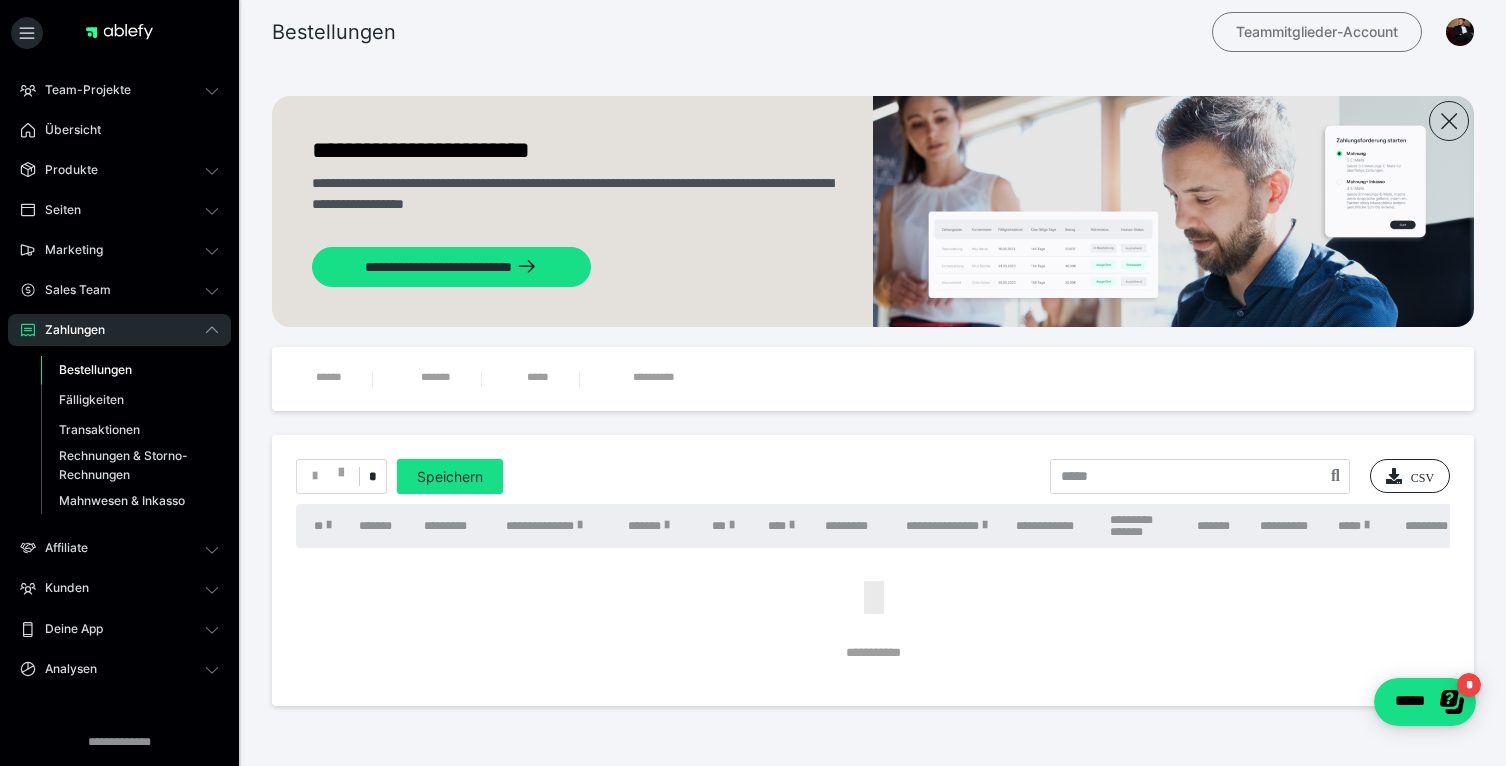 click on "Teammitglieder-Account" at bounding box center (1317, 32) 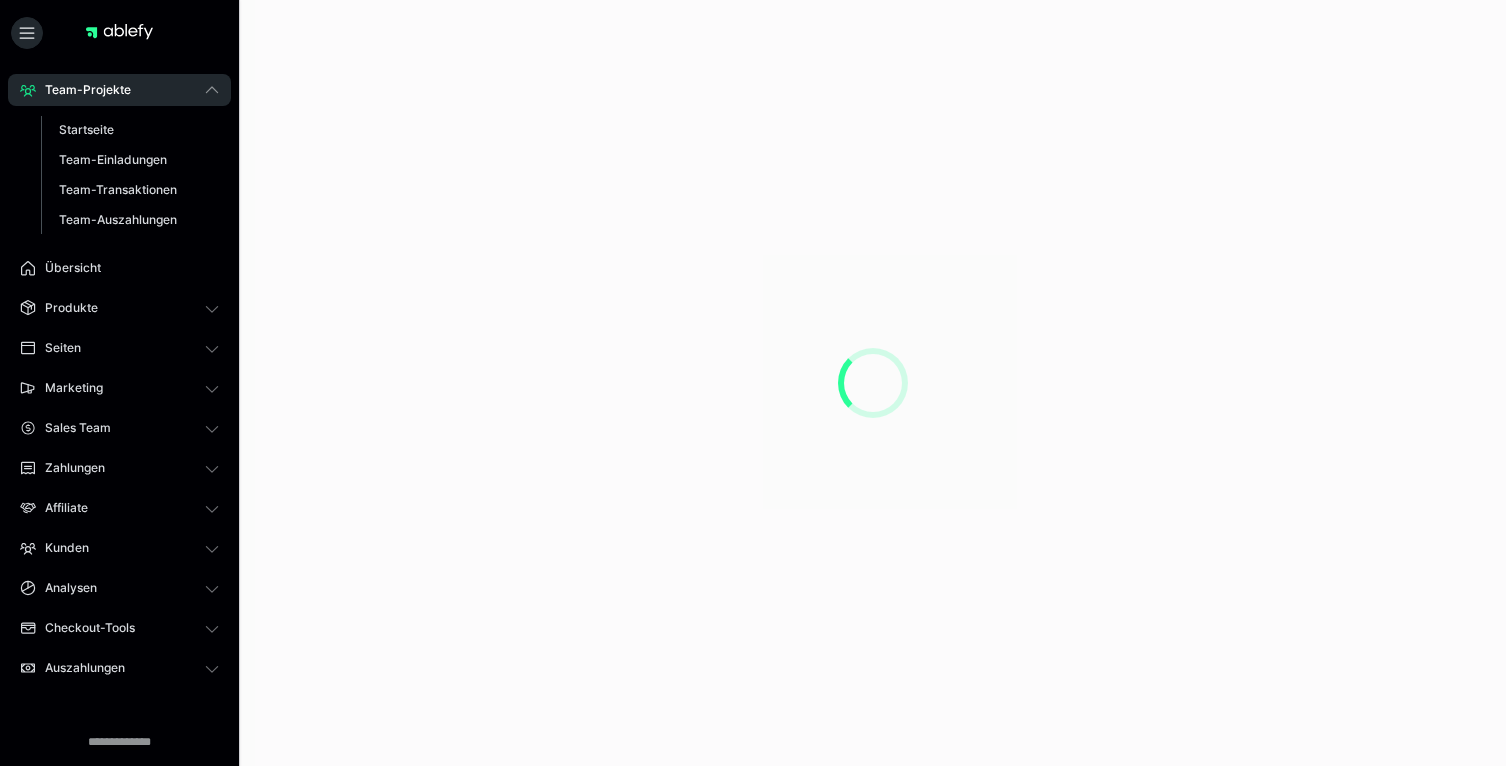 scroll, scrollTop: 0, scrollLeft: 0, axis: both 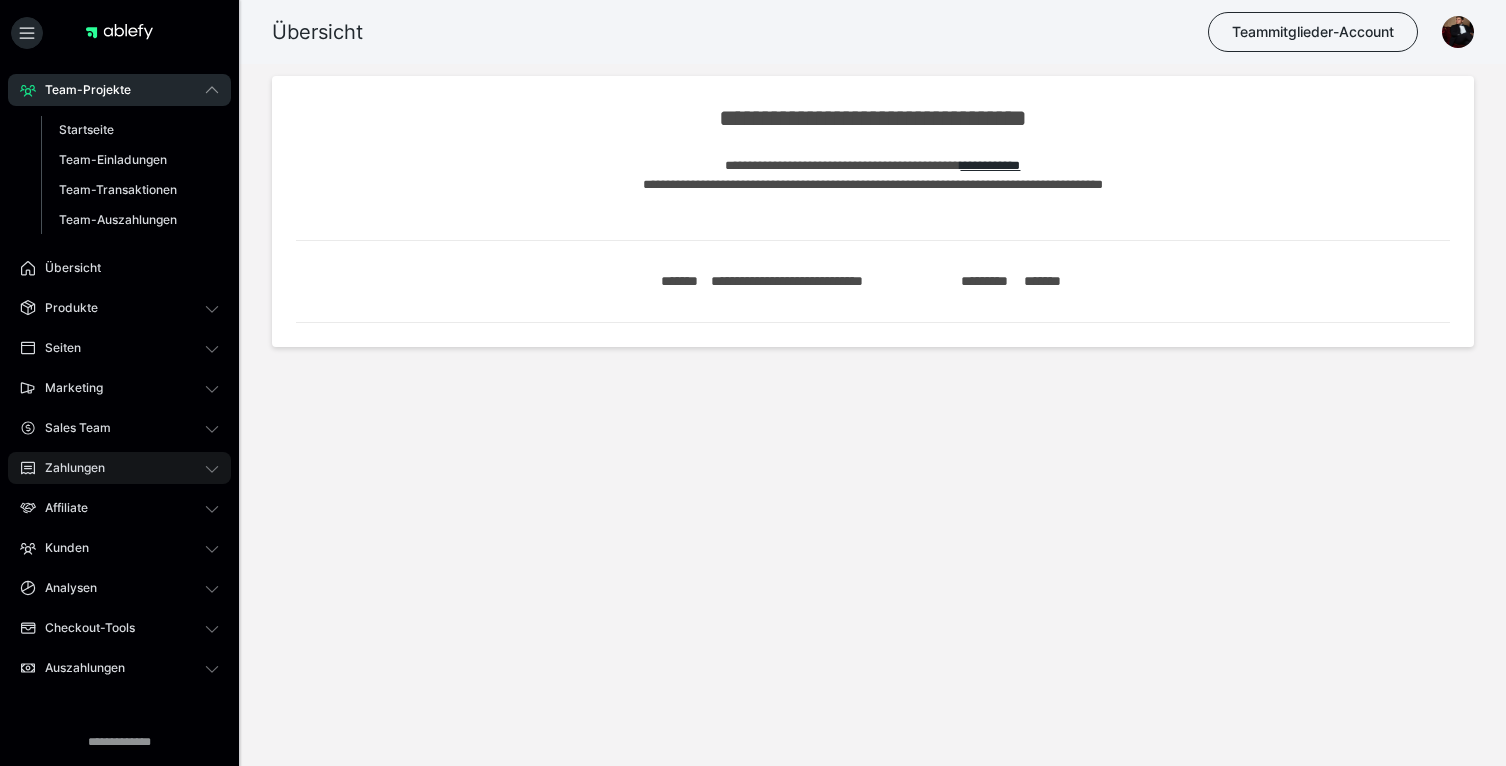 click on "Zahlungen" at bounding box center [68, 468] 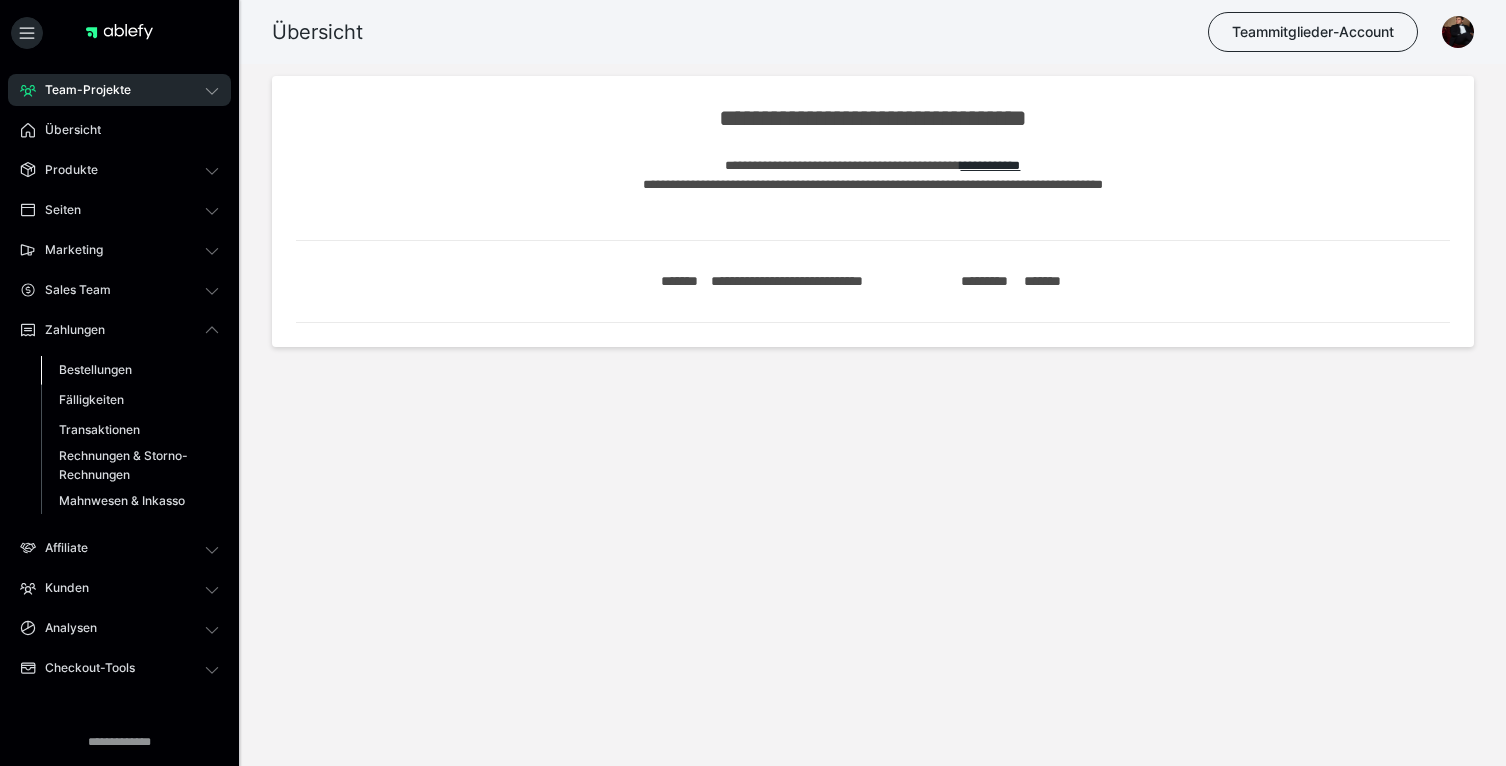 click on "Bestellungen" at bounding box center [130, 370] 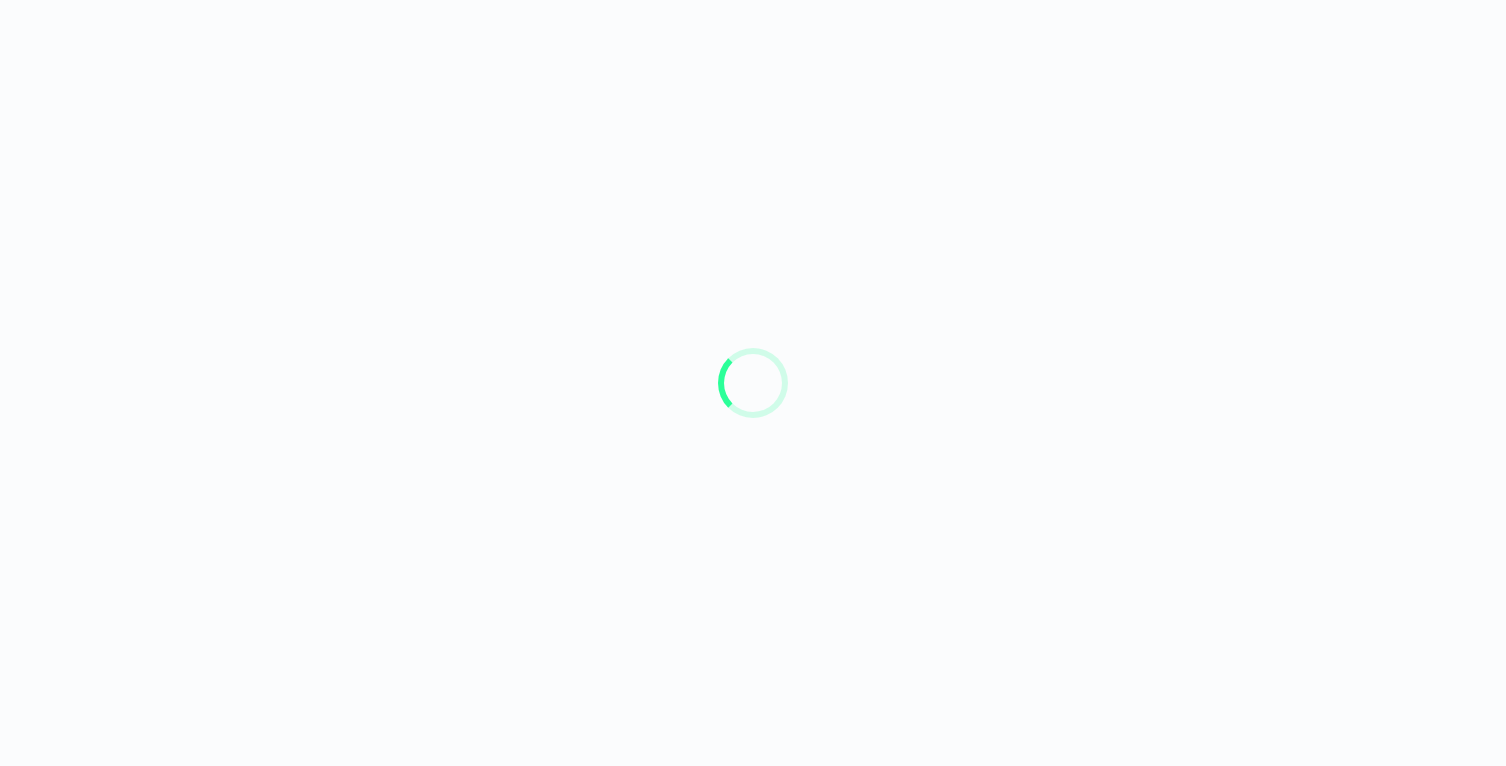 scroll, scrollTop: 0, scrollLeft: 0, axis: both 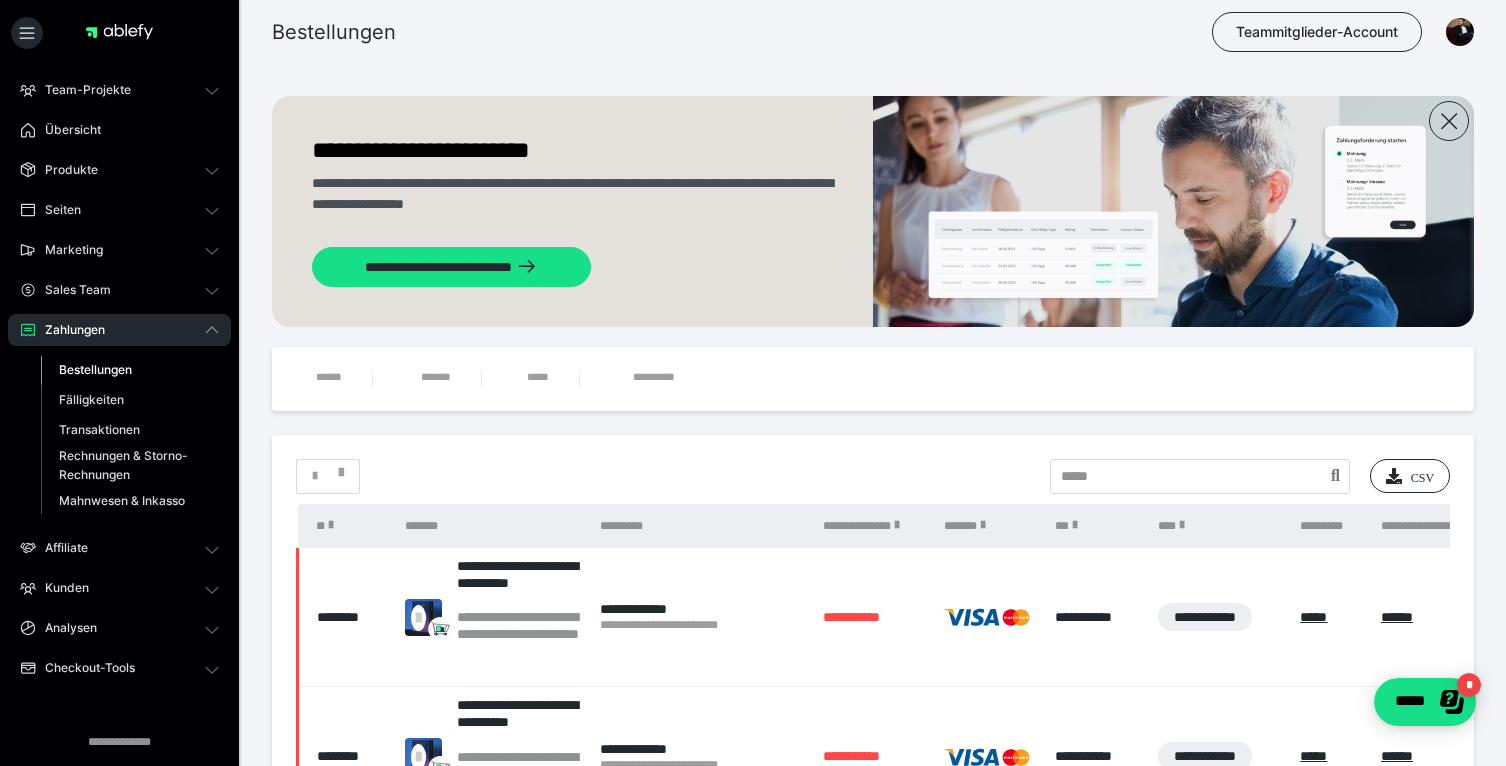 click on "*" at bounding box center [328, 476] 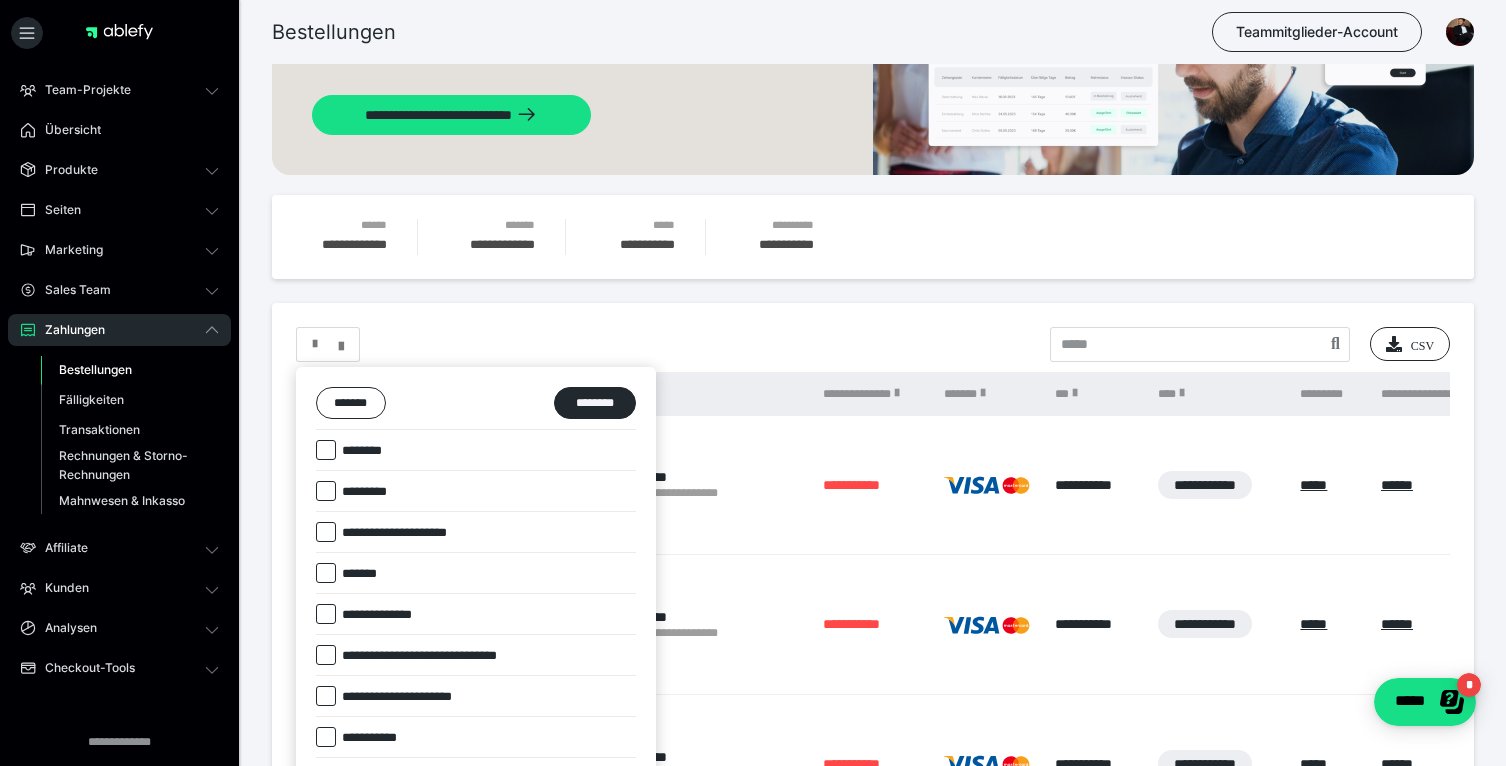 scroll, scrollTop: 175, scrollLeft: 0, axis: vertical 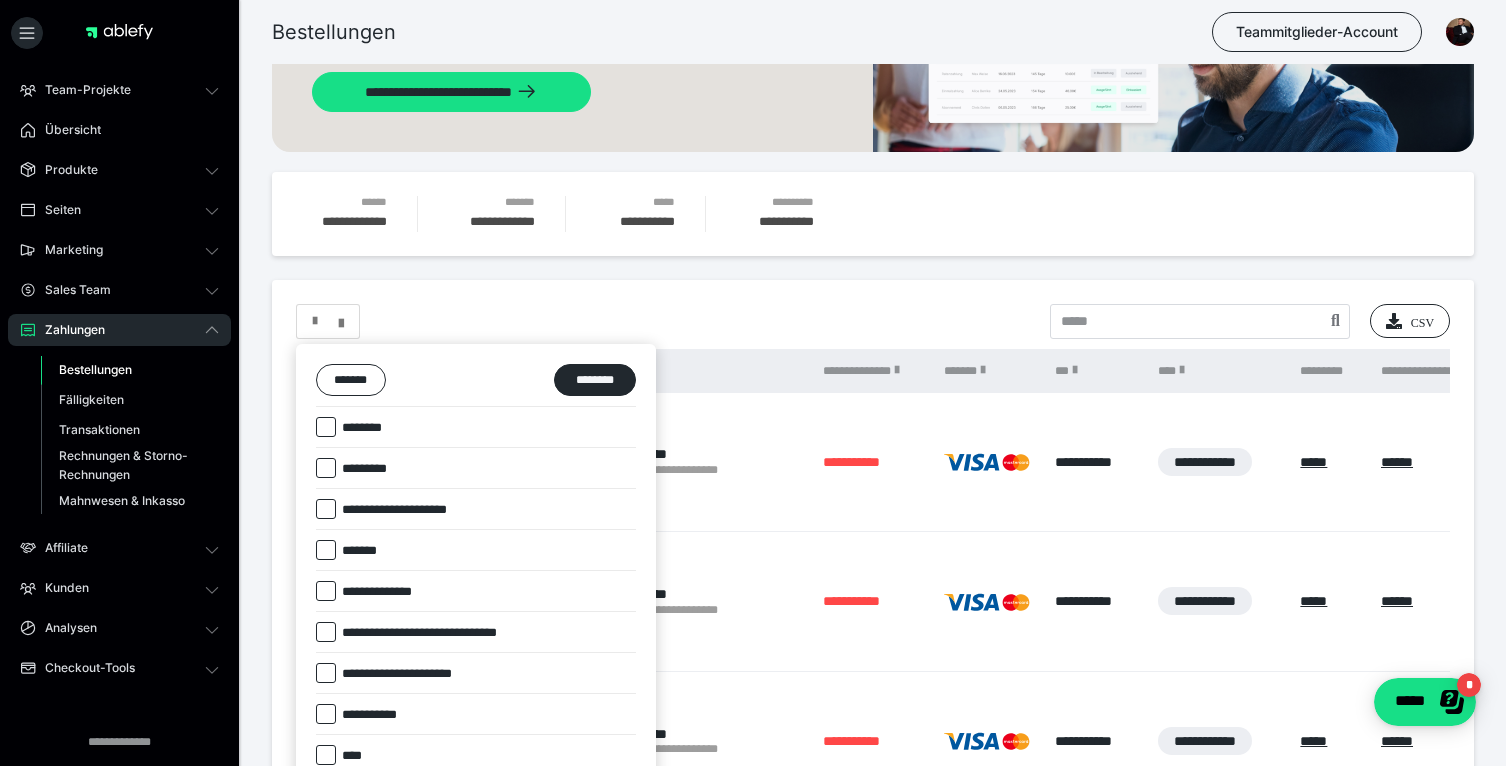 click on "********" at bounding box center (351, 428) 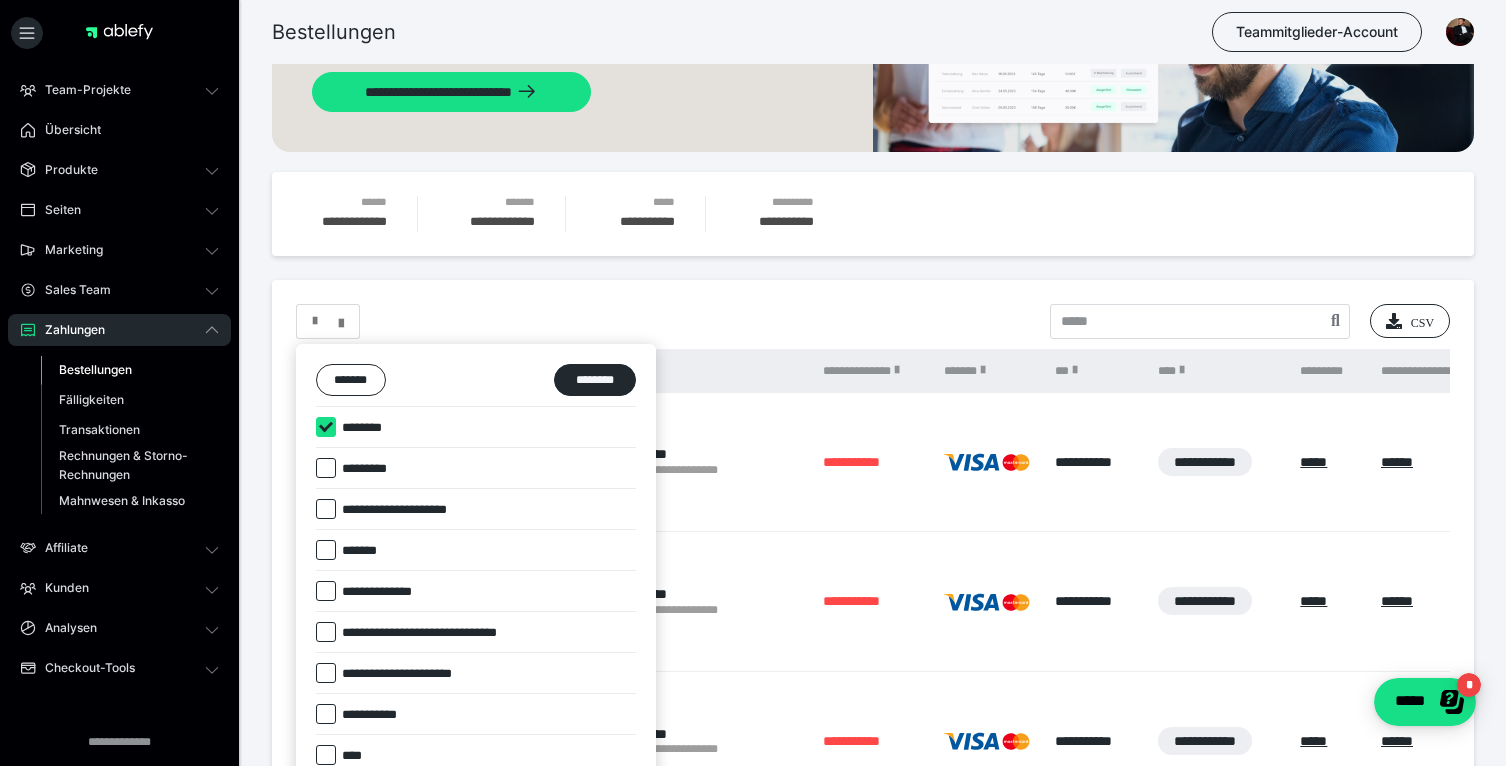 checkbox on "****" 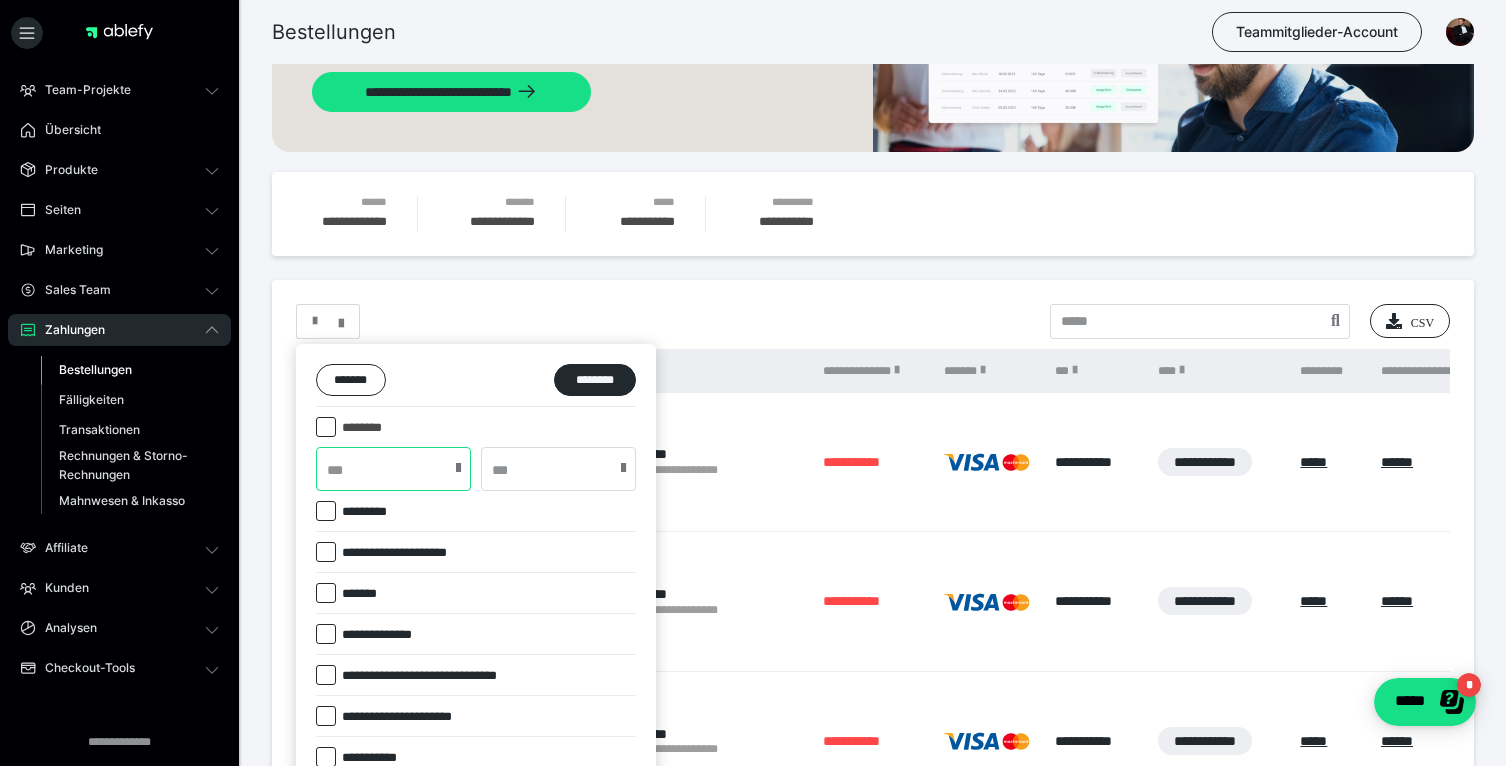 click at bounding box center [393, 469] 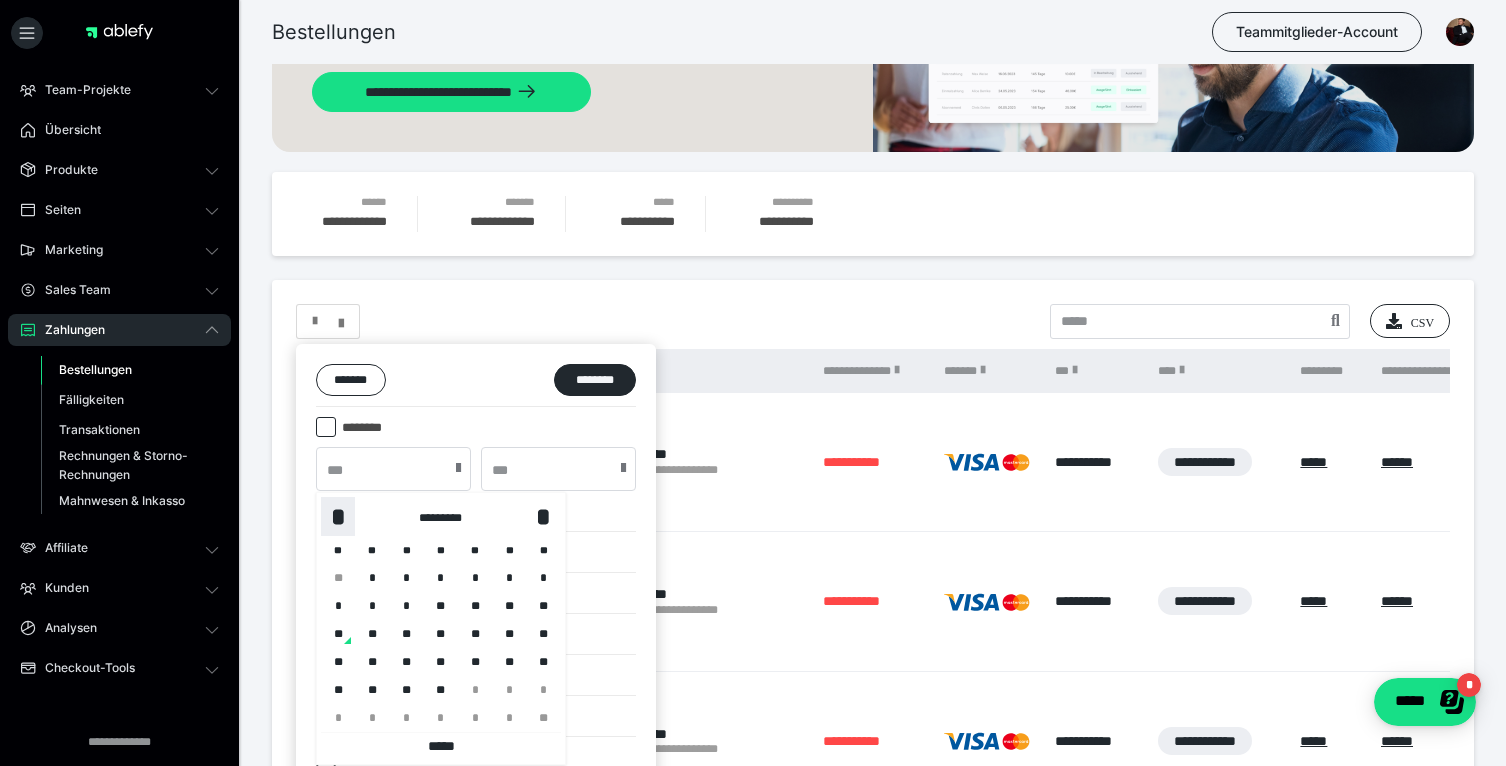 click on "*" at bounding box center [338, 517] 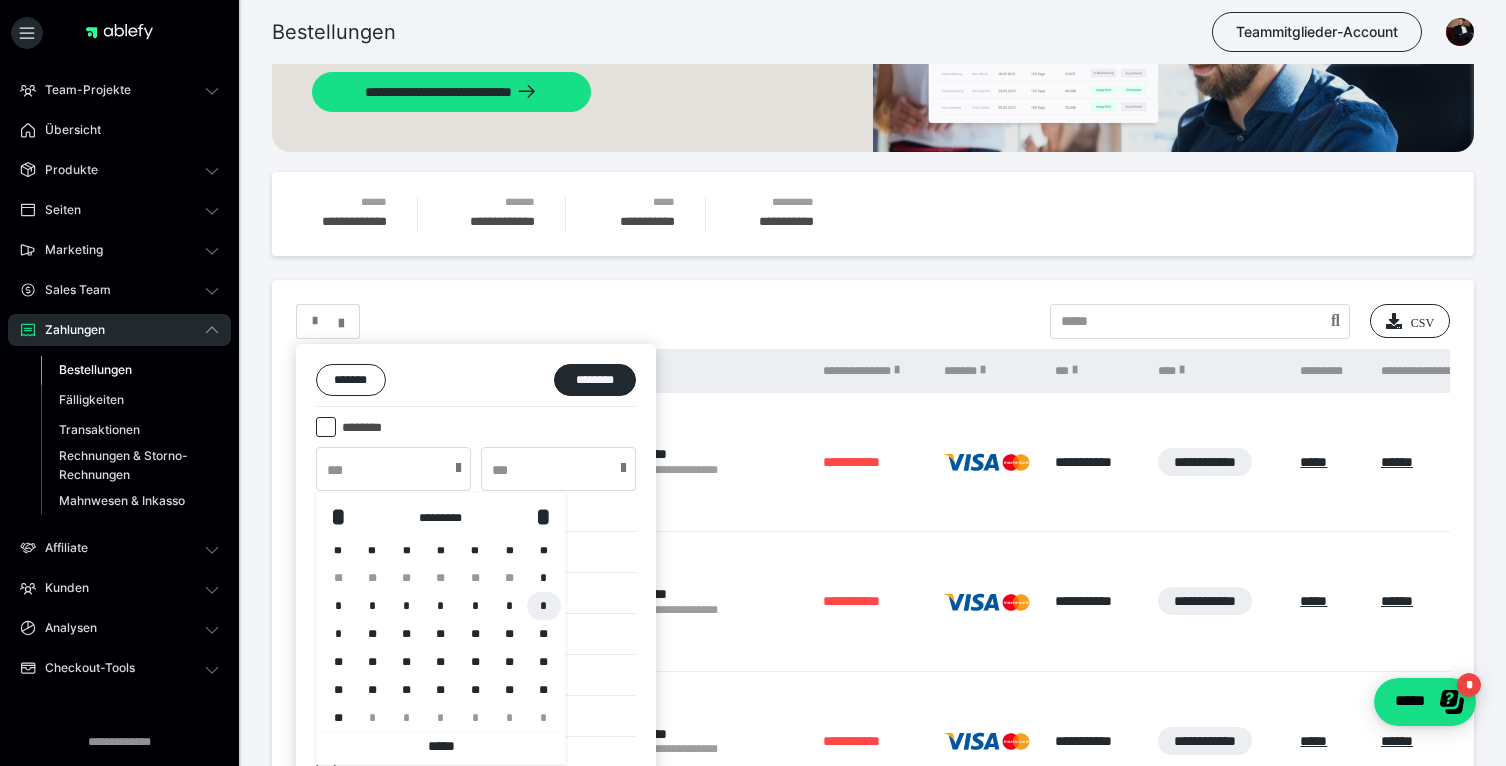 click on "*" at bounding box center (544, 606) 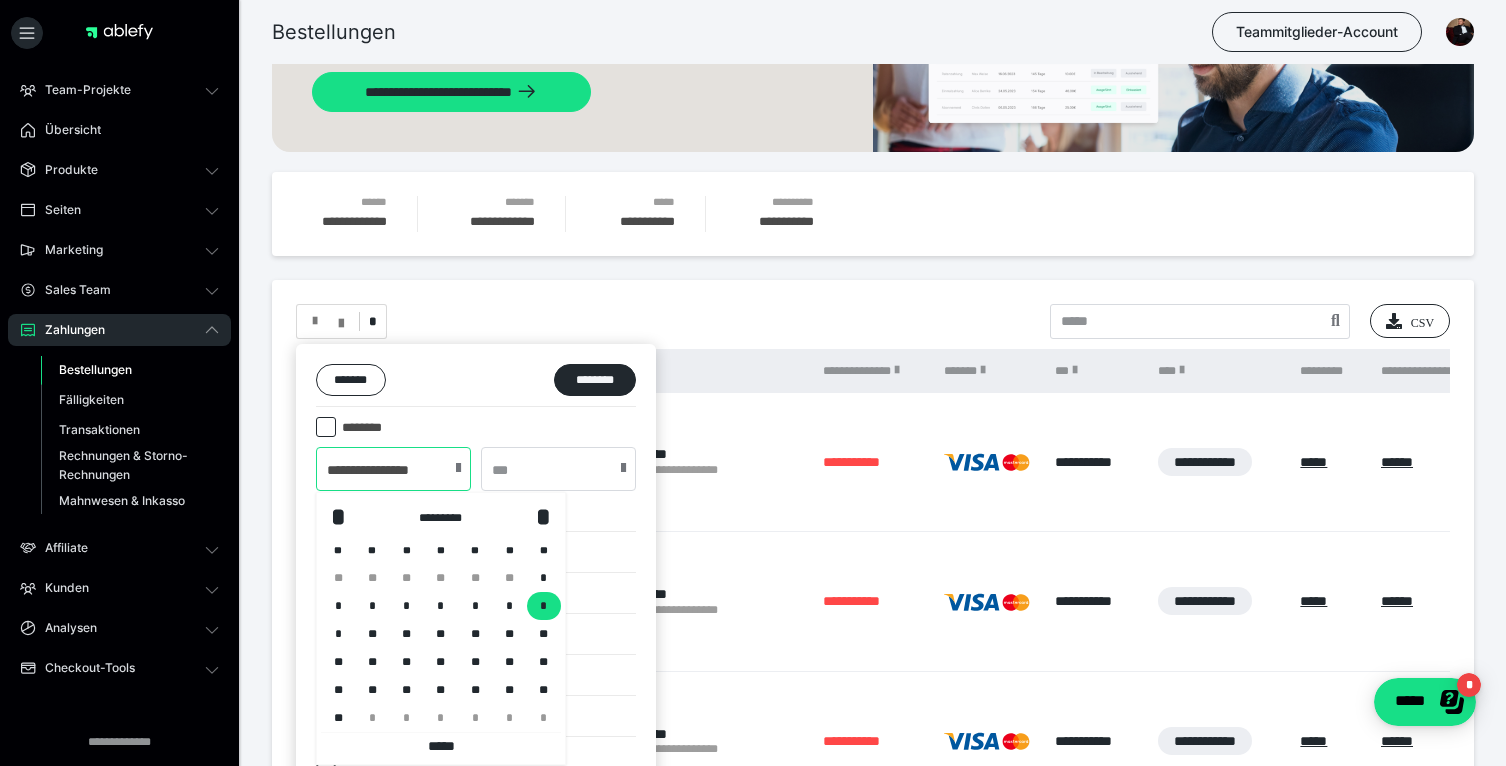 click on "**********" at bounding box center (393, 469) 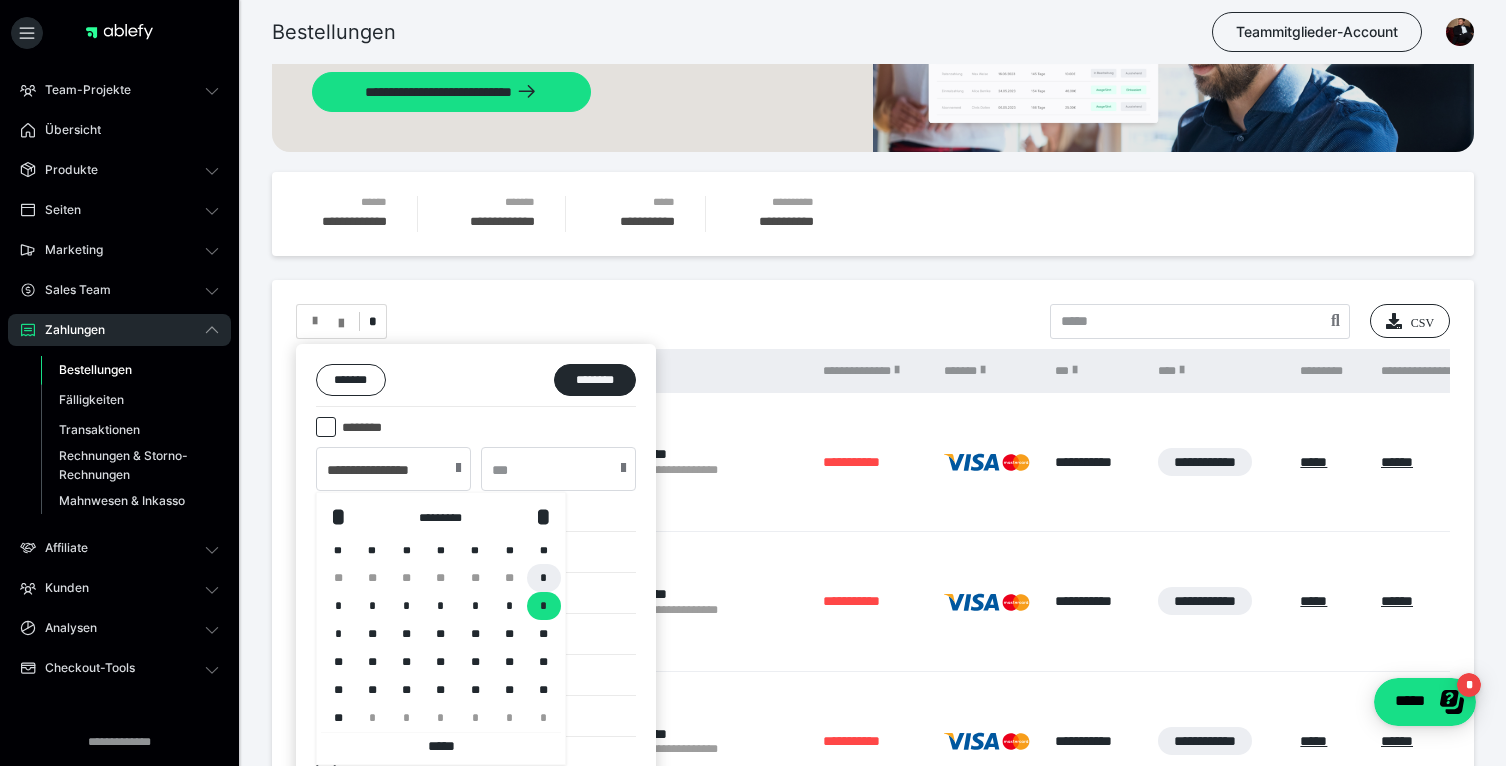 click on "*" at bounding box center [544, 578] 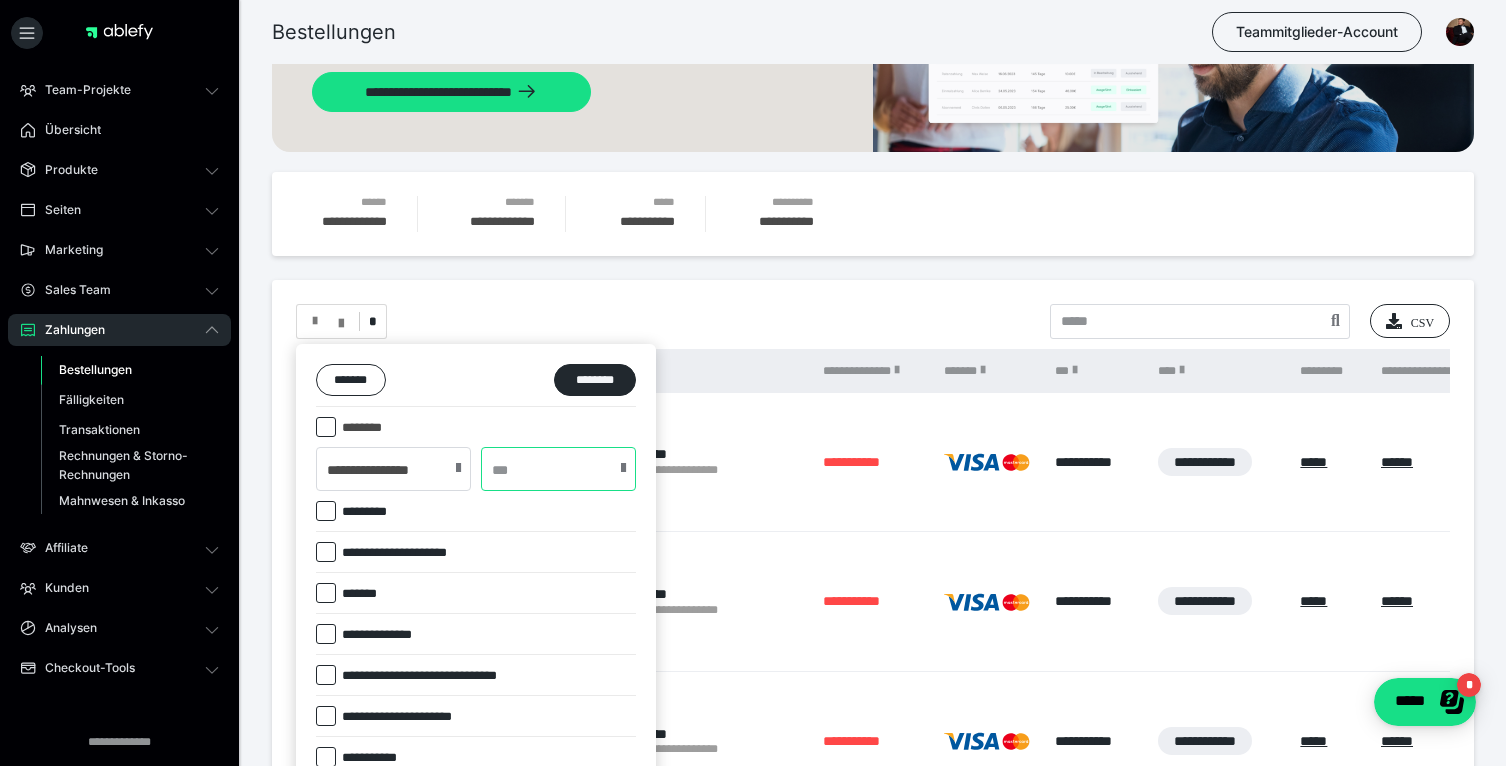 click at bounding box center (558, 469) 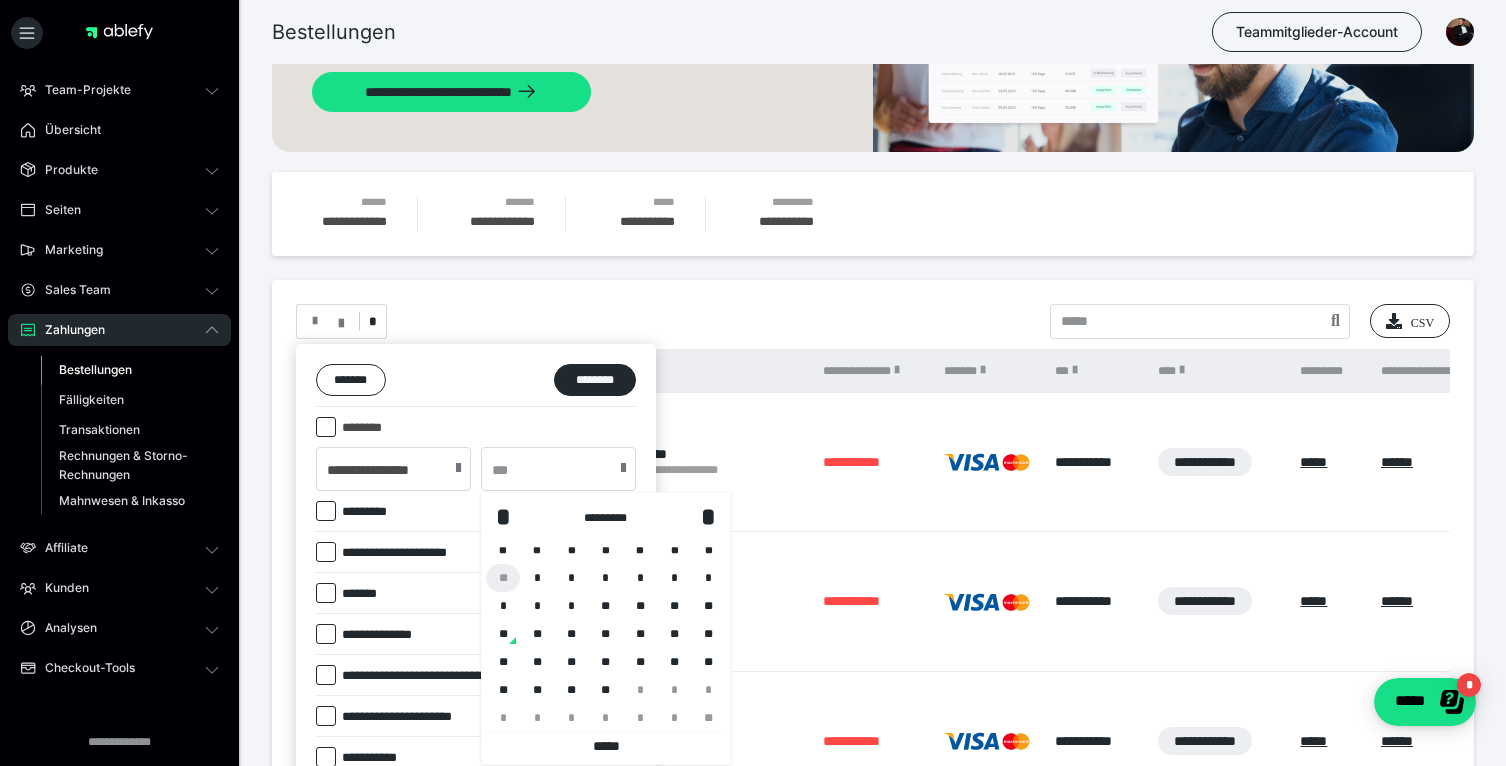 click on "**" at bounding box center (503, 578) 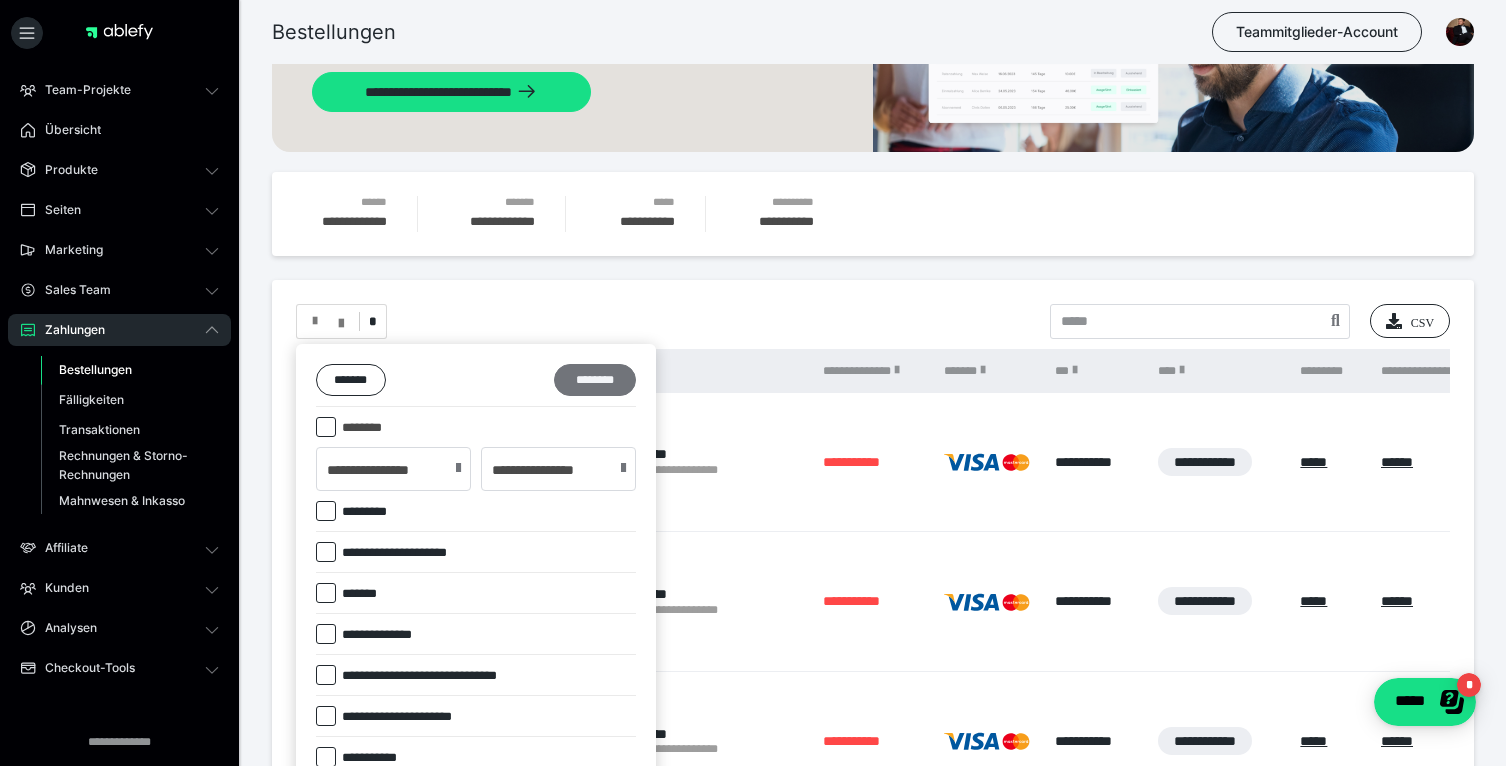 click on "********" at bounding box center [595, 380] 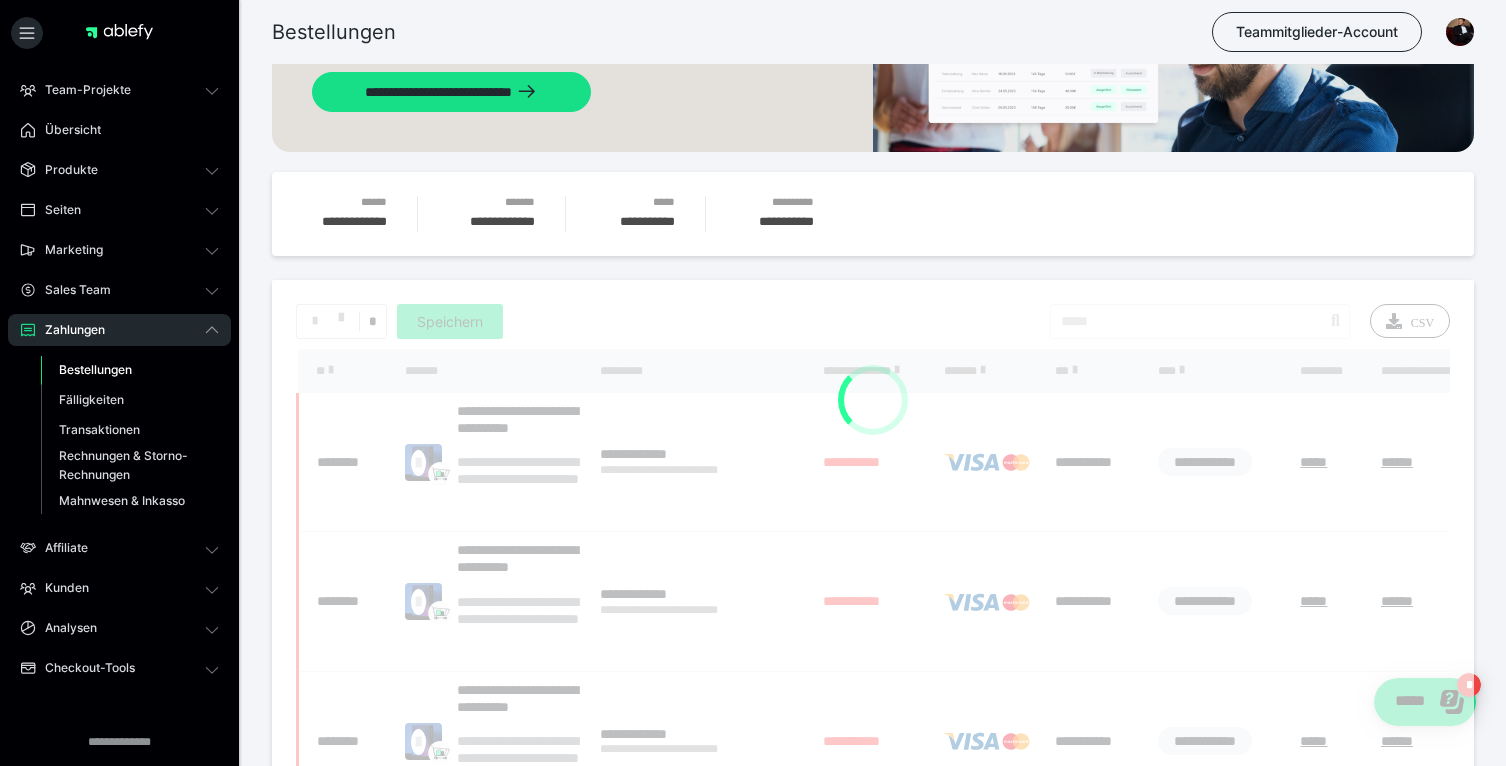 scroll, scrollTop: 79, scrollLeft: 0, axis: vertical 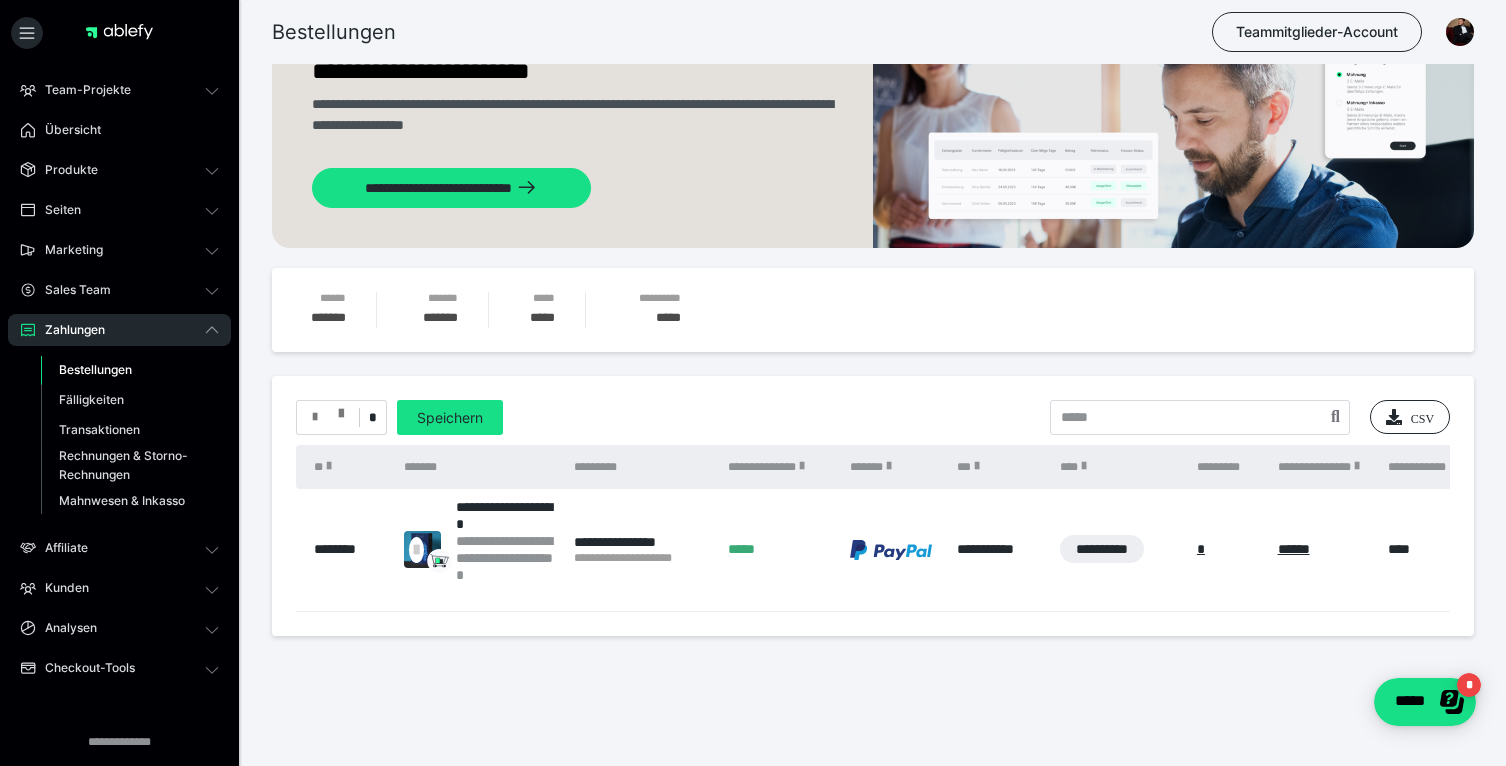 click at bounding box center [341, 409] 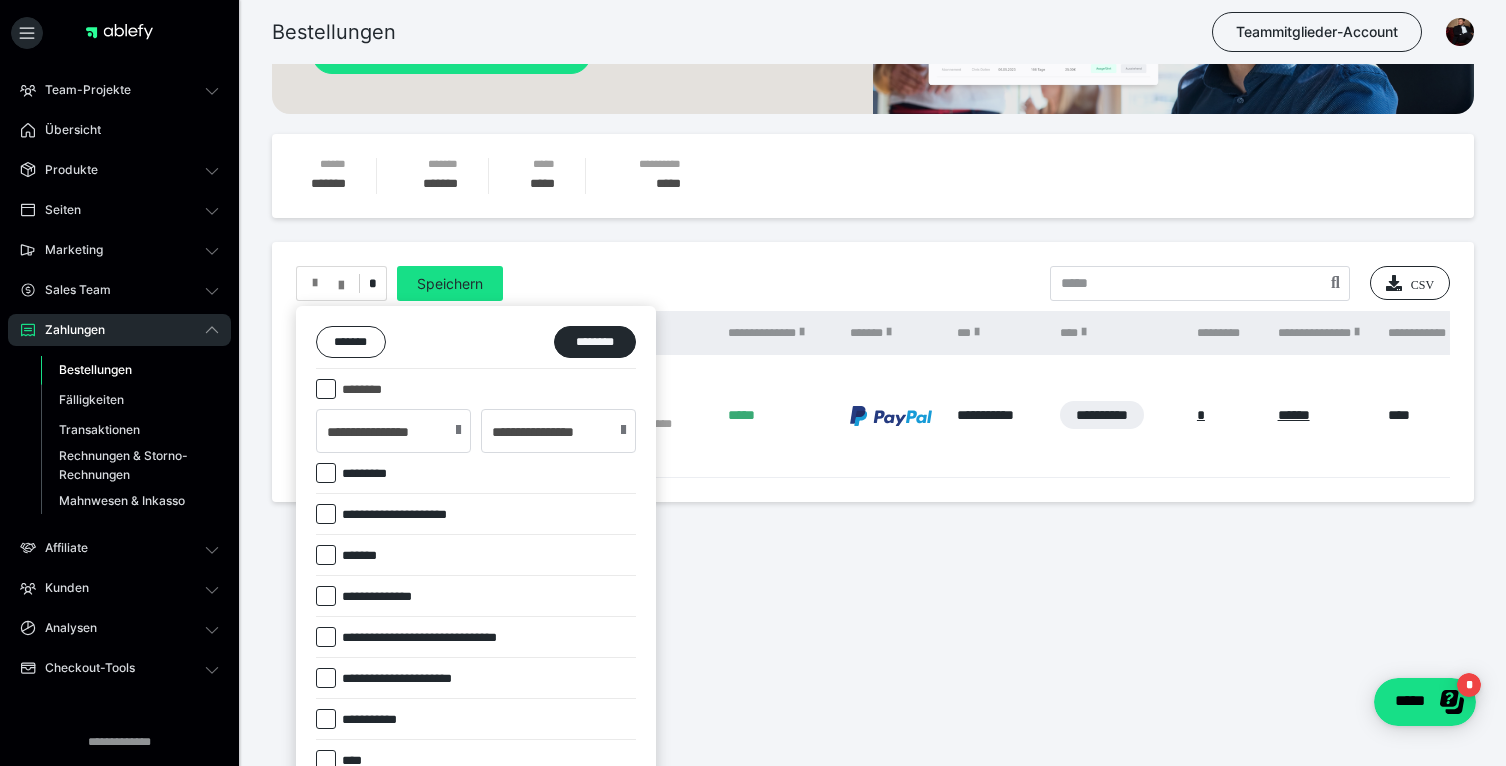 scroll, scrollTop: 224, scrollLeft: 0, axis: vertical 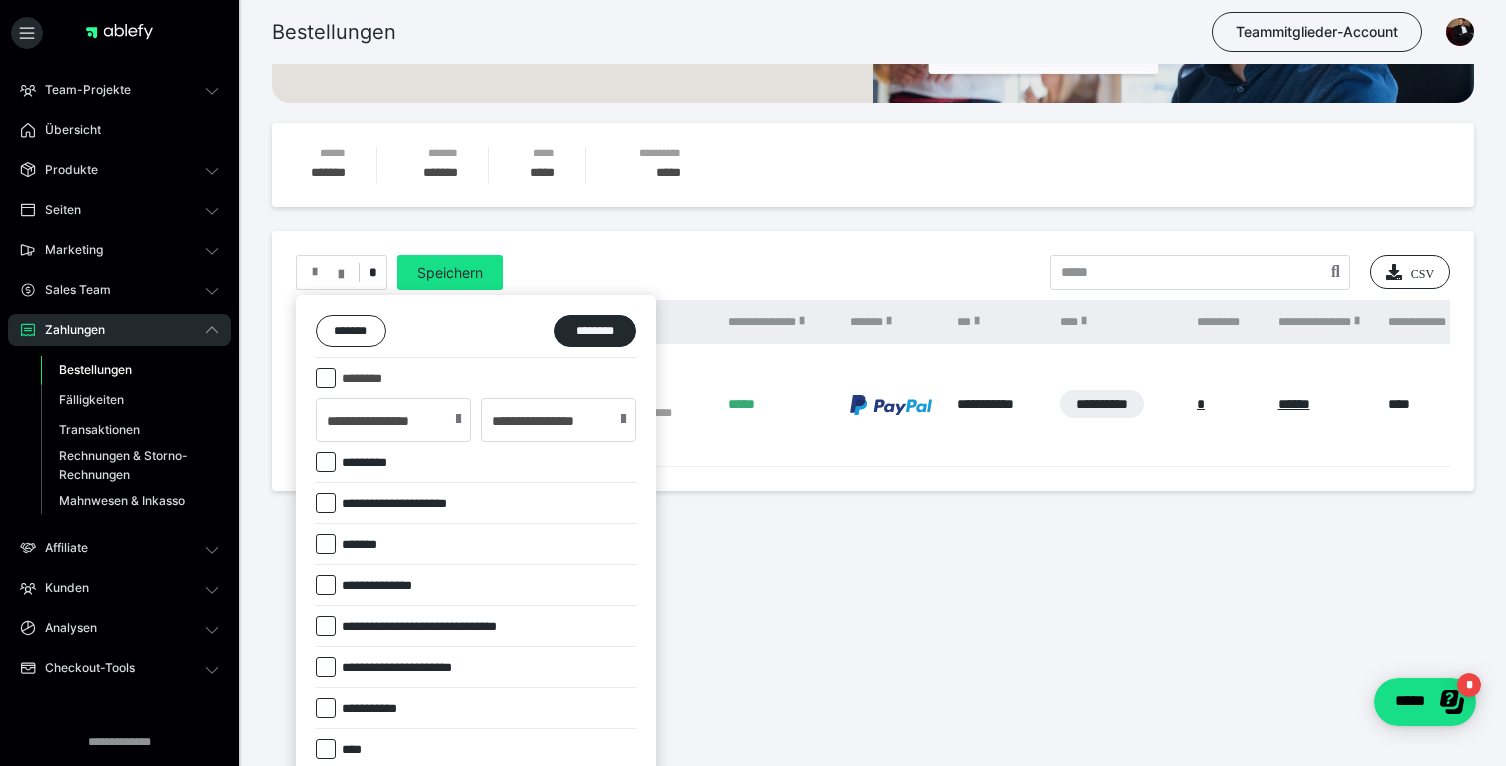 click at bounding box center (753, 383) 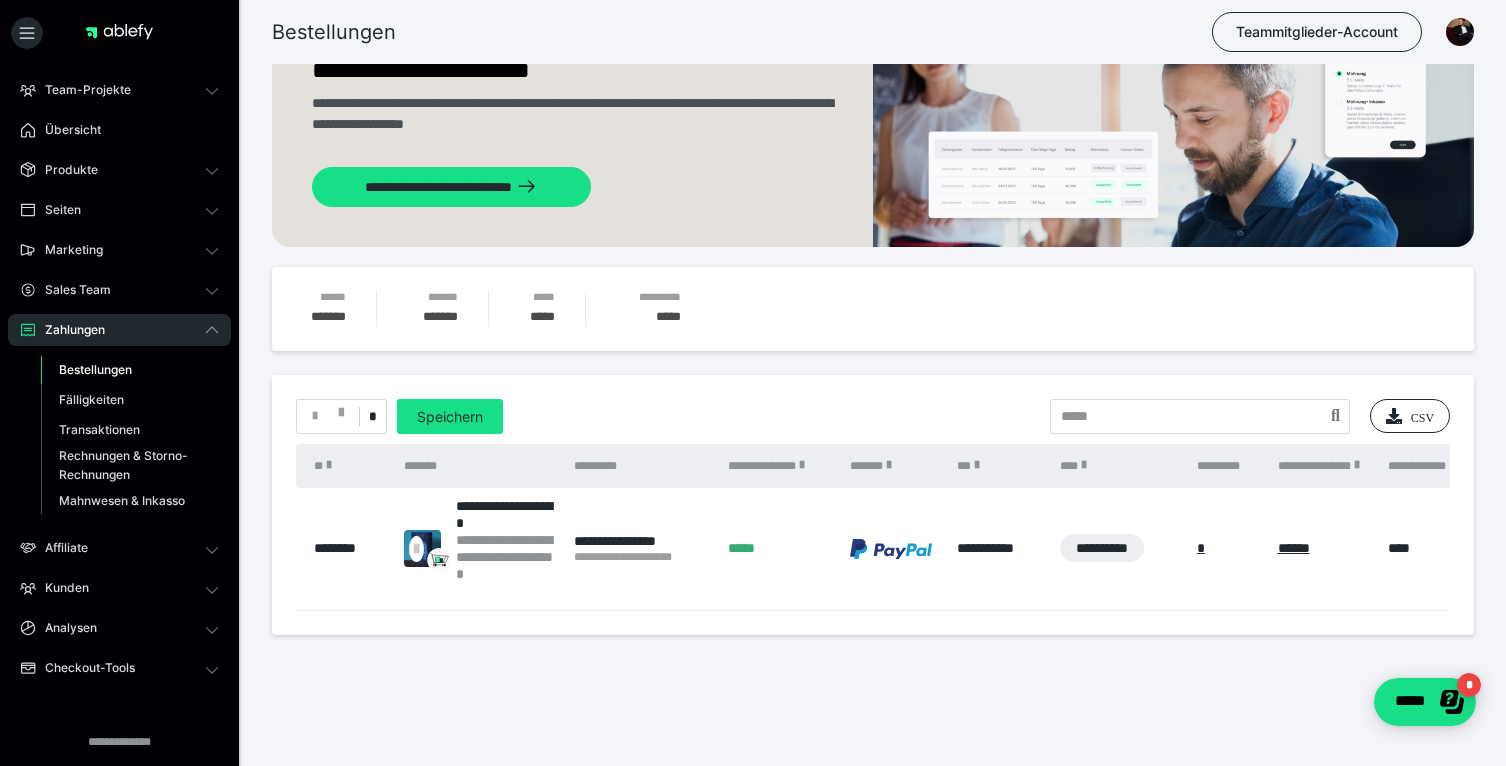 scroll, scrollTop: 79, scrollLeft: 0, axis: vertical 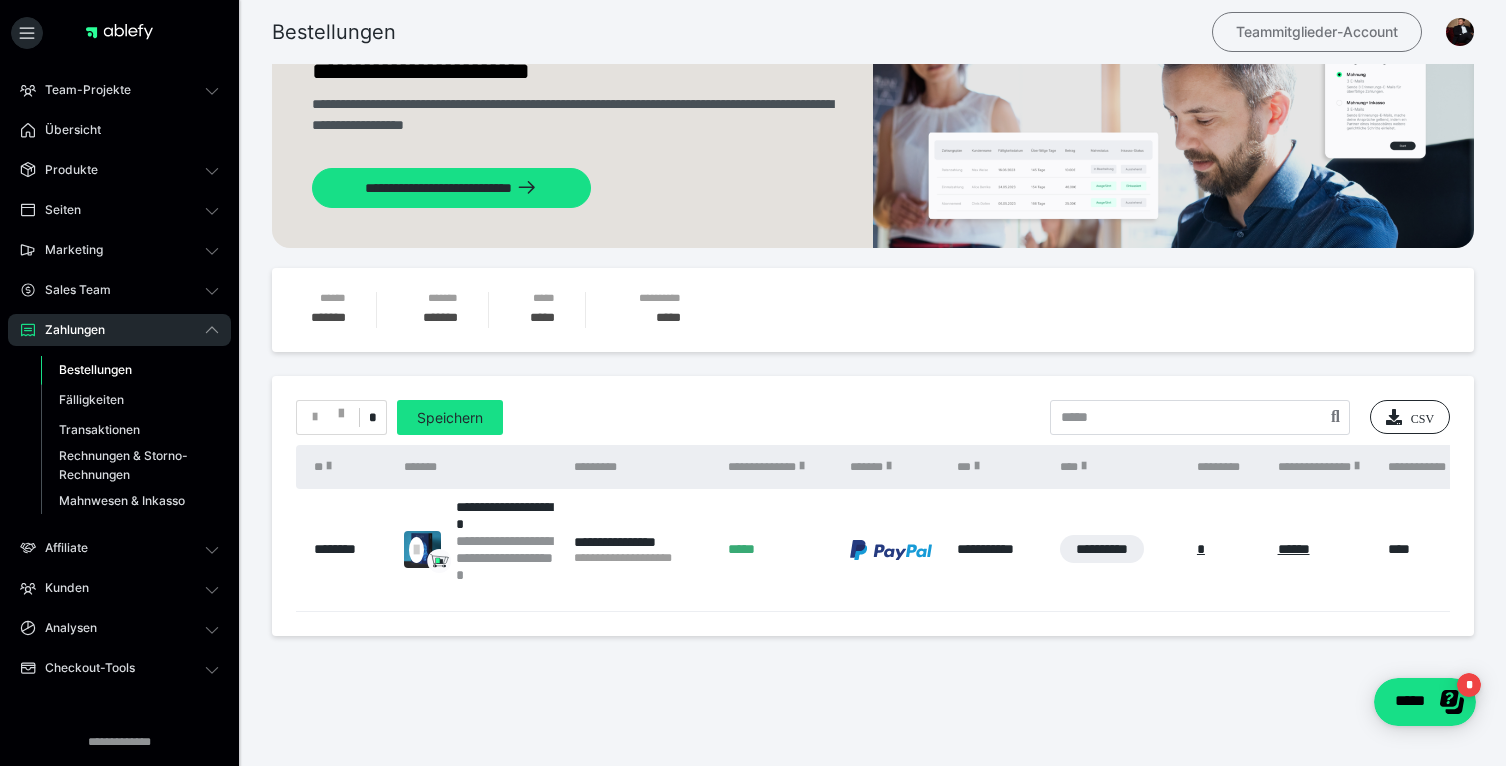 click on "Teammitglieder-Account" at bounding box center [1317, 32] 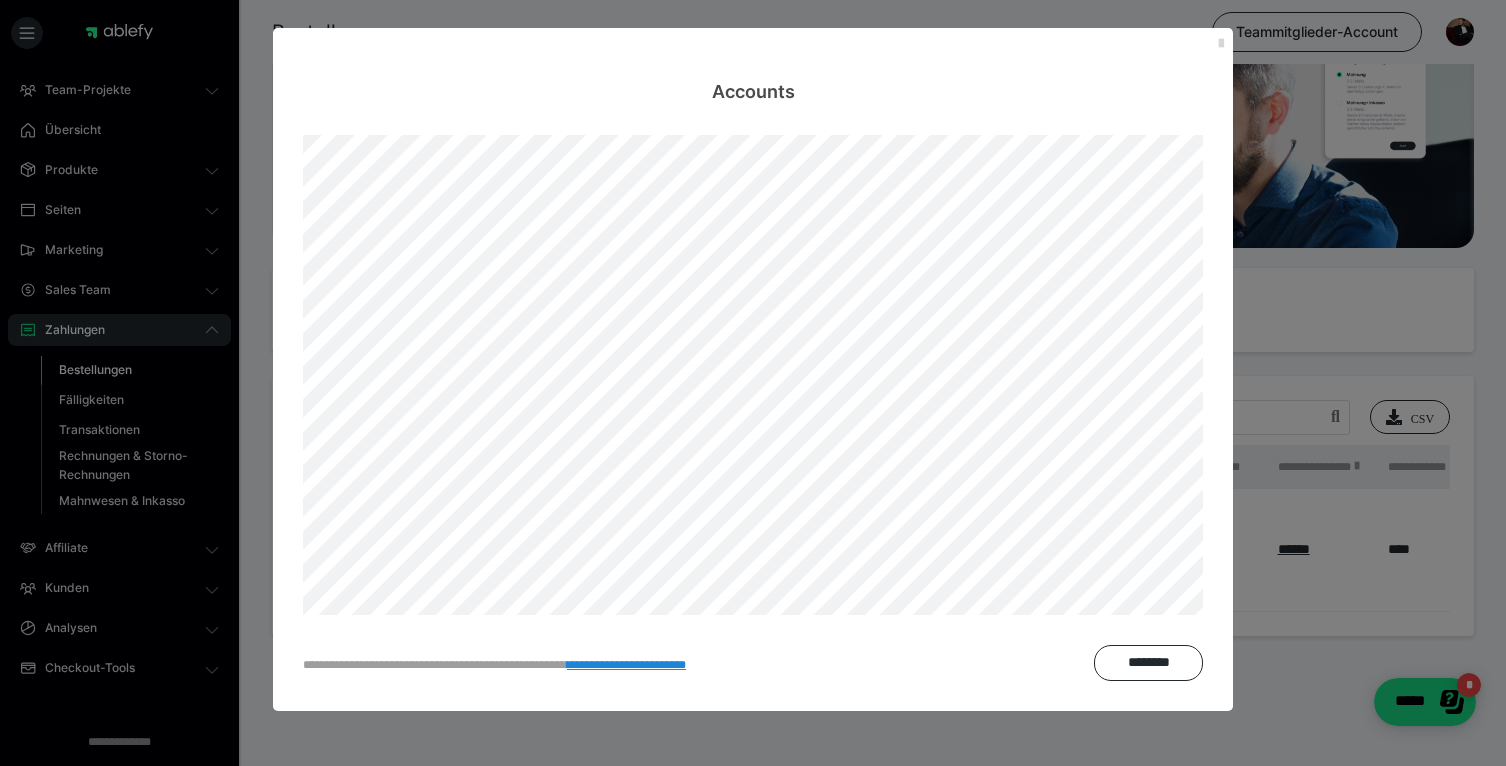 click at bounding box center (1221, 44) 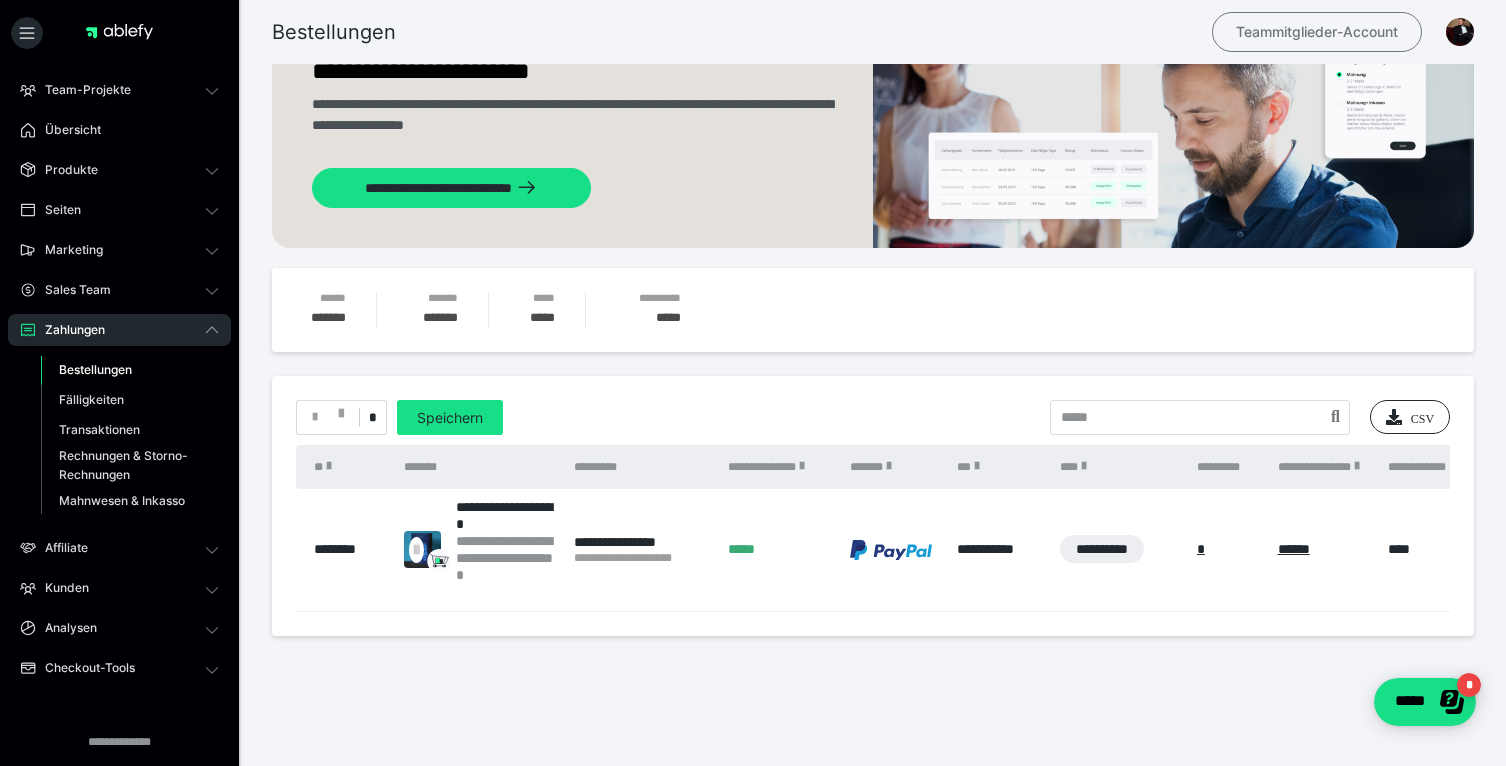 click on "Teammitglieder-Account" at bounding box center (1317, 32) 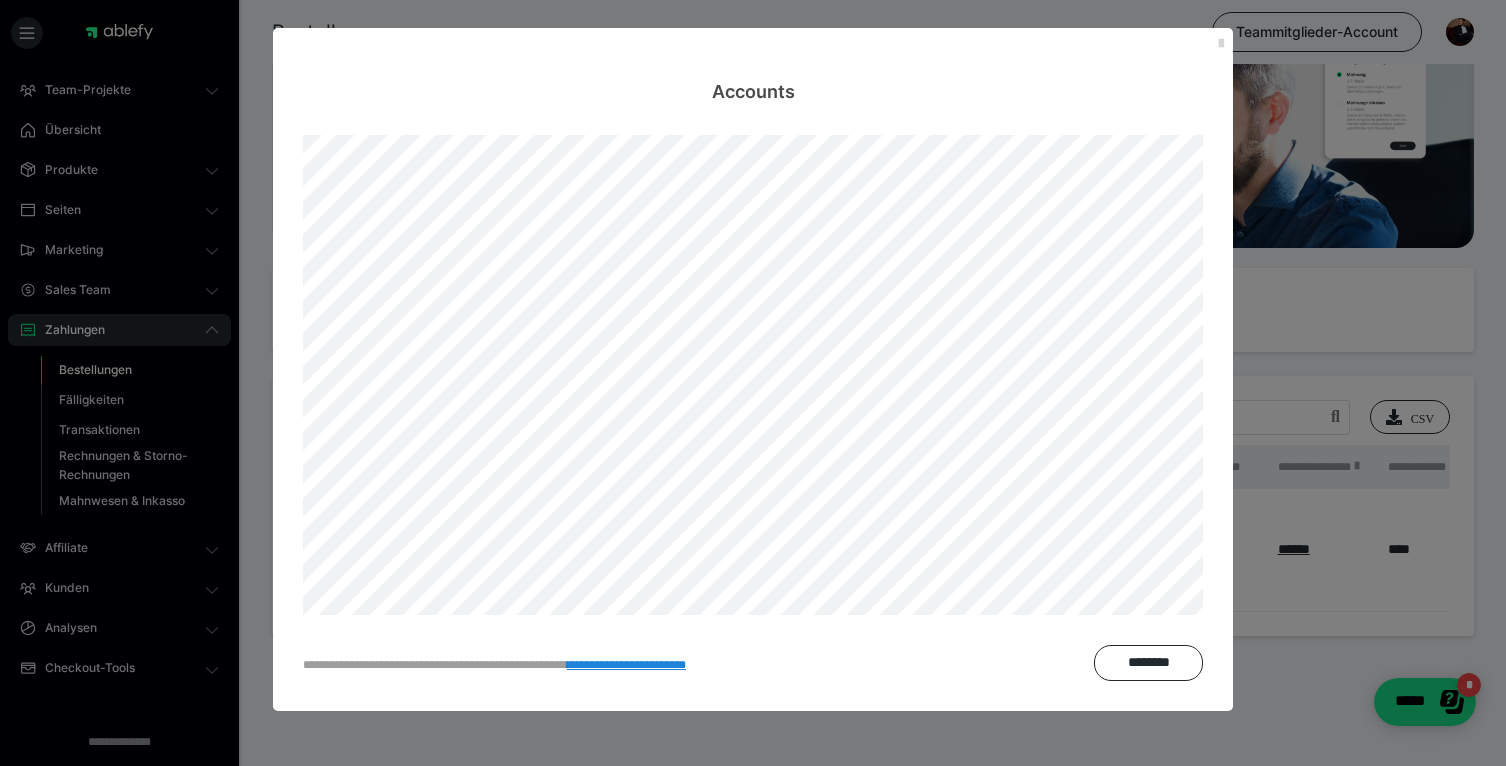click at bounding box center (1221, 44) 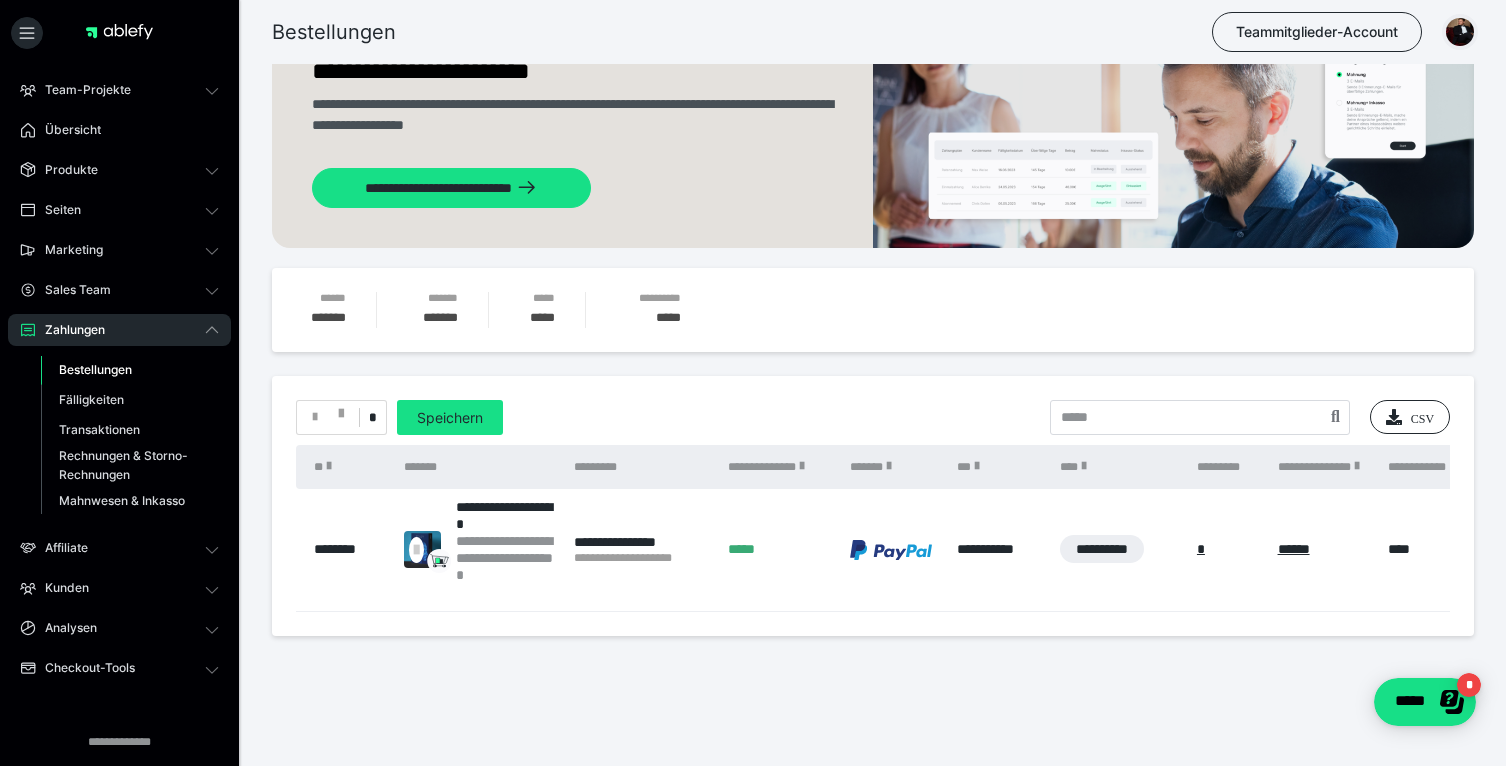 click at bounding box center (1460, 32) 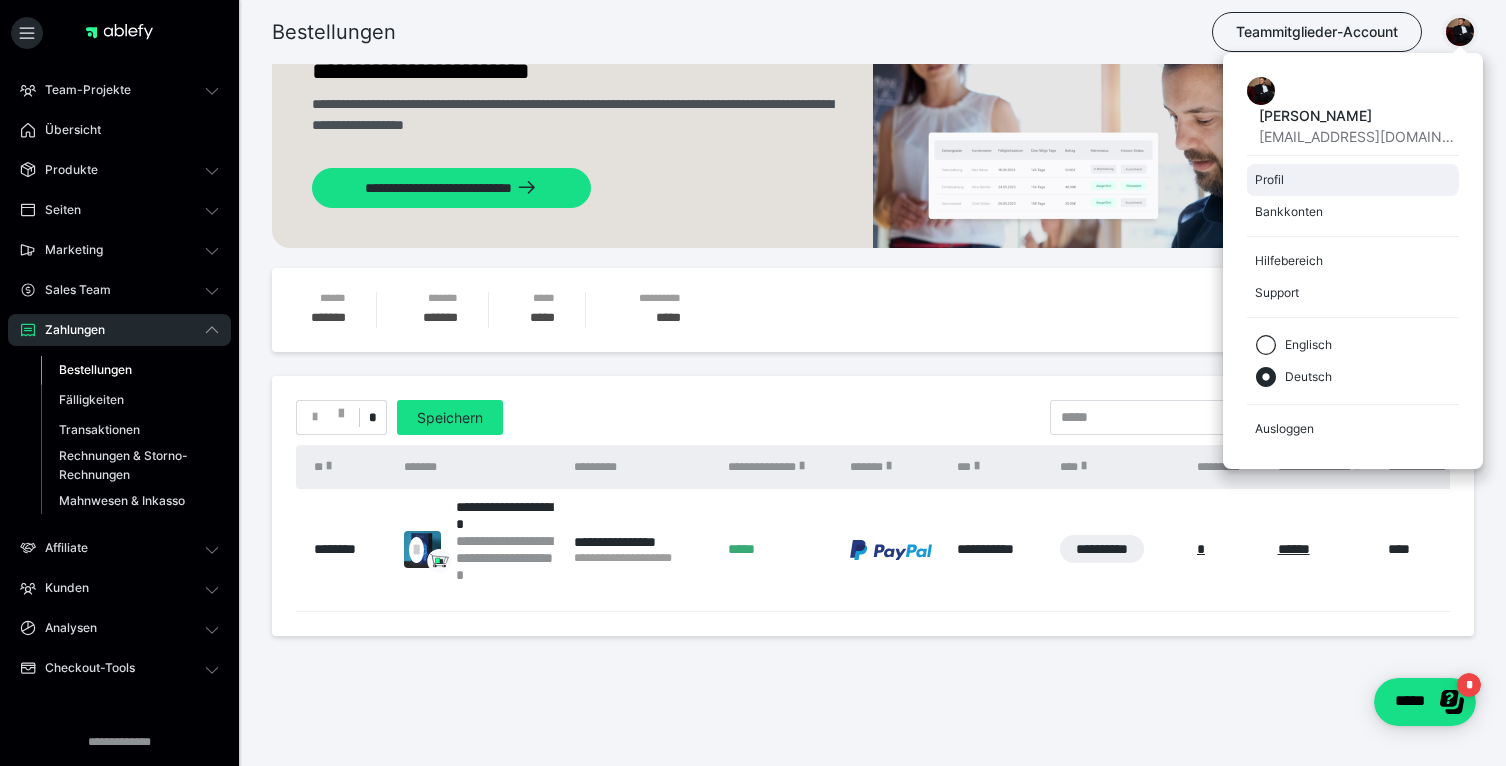 click on "Profil" at bounding box center [1349, 180] 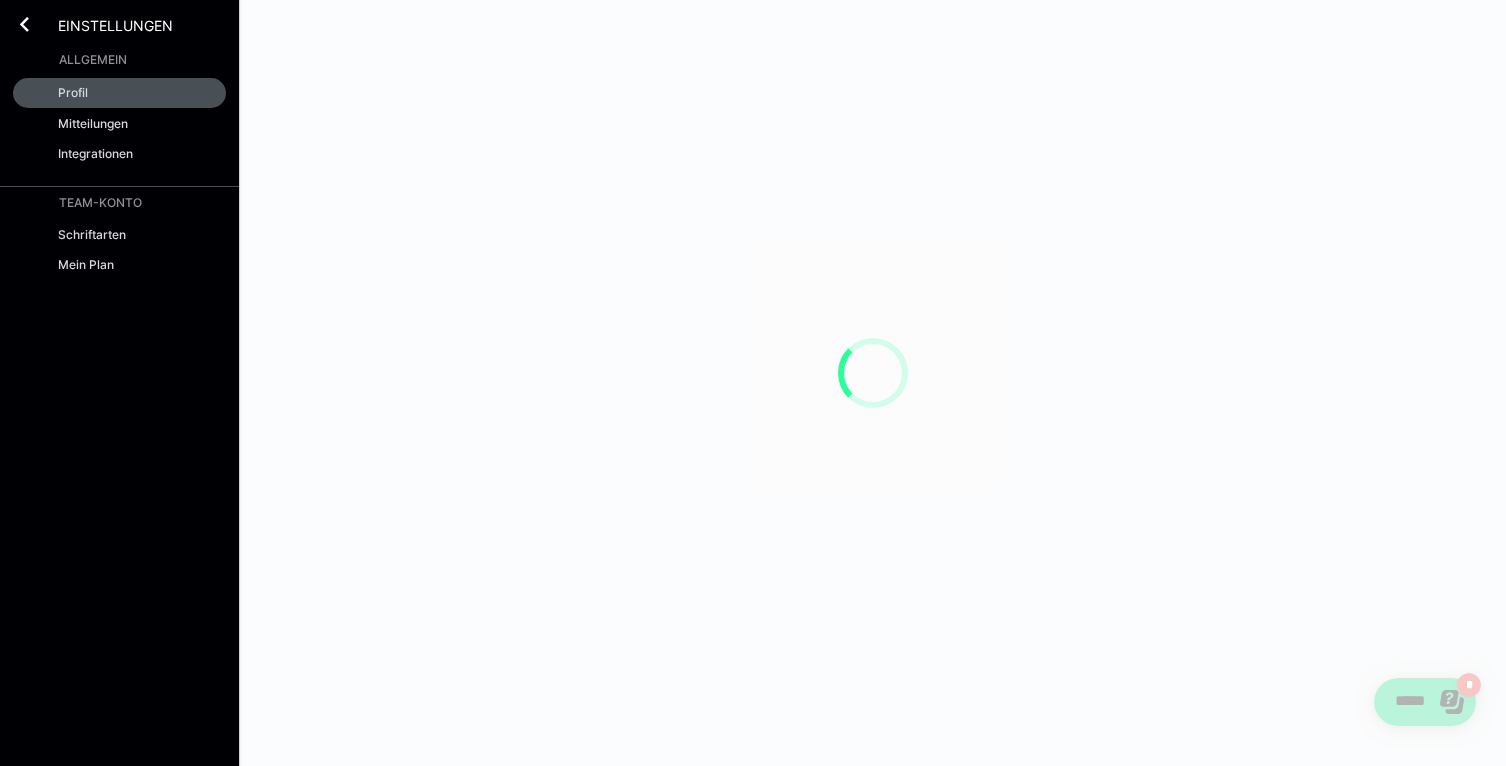 scroll, scrollTop: 0, scrollLeft: 0, axis: both 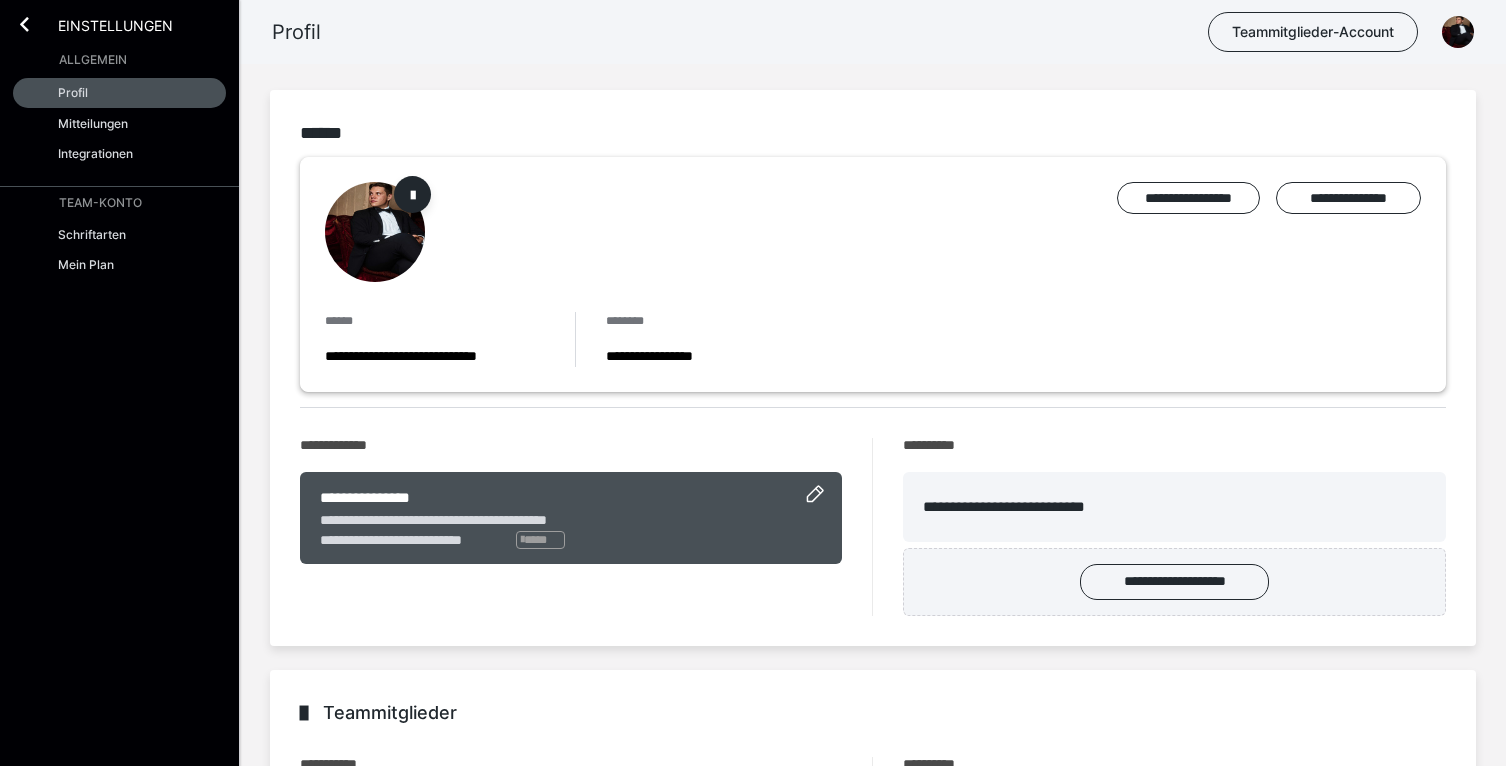 click on "Einstellungen" at bounding box center [119, 22] 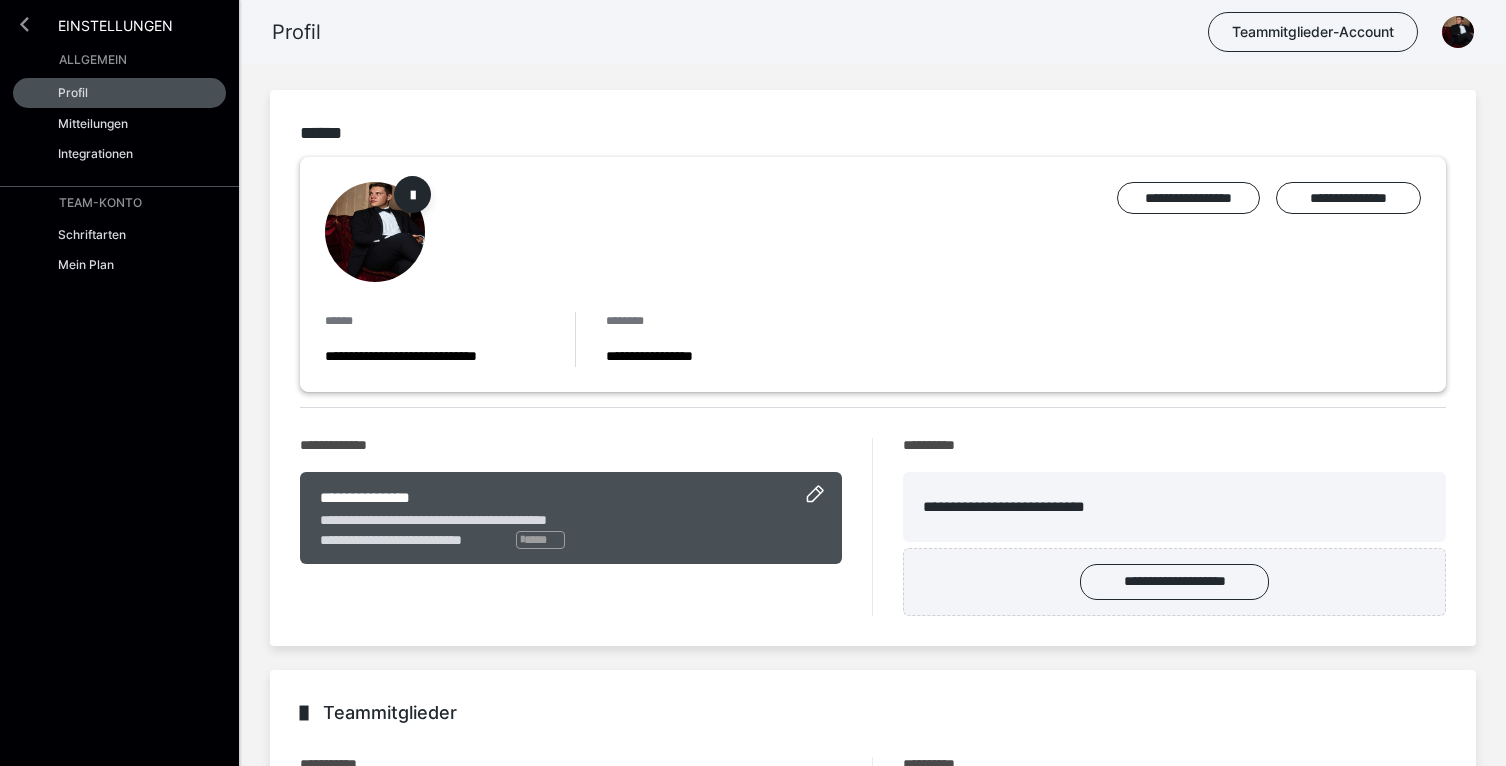click at bounding box center (24, 24) 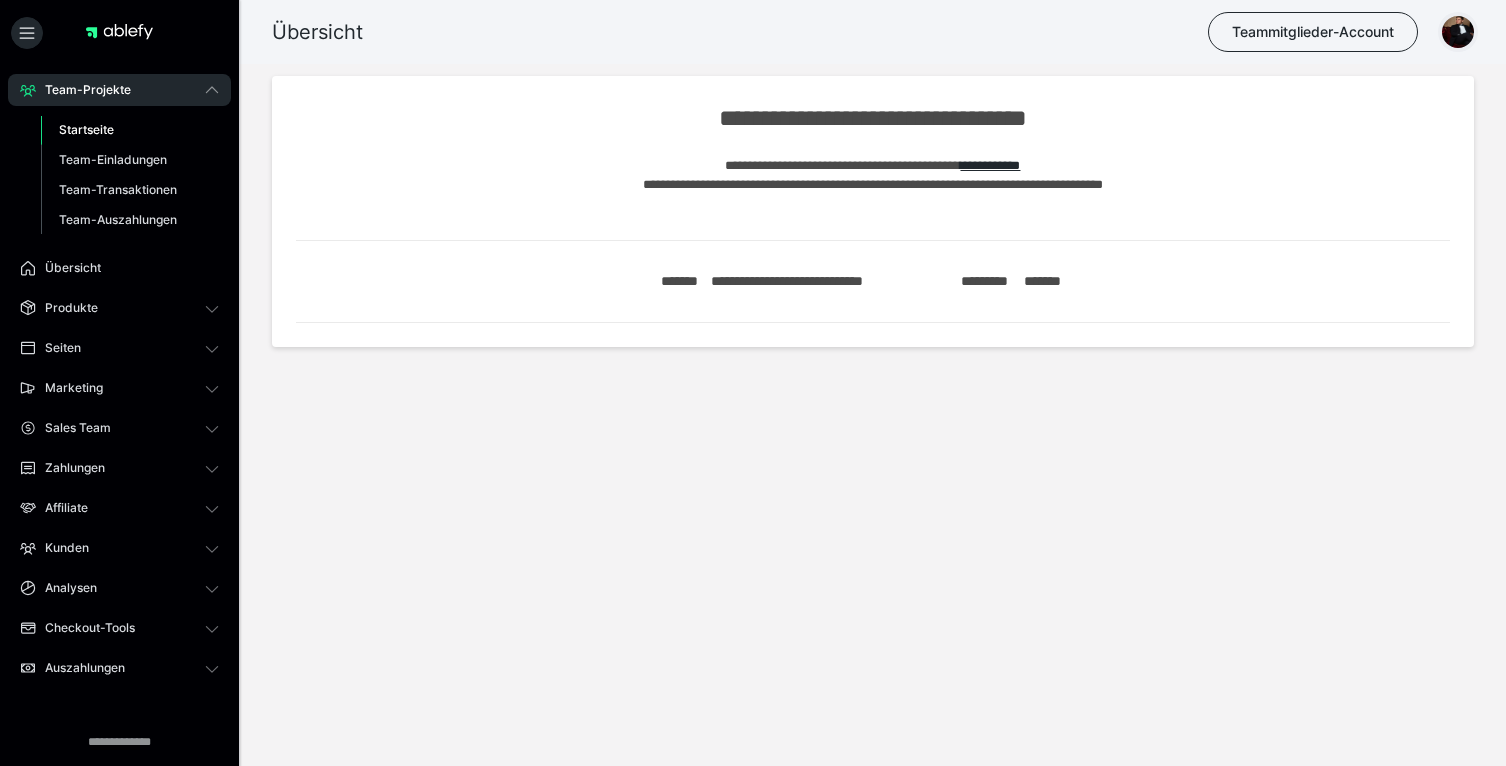 click at bounding box center (1458, 32) 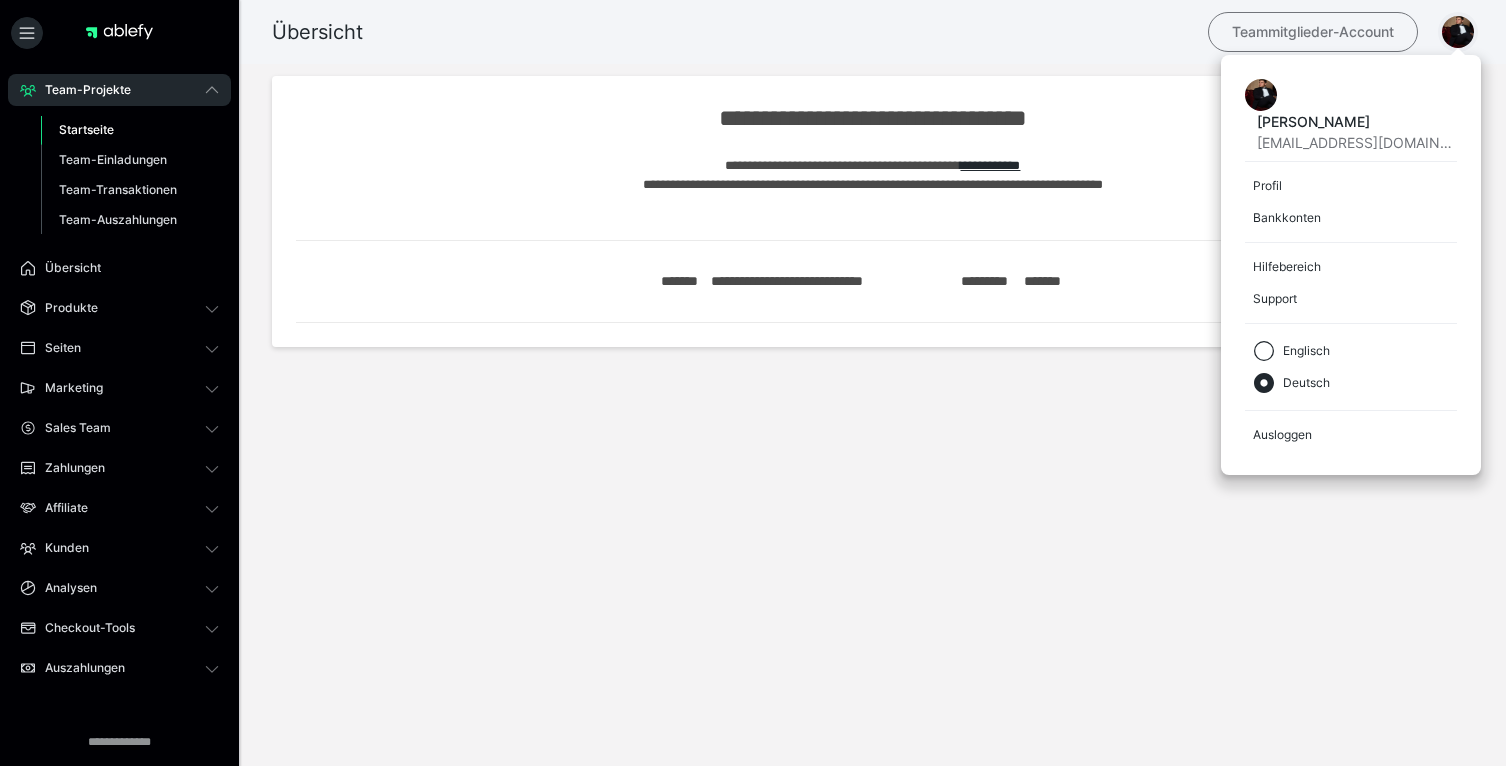 click on "Teammitglieder-Account" at bounding box center (1313, 32) 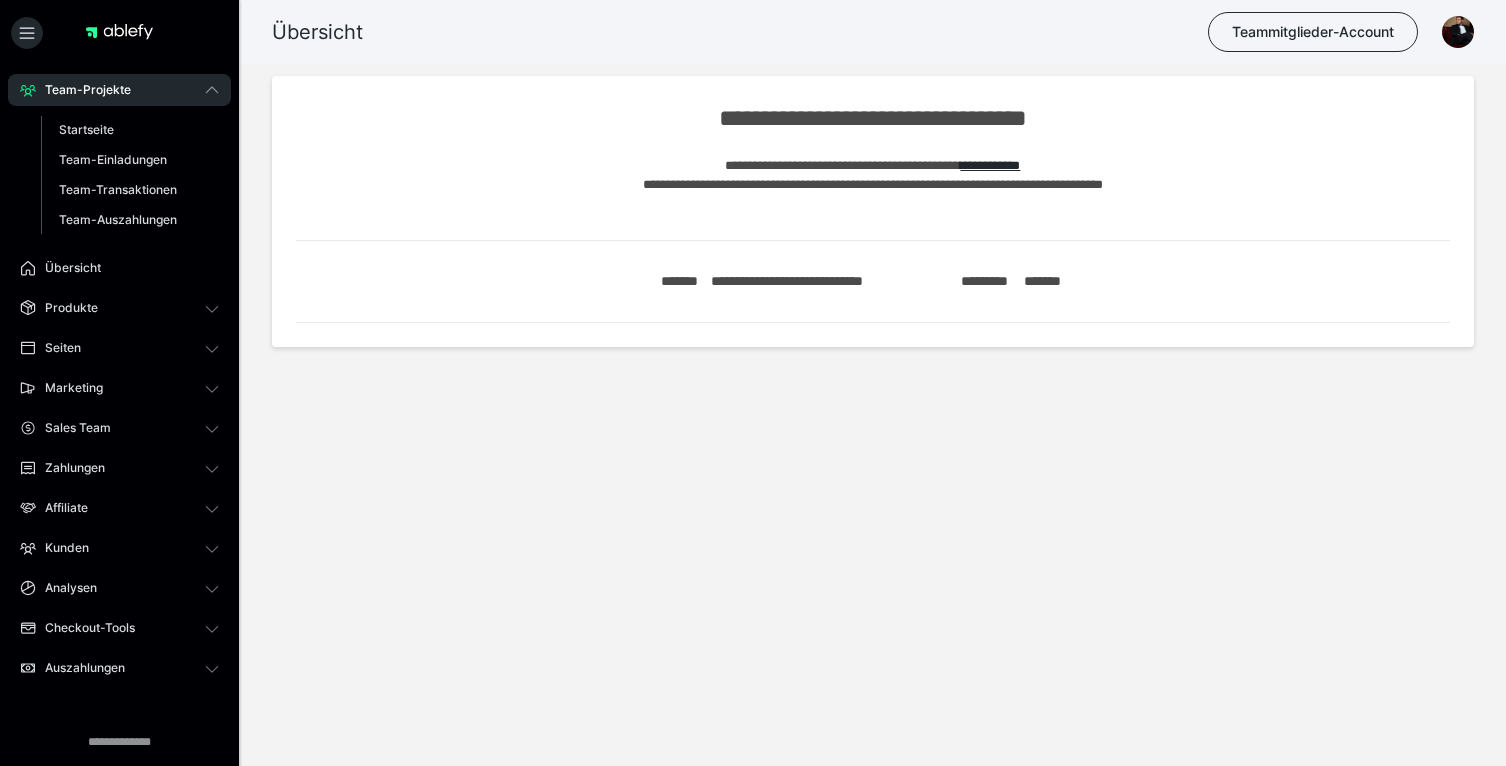 scroll, scrollTop: 0, scrollLeft: 0, axis: both 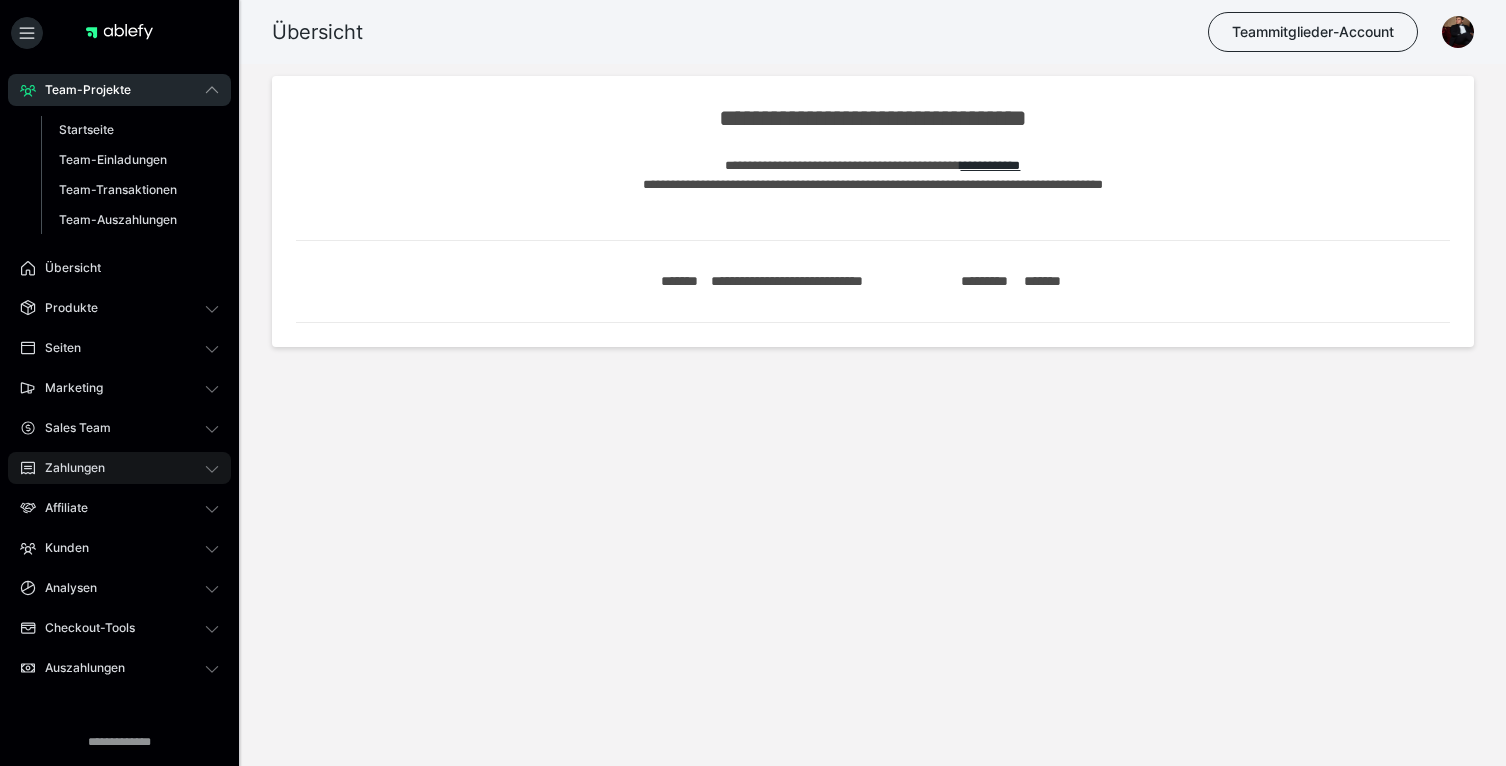 click on "Zahlungen" at bounding box center [119, 468] 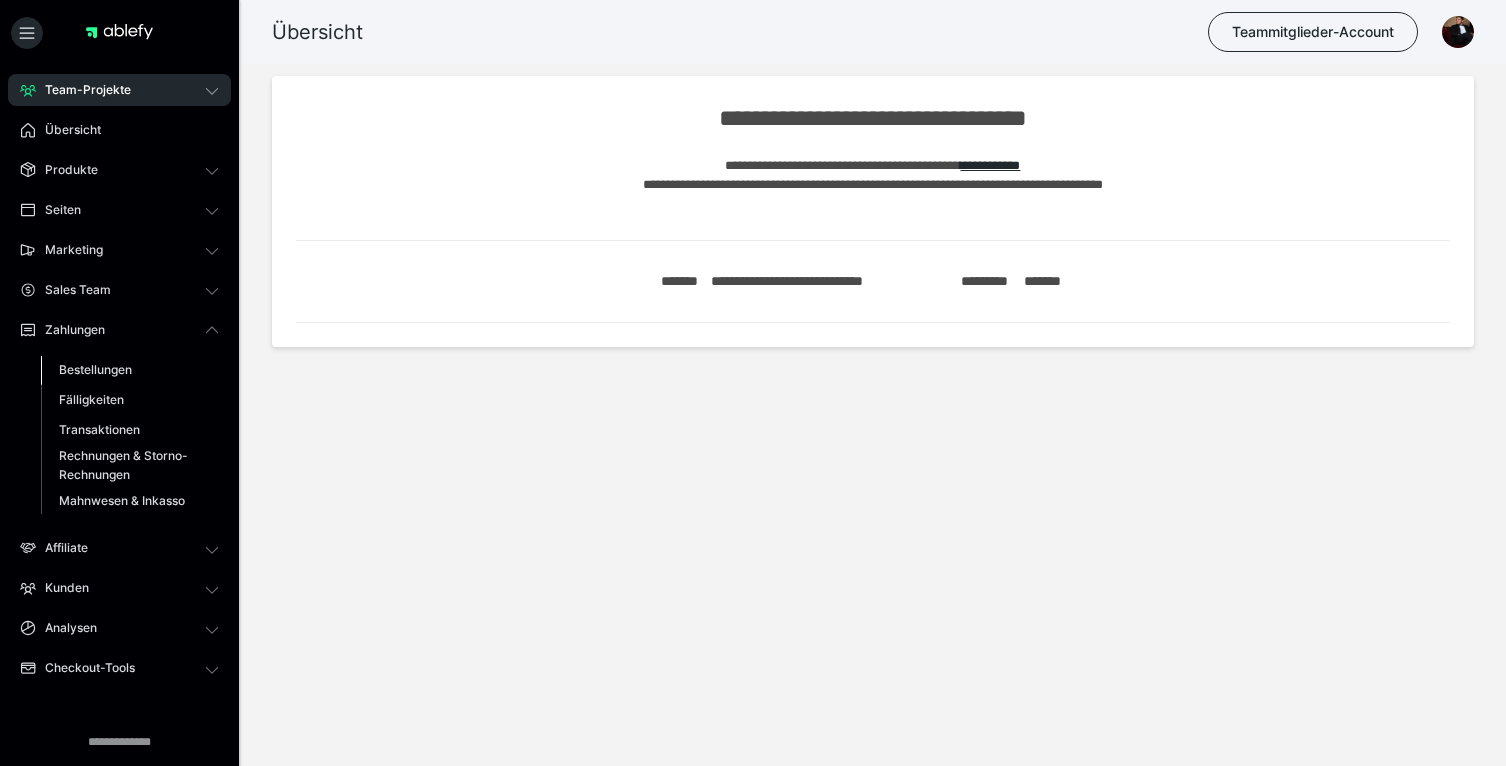click on "Bestellungen" at bounding box center [95, 369] 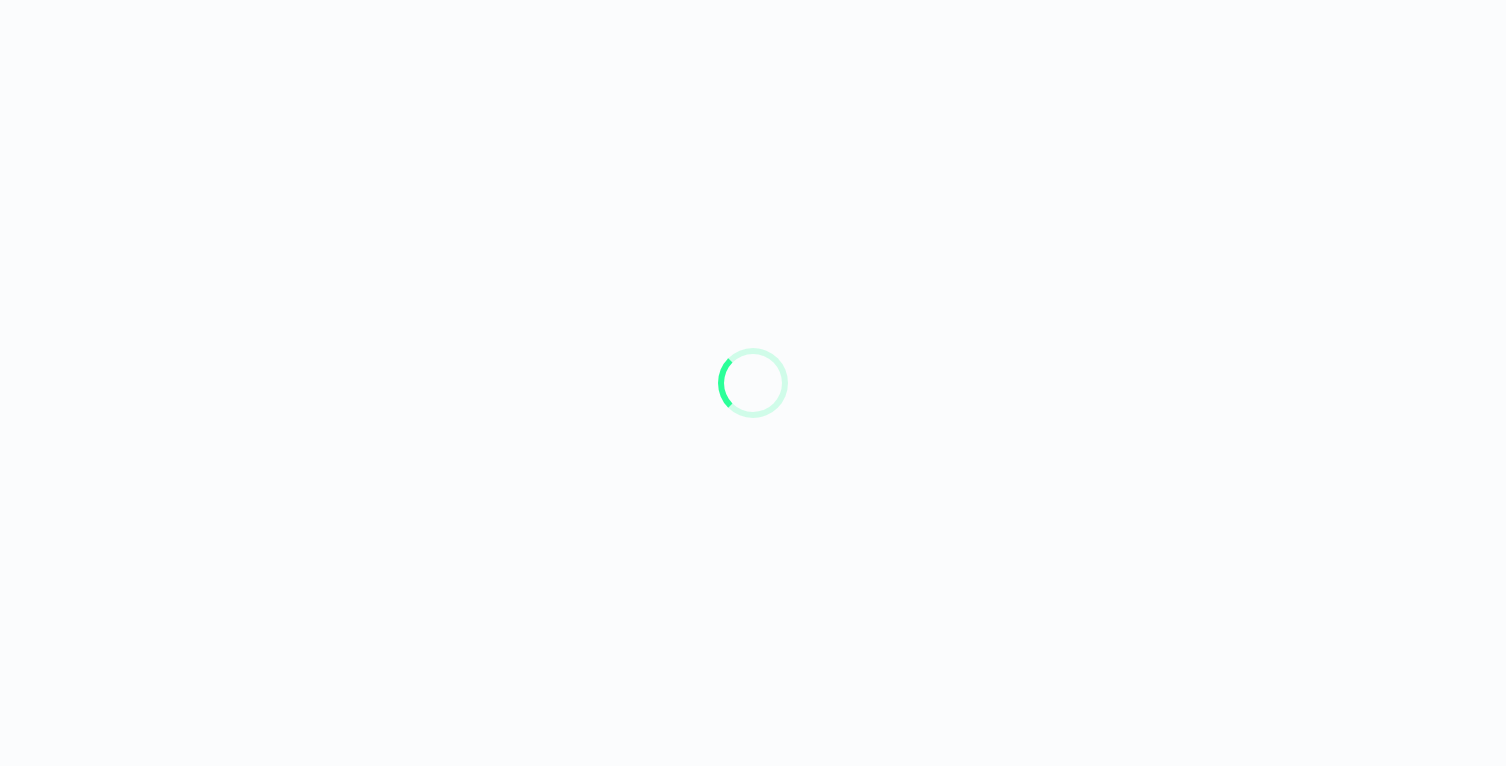 scroll, scrollTop: 0, scrollLeft: 0, axis: both 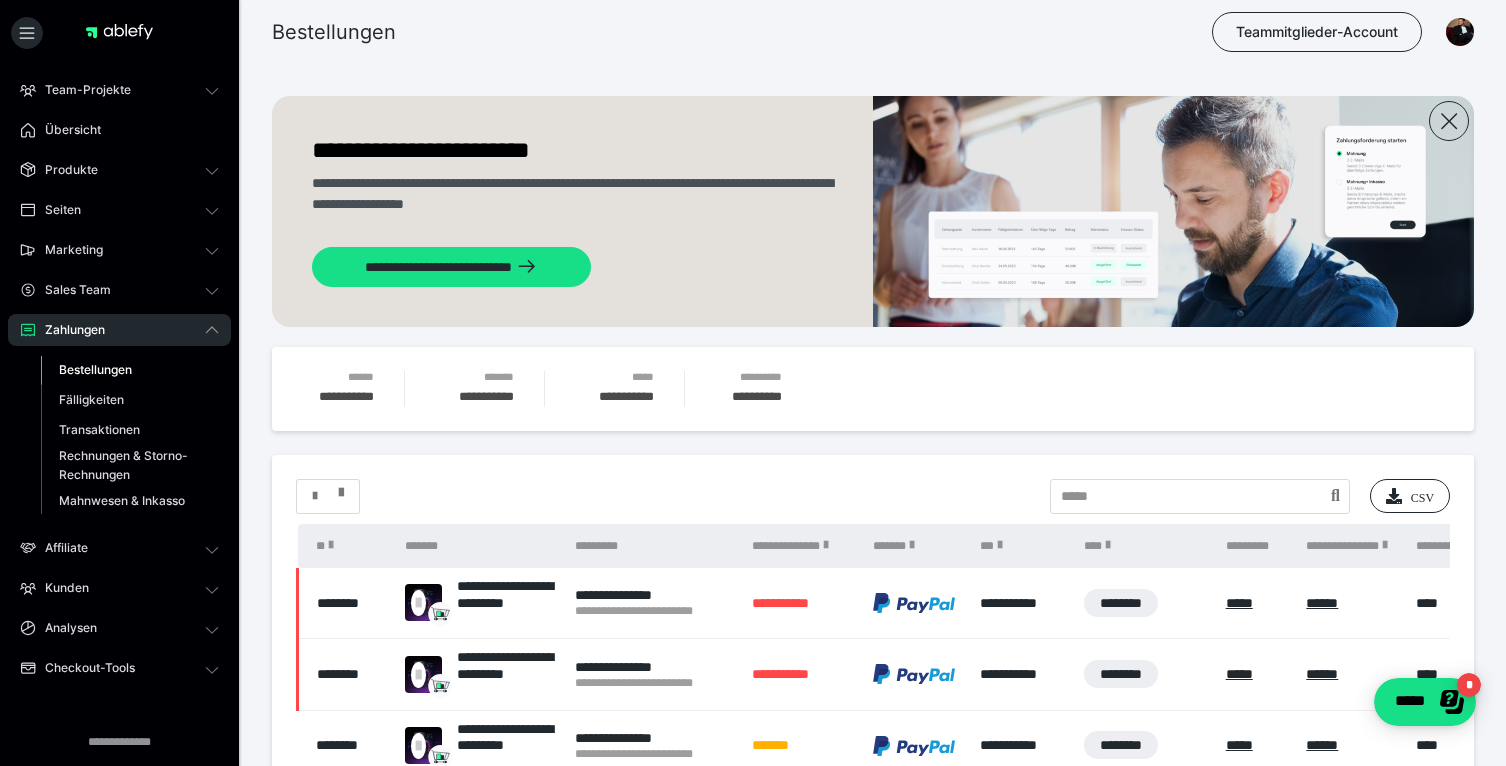 click at bounding box center (328, 496) 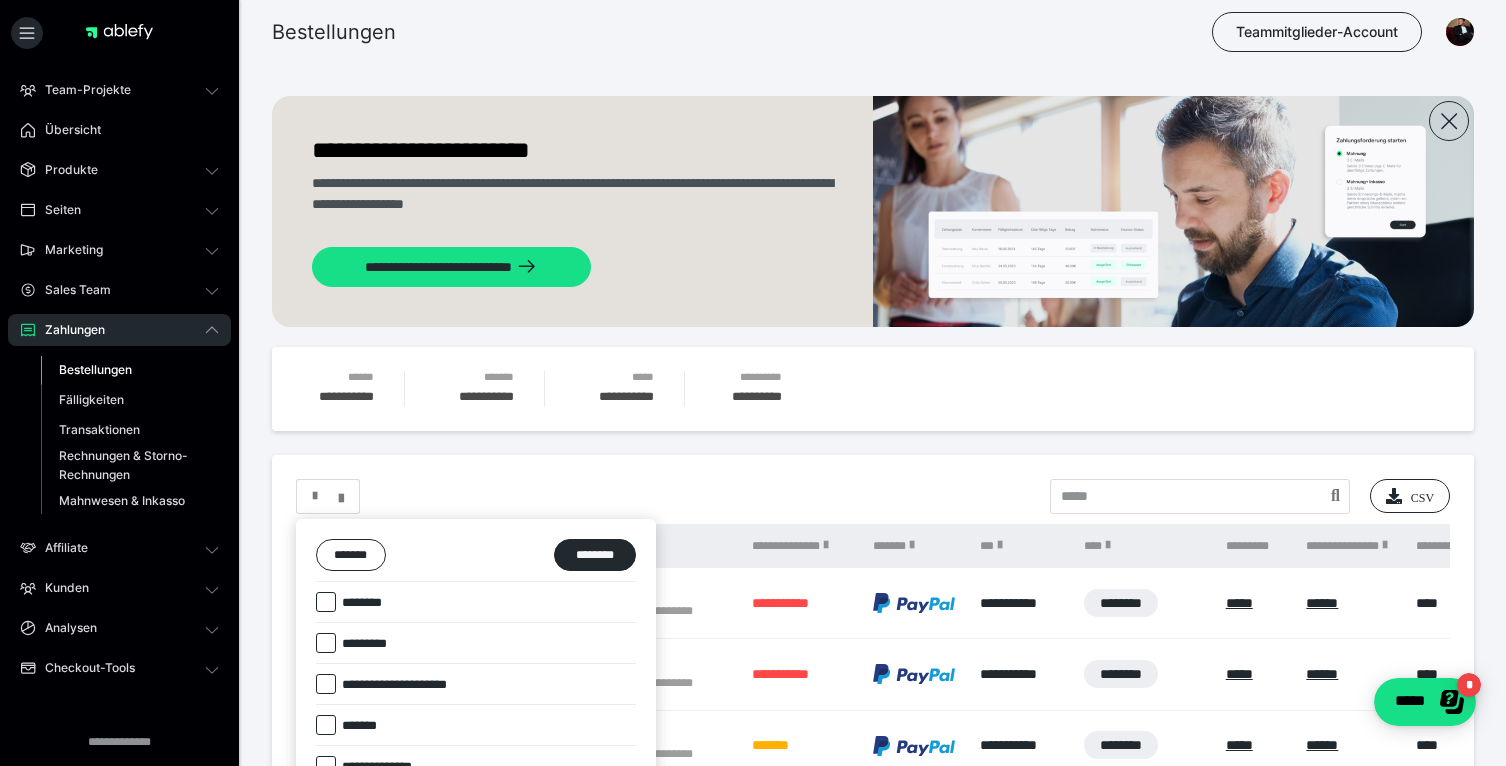 click at bounding box center [326, 602] 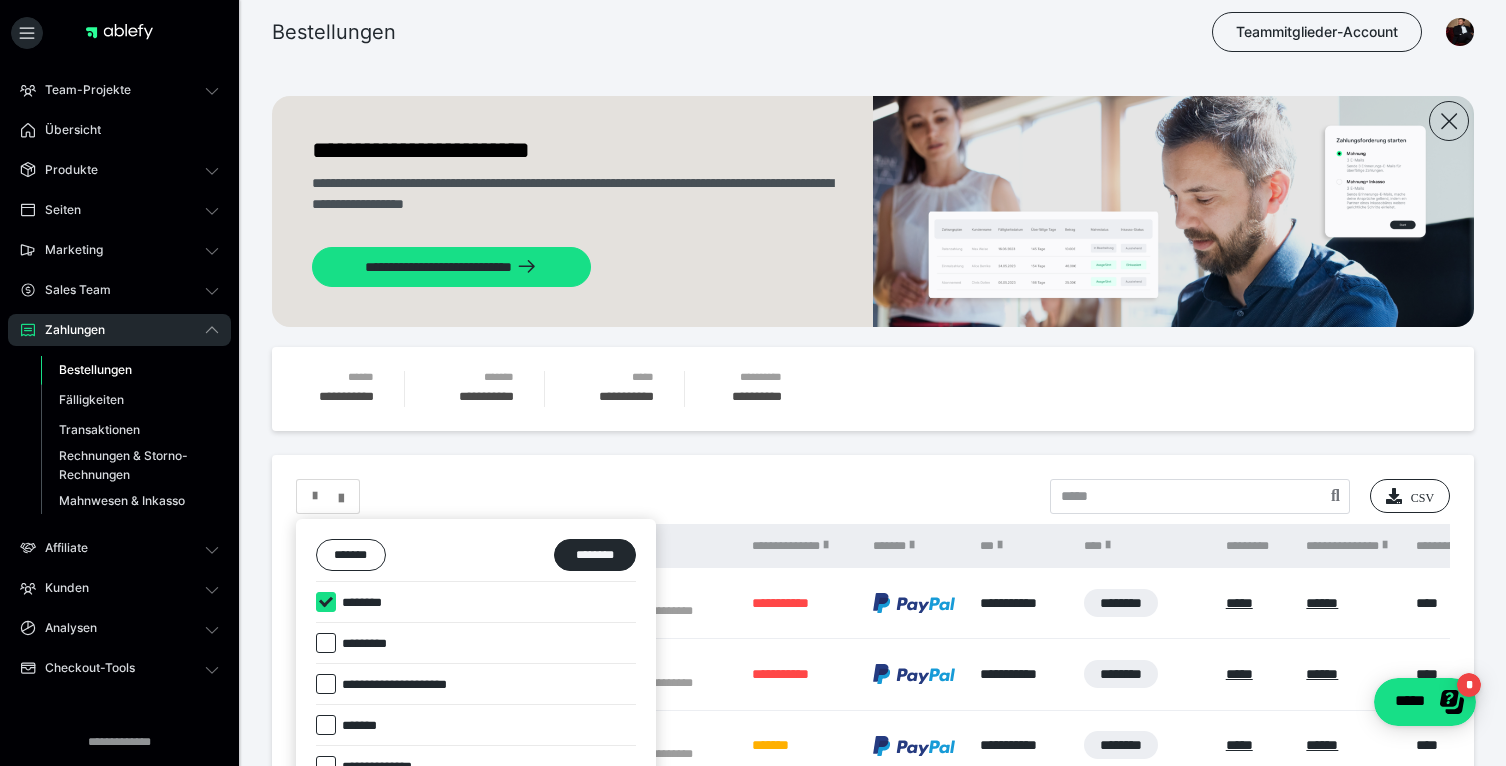 checkbox on "****" 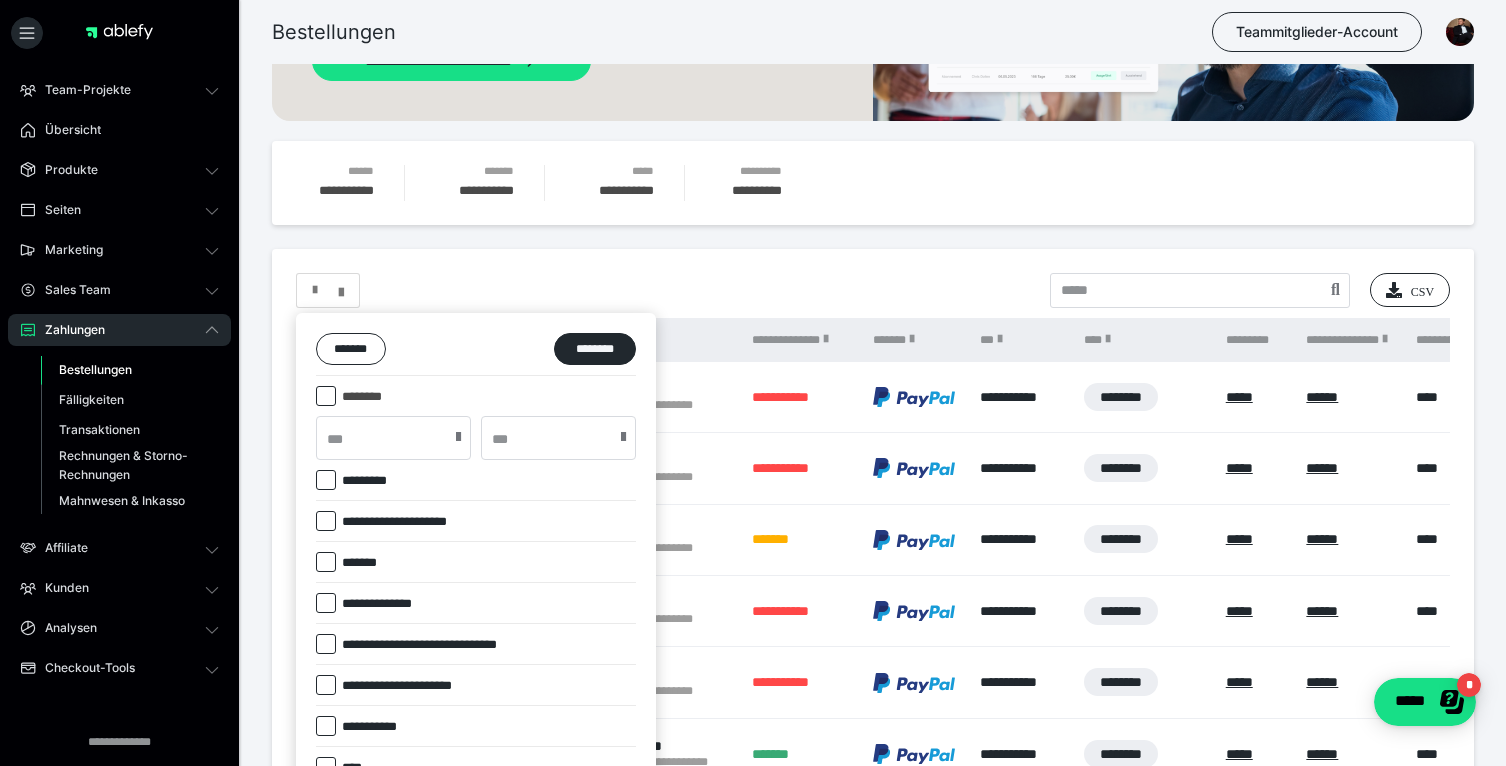 scroll, scrollTop: 210, scrollLeft: 0, axis: vertical 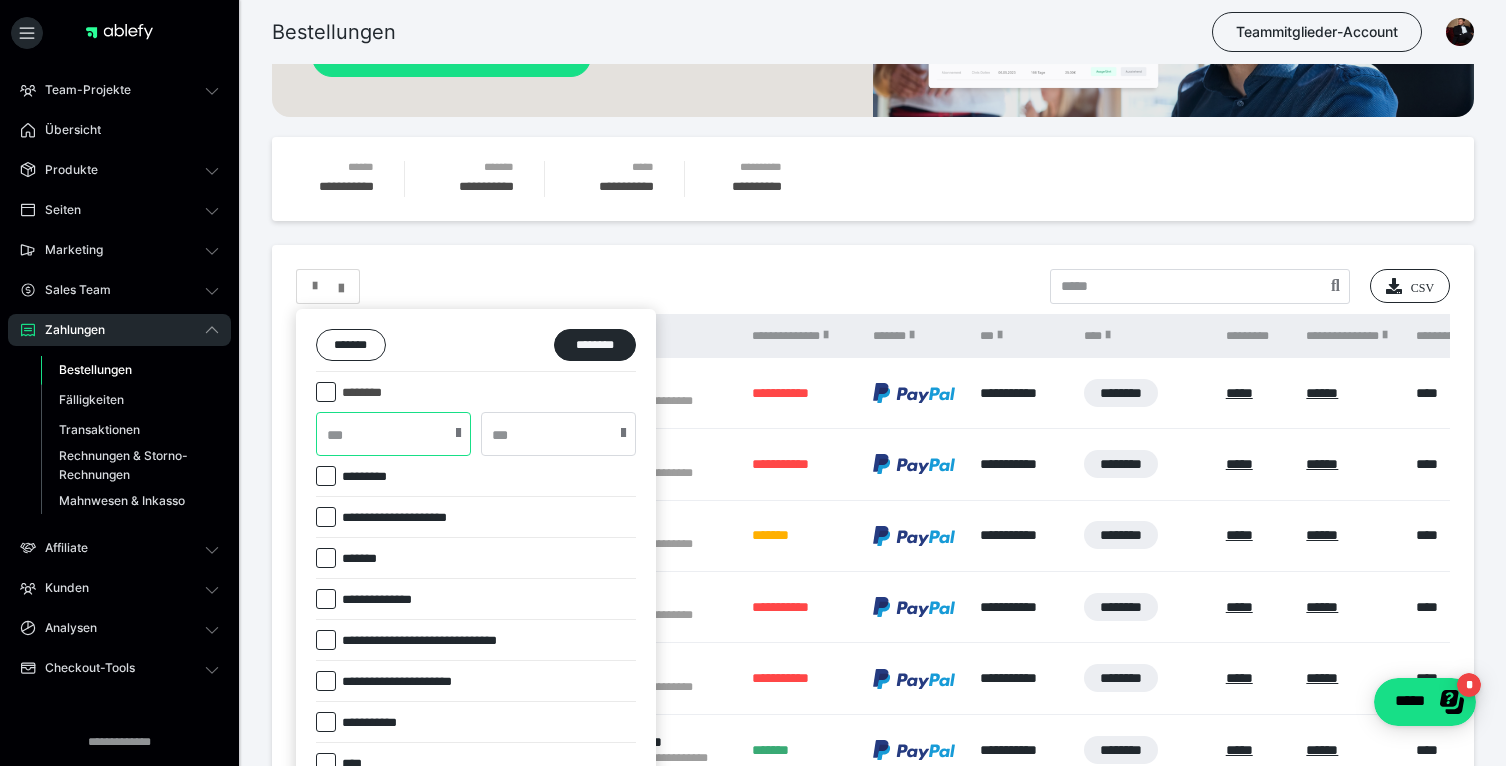 click at bounding box center [393, 434] 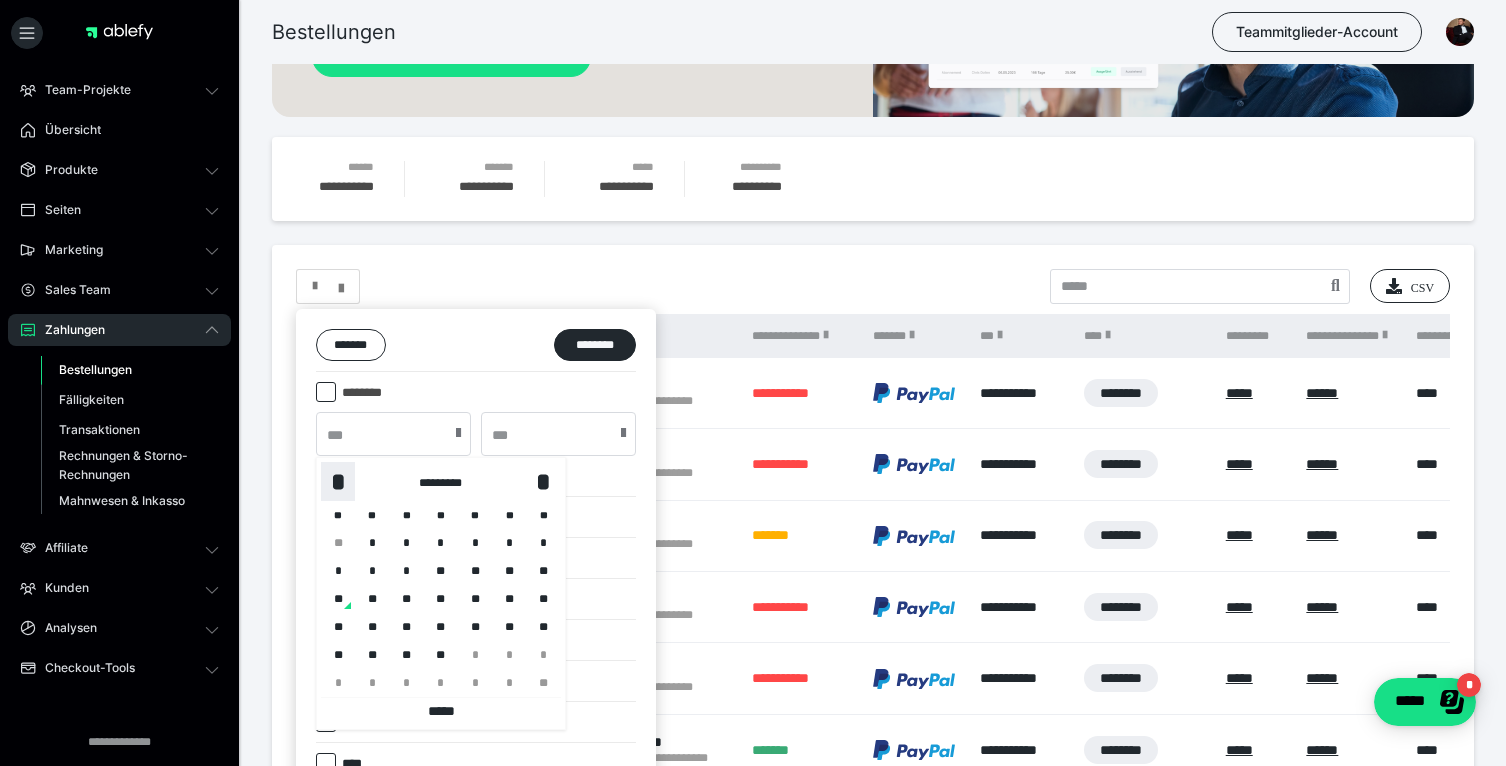 click on "*" at bounding box center (338, 482) 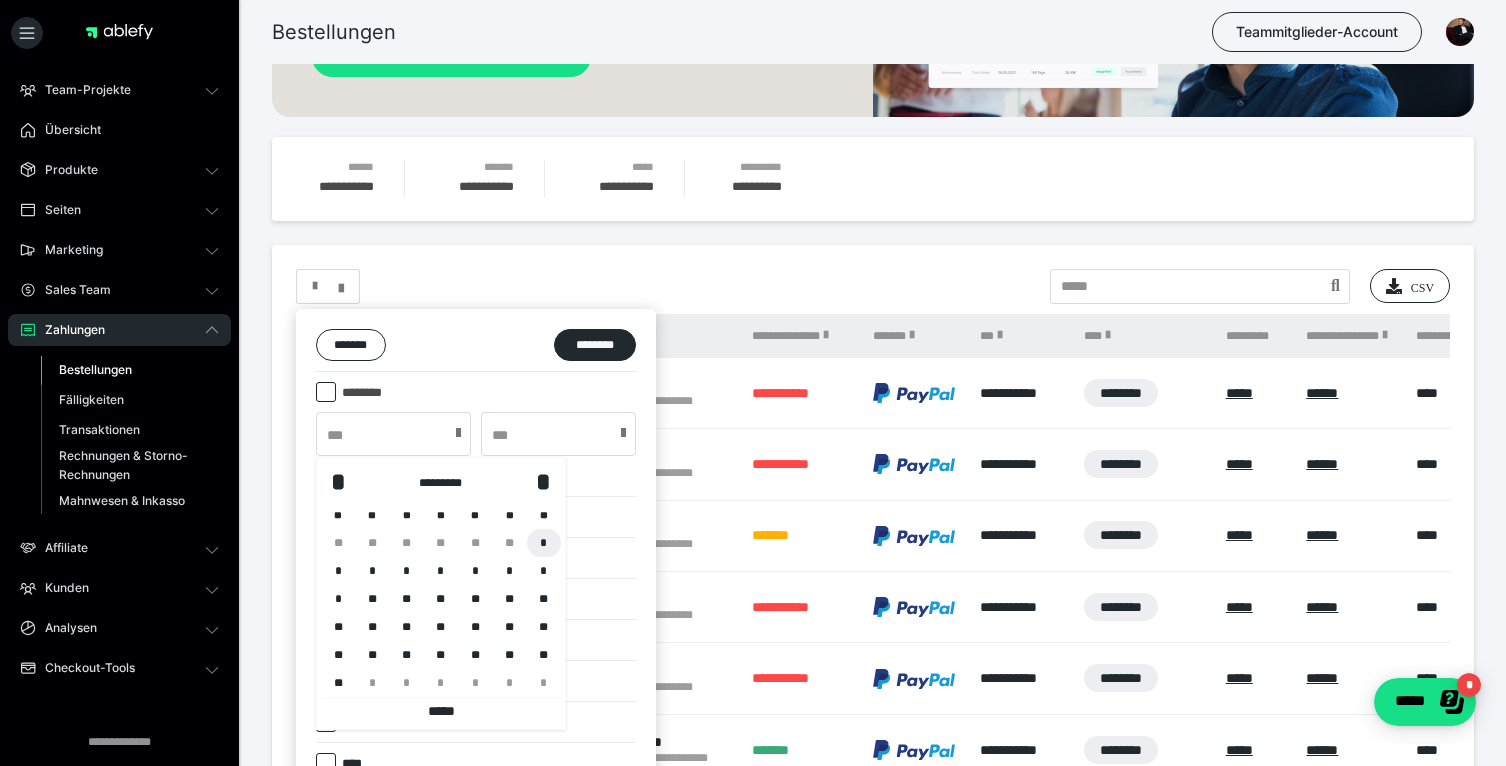 click on "*" at bounding box center [544, 543] 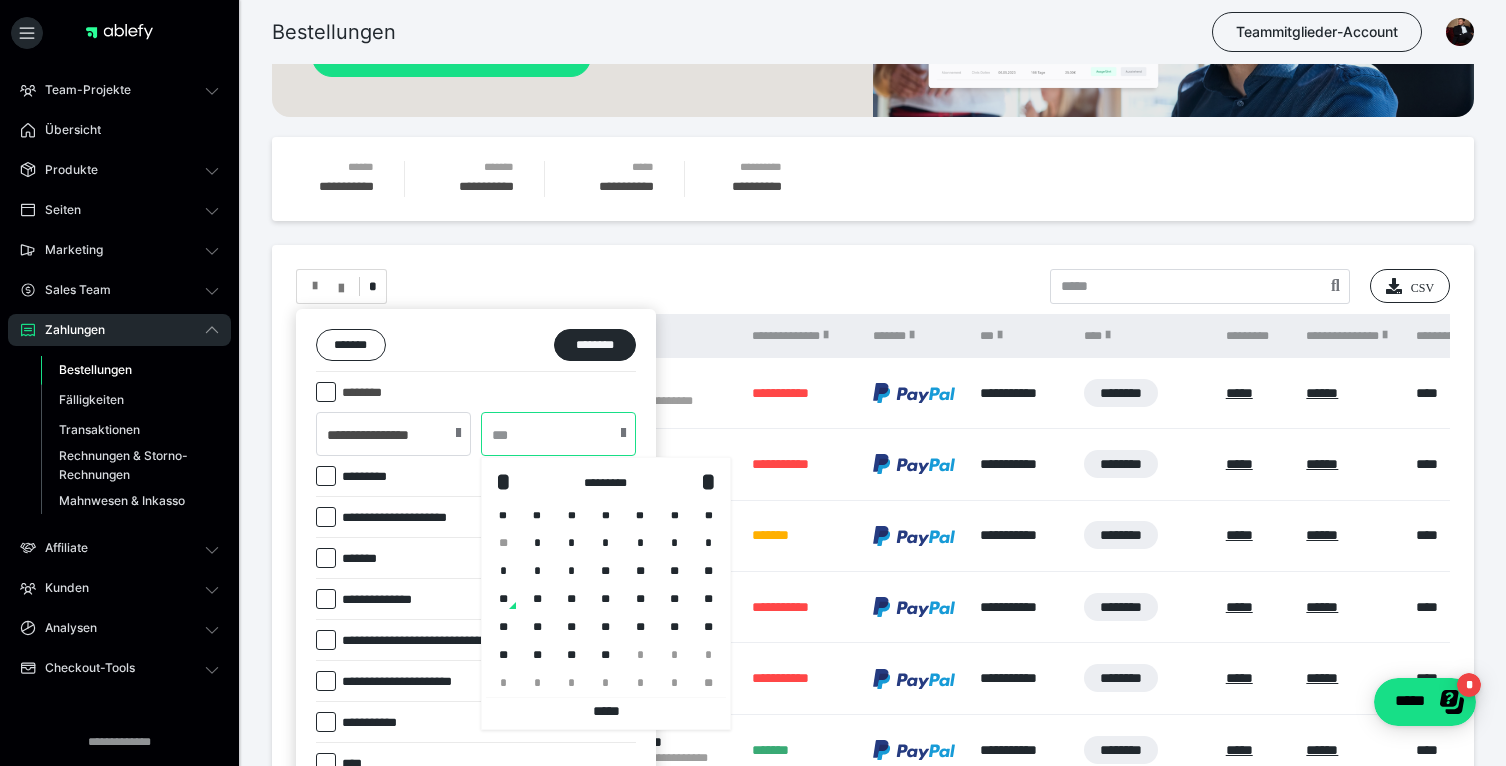 click at bounding box center [558, 434] 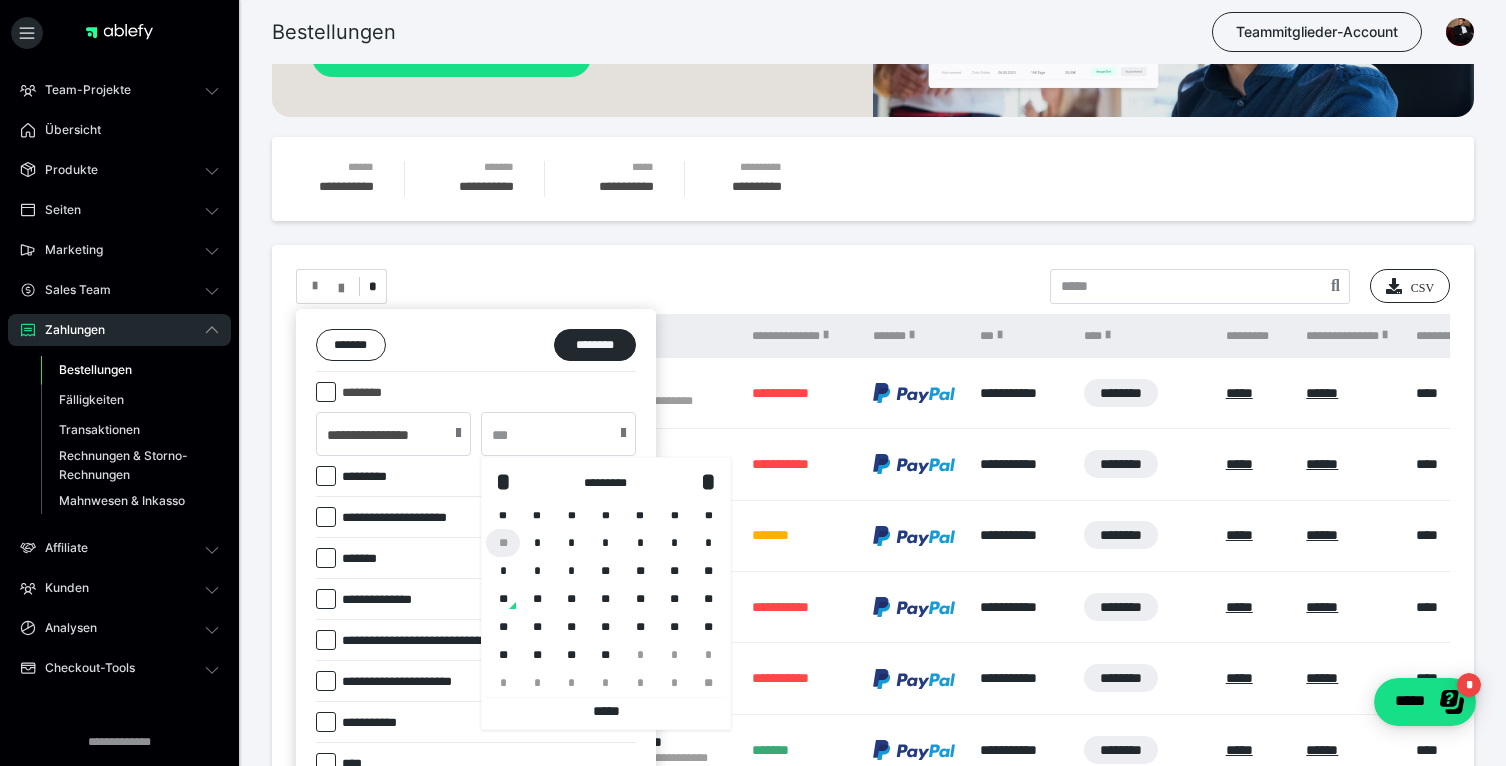 click on "**" at bounding box center (503, 543) 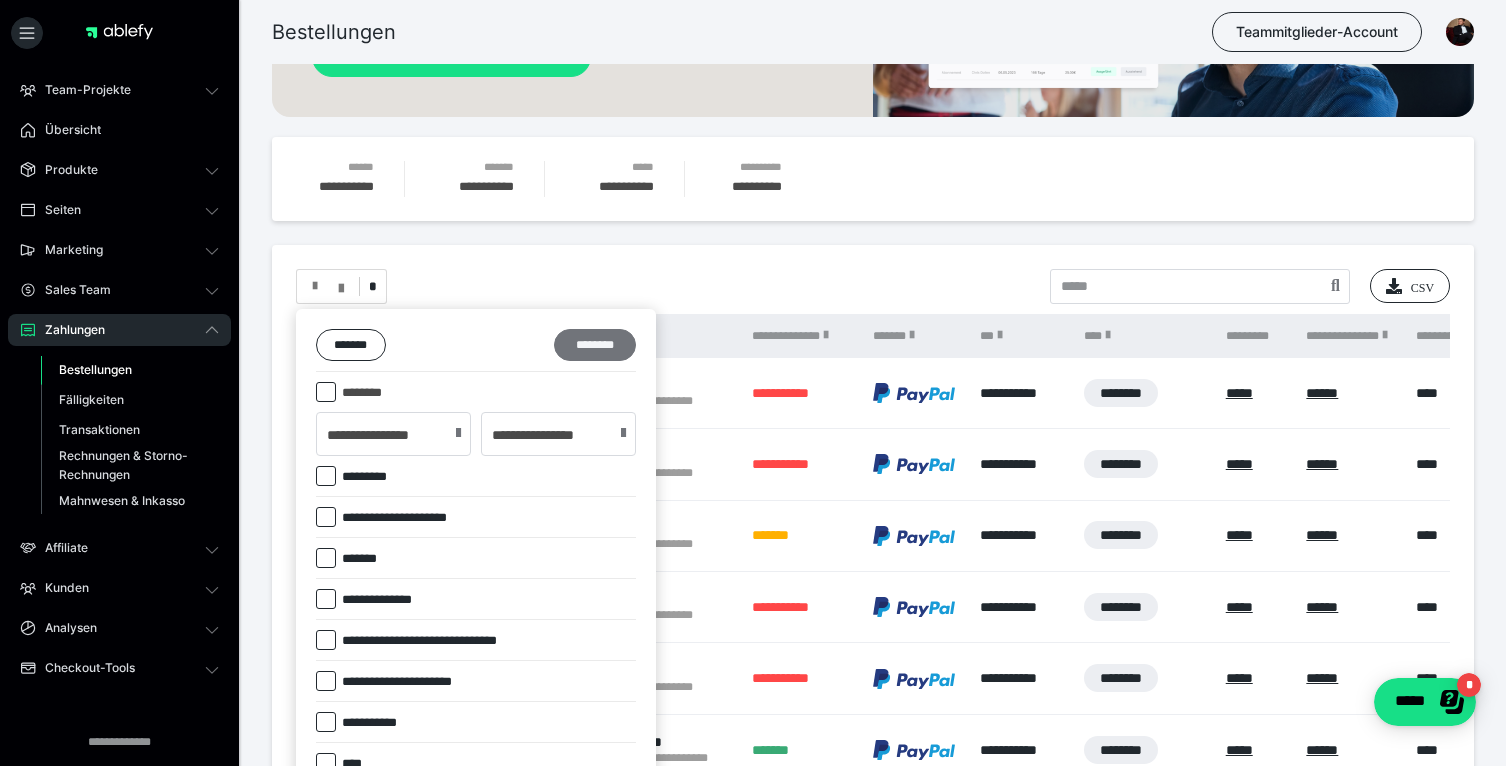 click on "********" at bounding box center [595, 345] 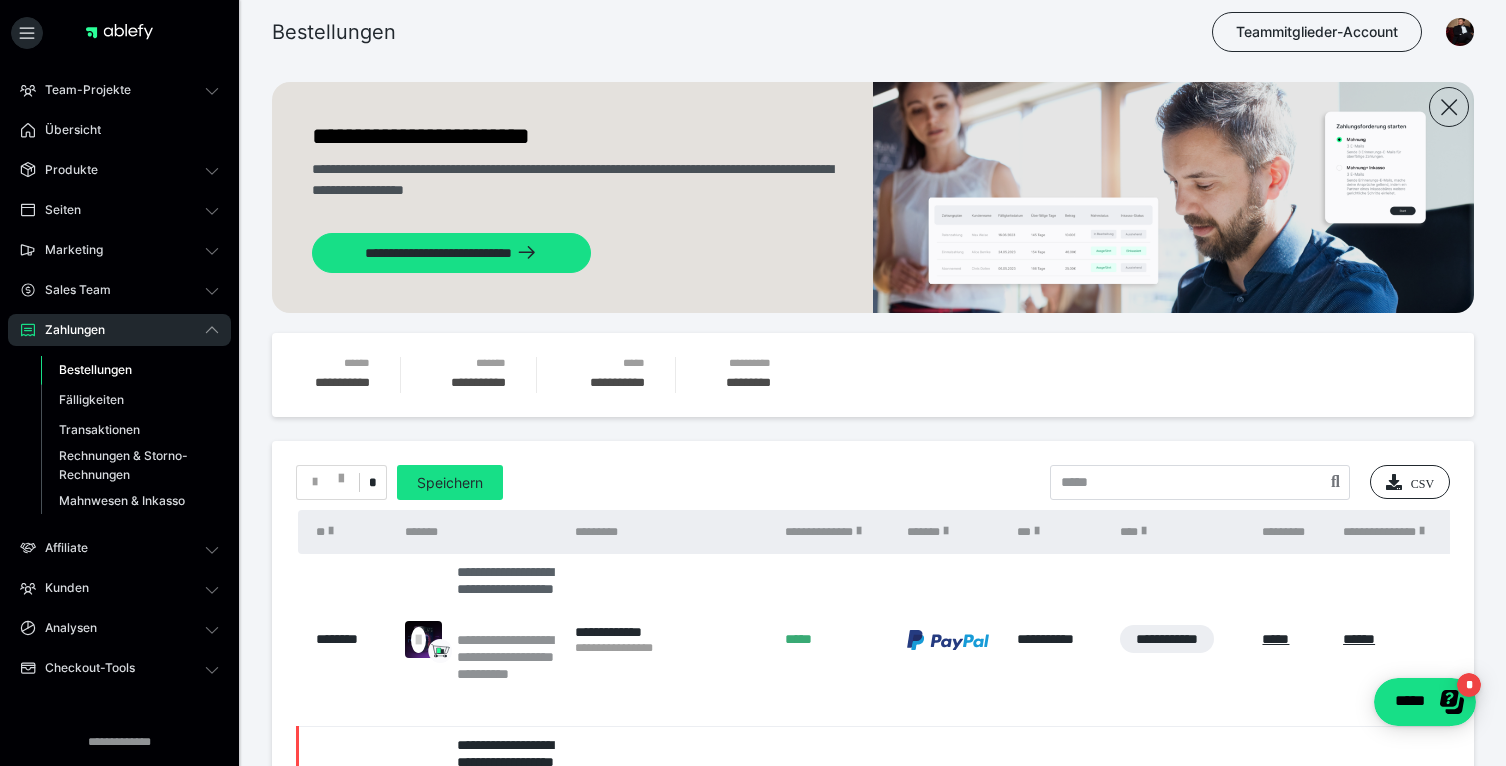 scroll, scrollTop: 0, scrollLeft: 0, axis: both 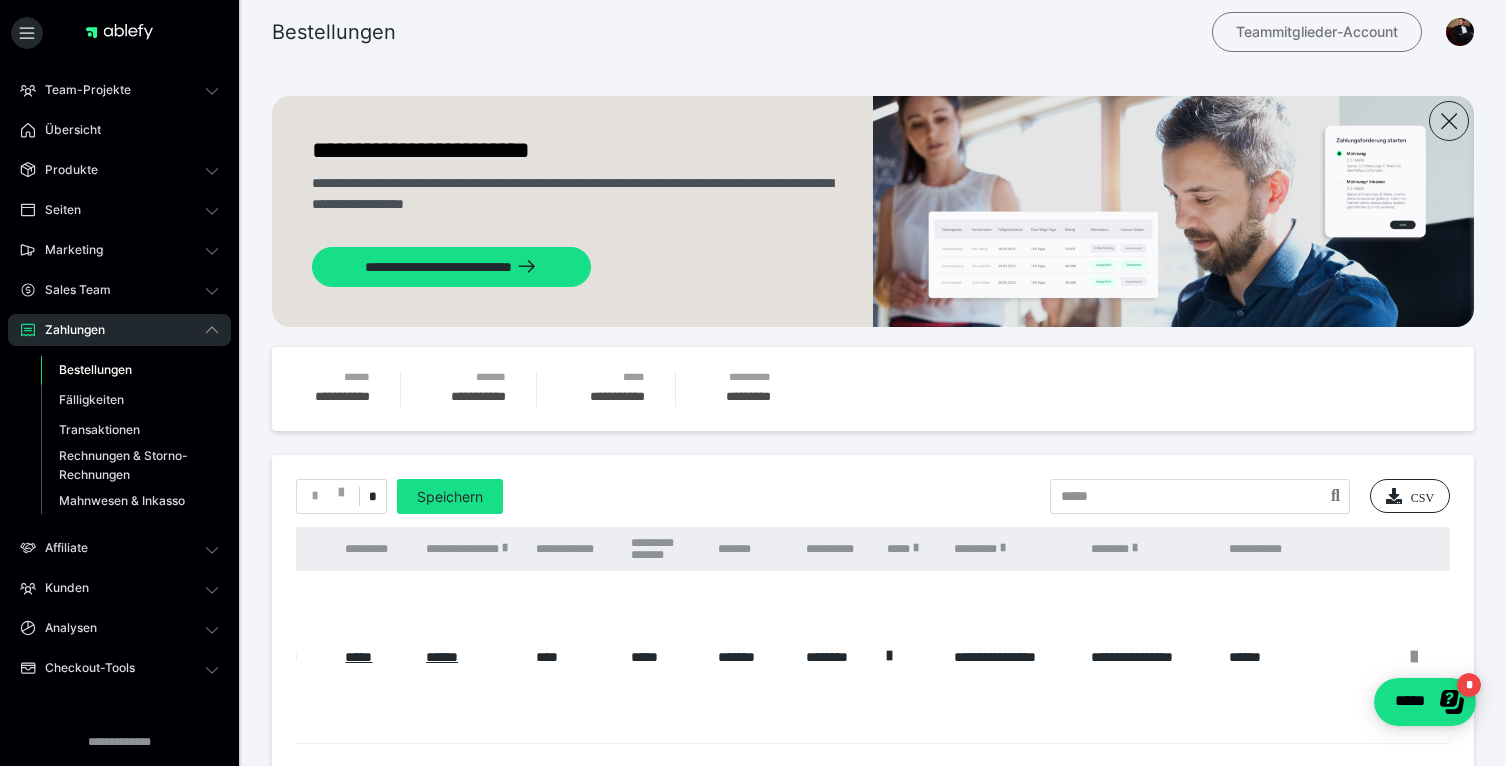 click on "Teammitglieder-Account" at bounding box center [1317, 32] 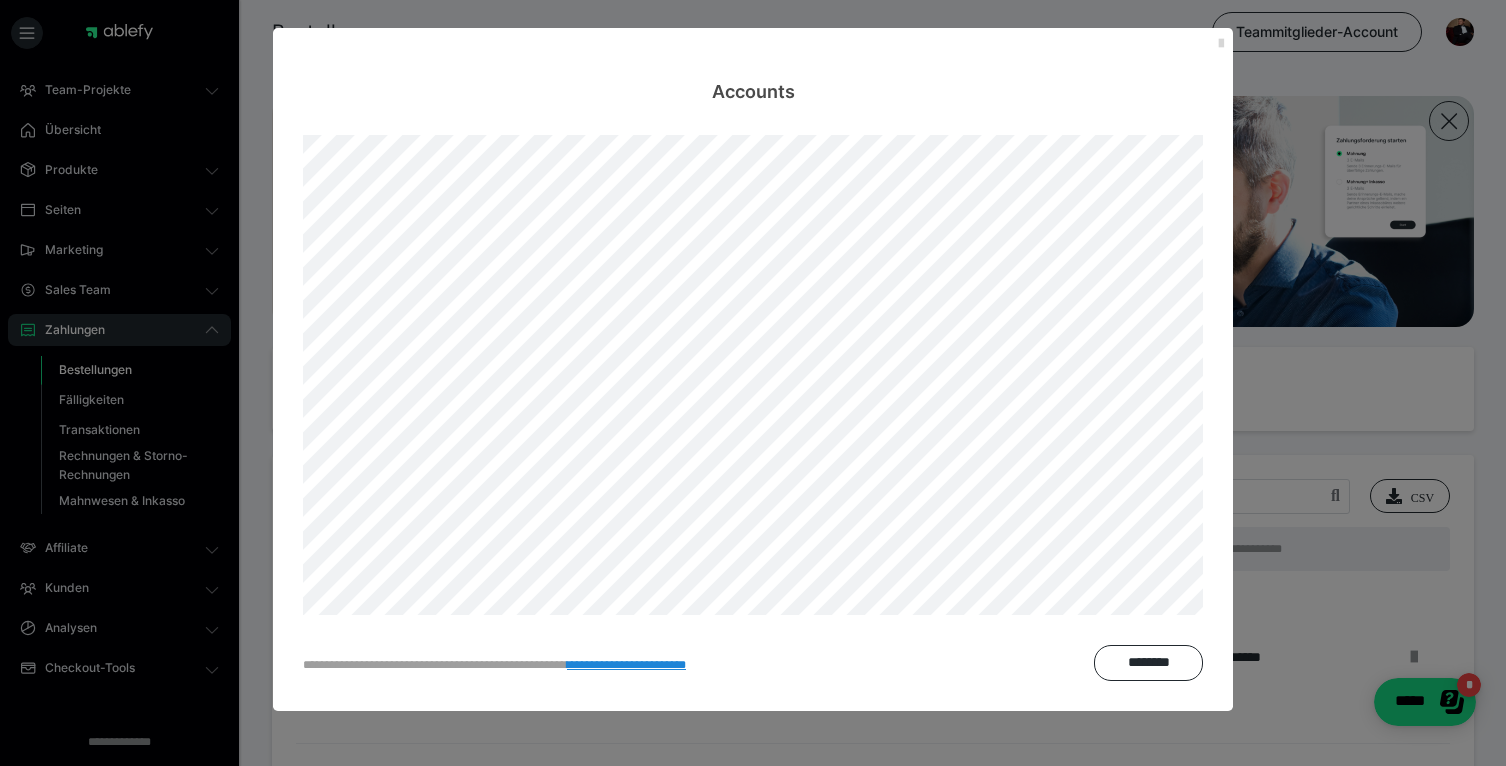 click at bounding box center [1221, 44] 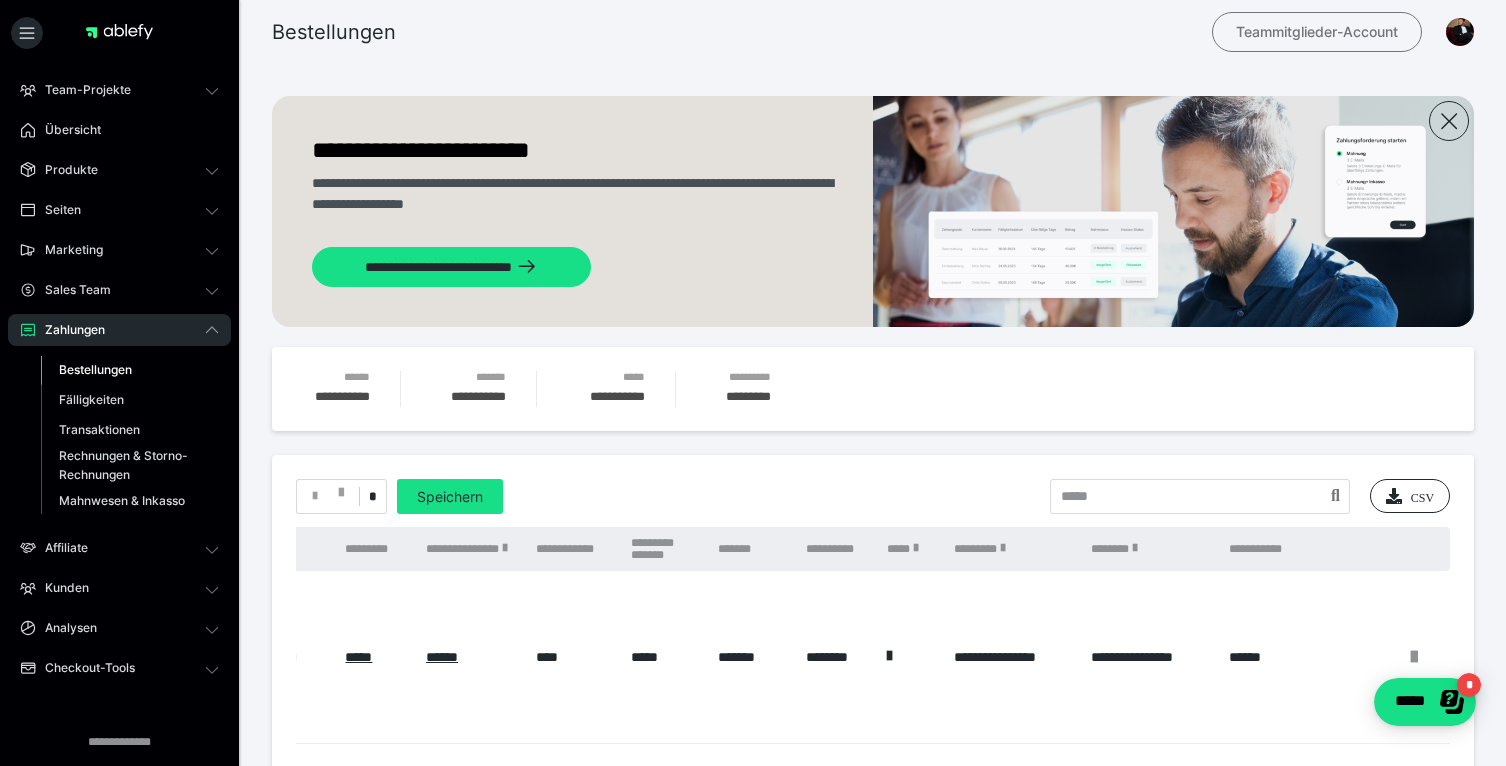 click on "Teammitglieder-Account" at bounding box center [1317, 32] 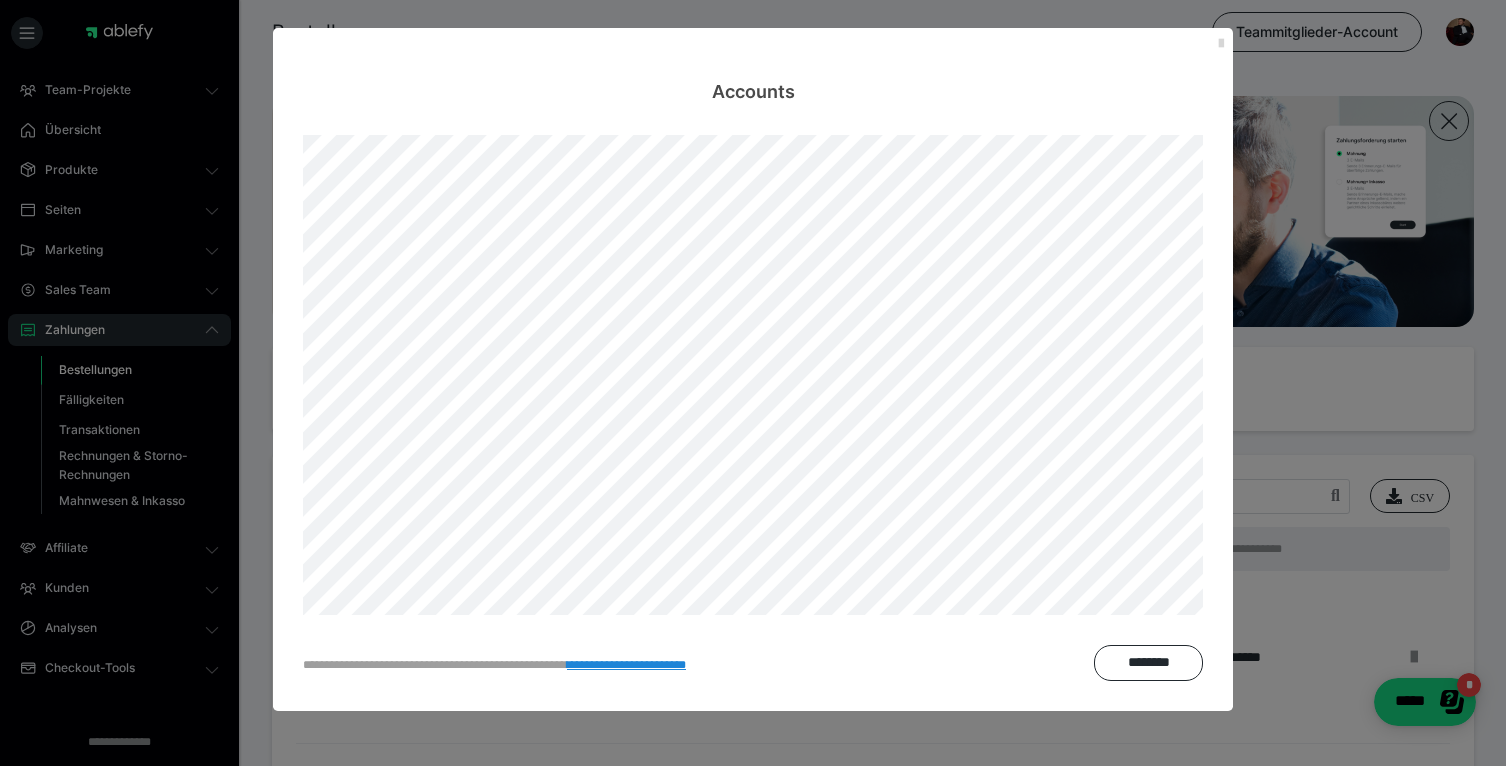 click at bounding box center [1221, 44] 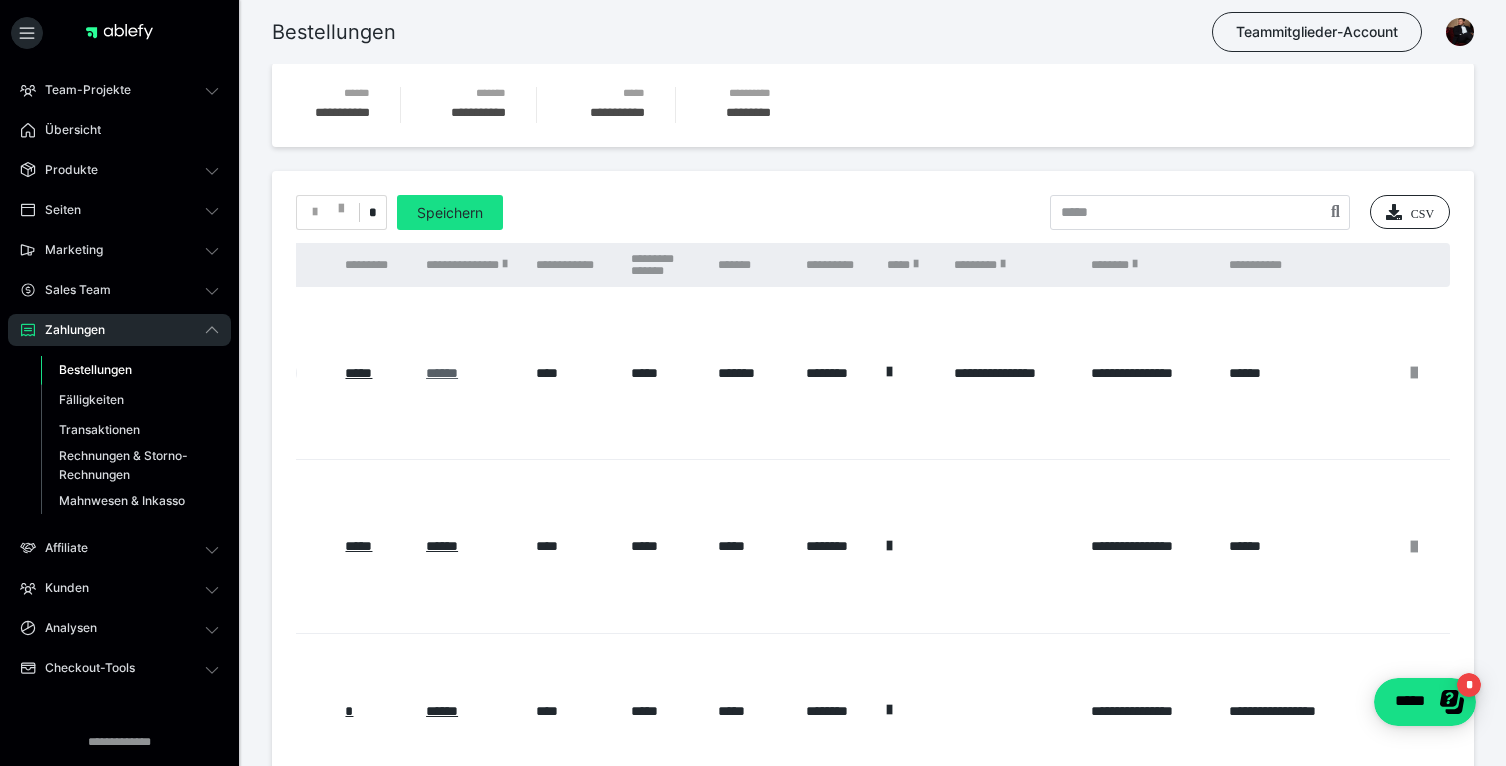 scroll, scrollTop: 285, scrollLeft: 0, axis: vertical 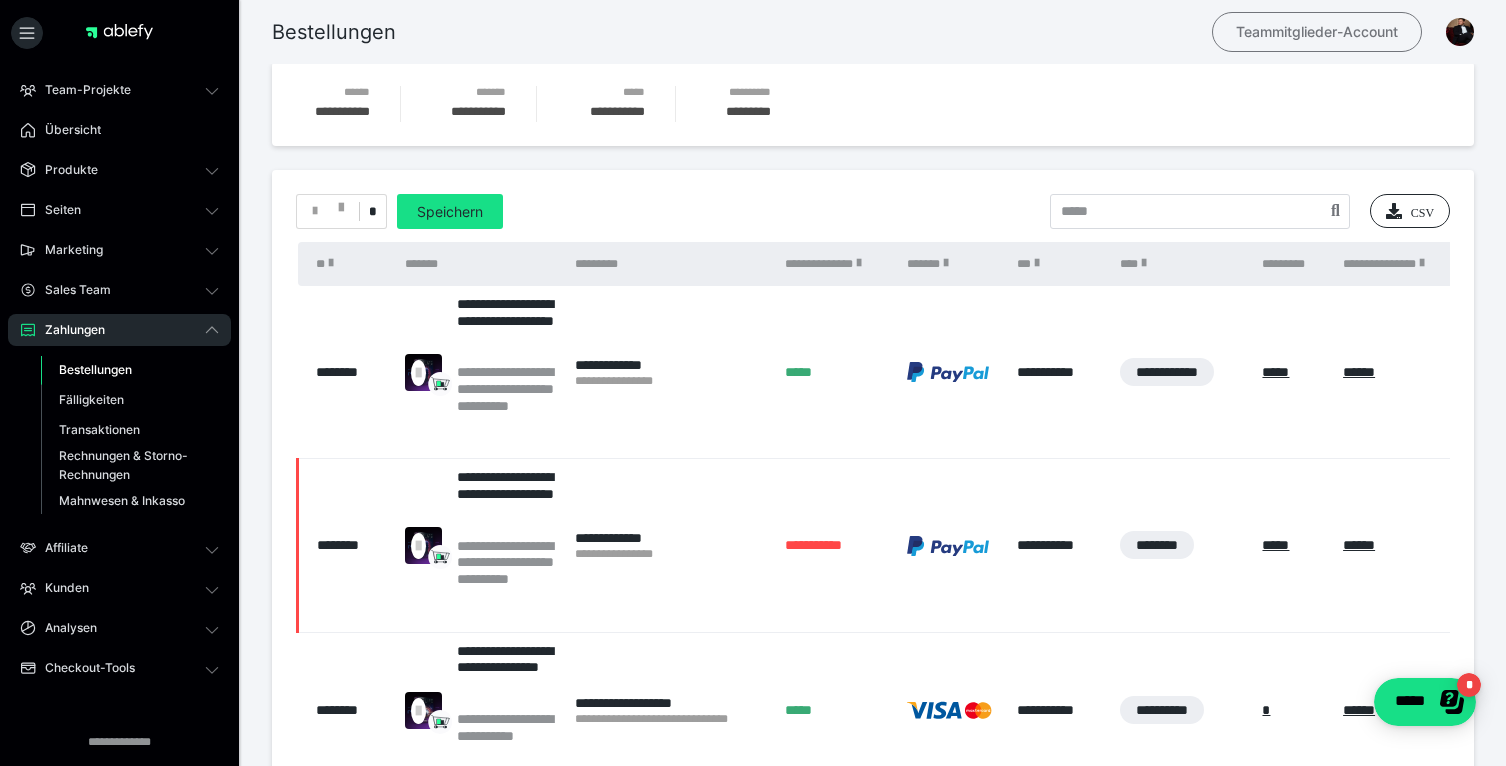 click on "Teammitglieder-Account" at bounding box center (1317, 32) 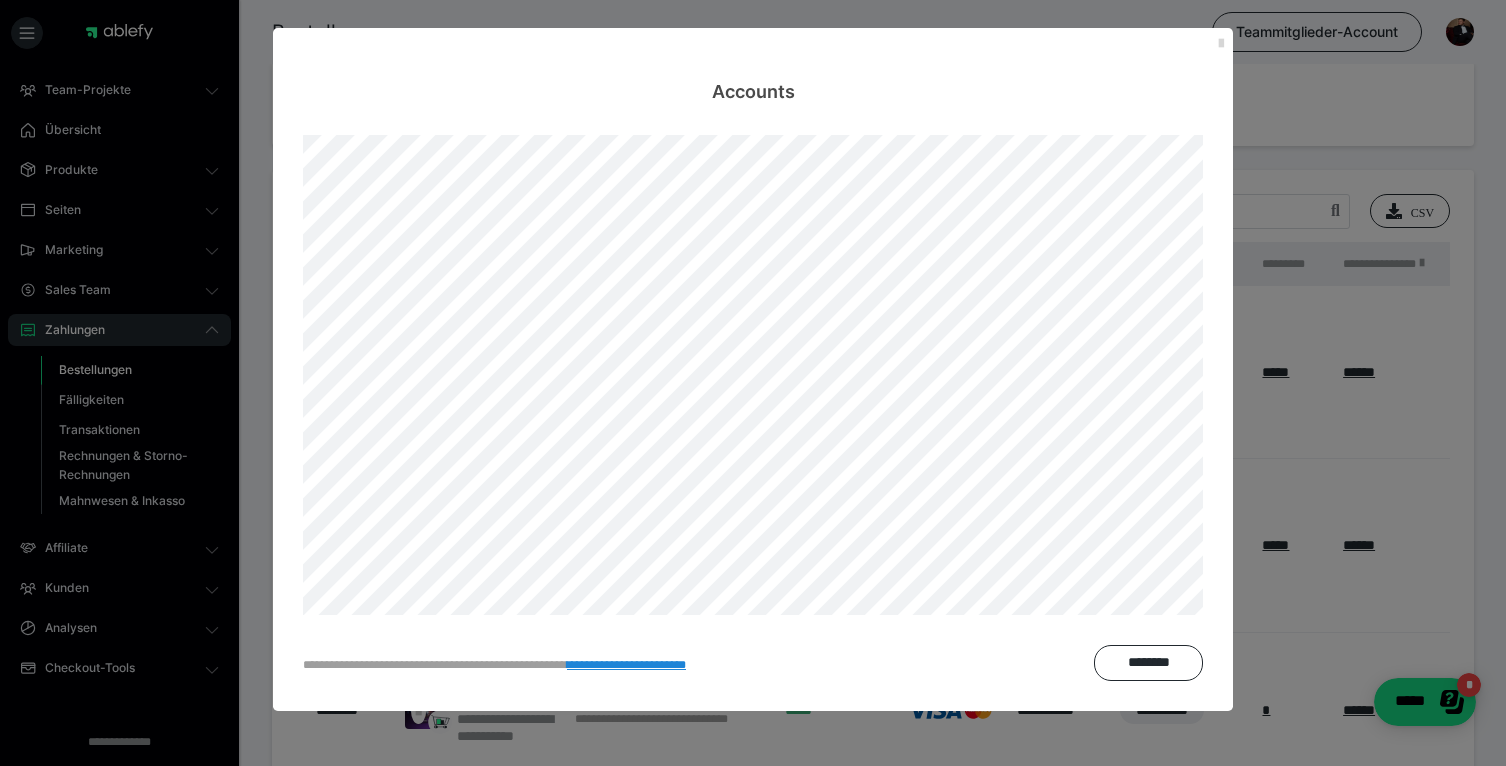 click at bounding box center [1221, 44] 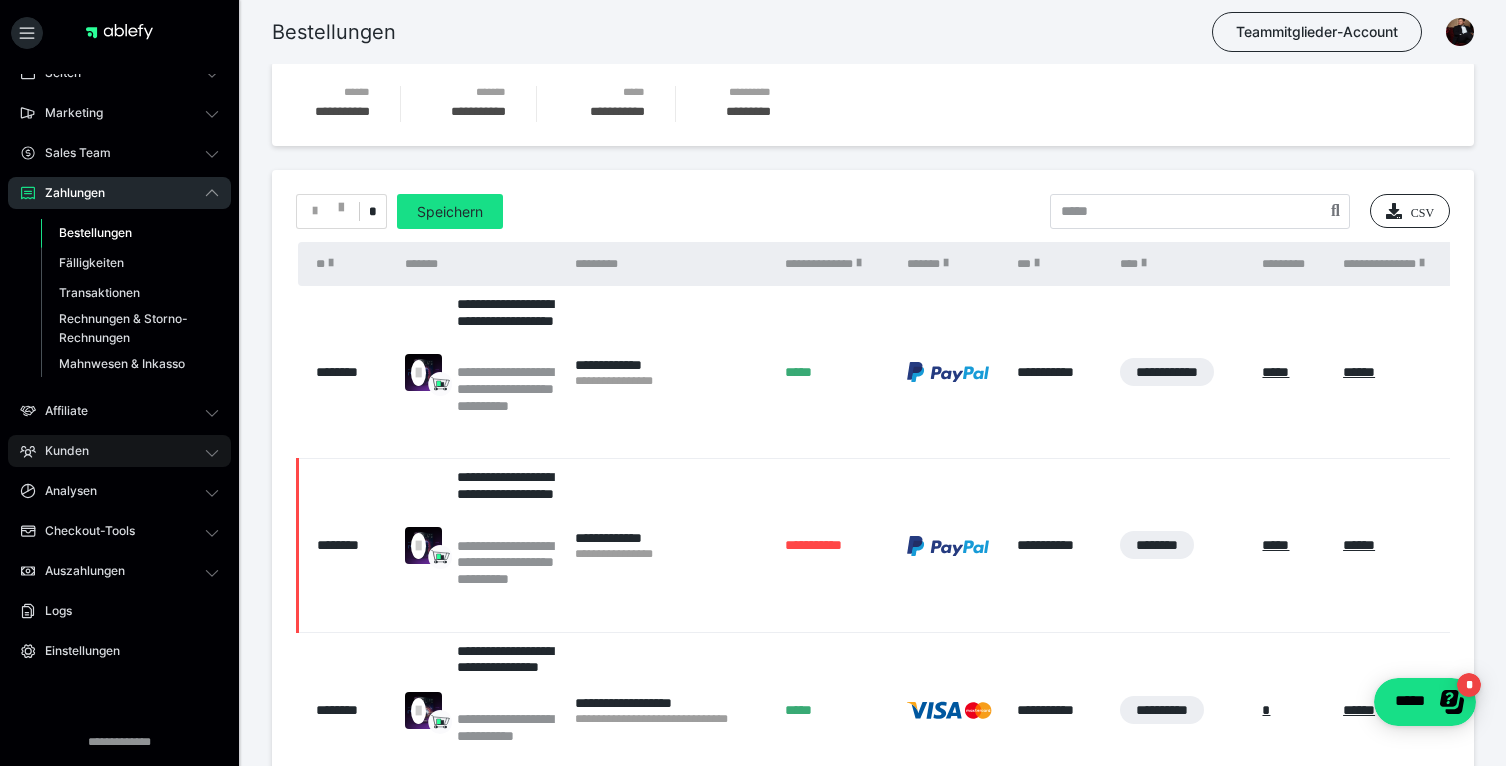 scroll, scrollTop: 151, scrollLeft: 0, axis: vertical 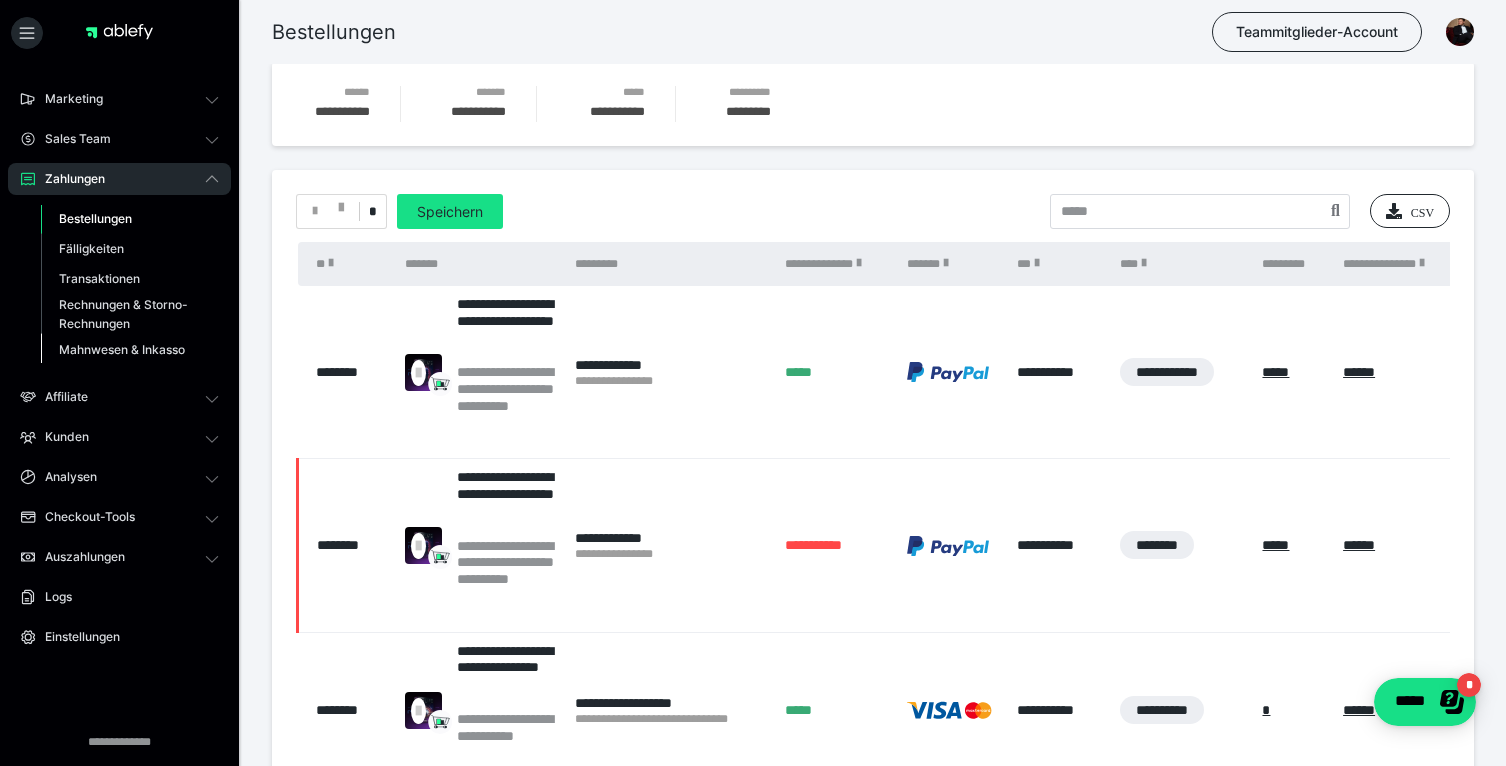 click on "Mahnwesen & Inkasso" at bounding box center (122, 349) 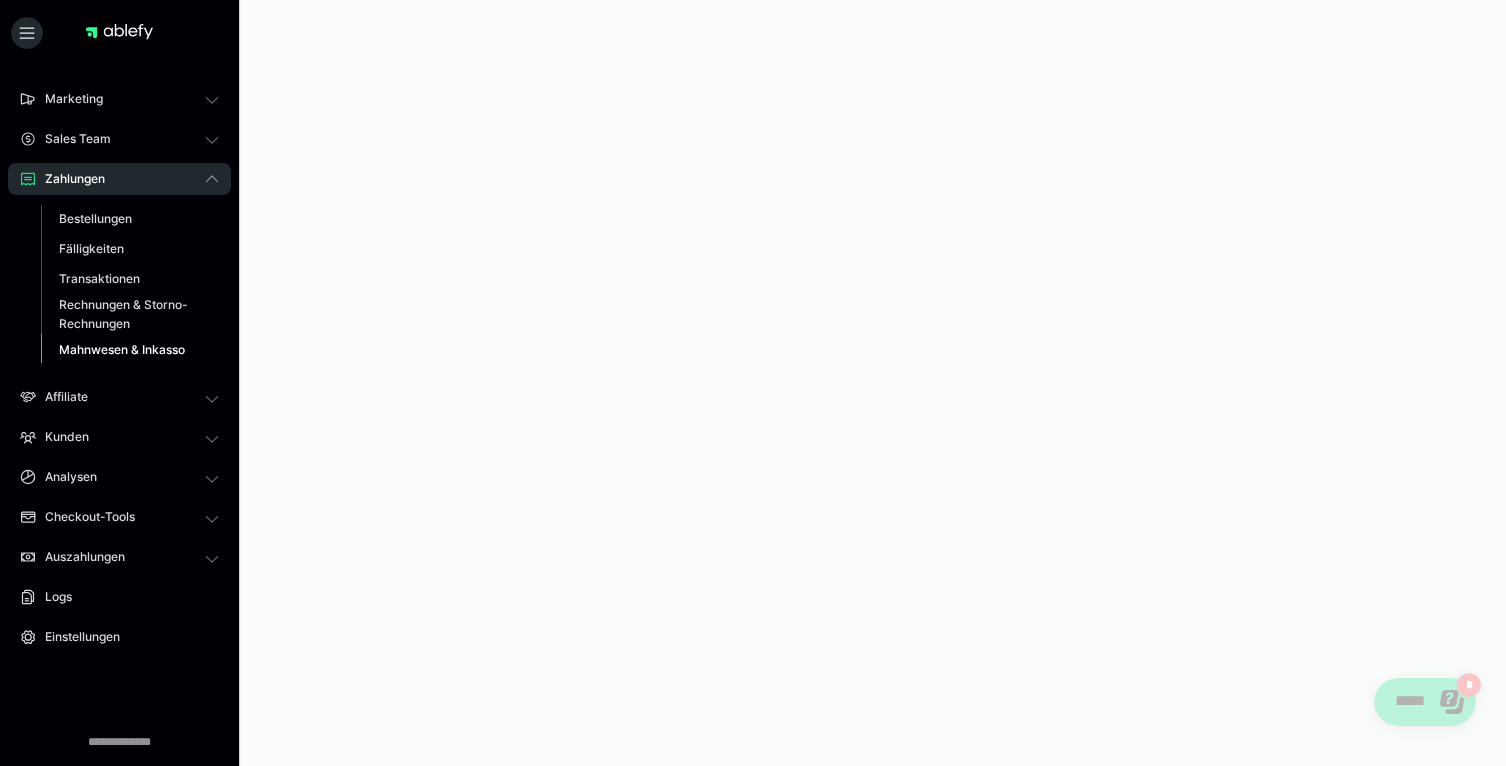 scroll, scrollTop: 0, scrollLeft: 0, axis: both 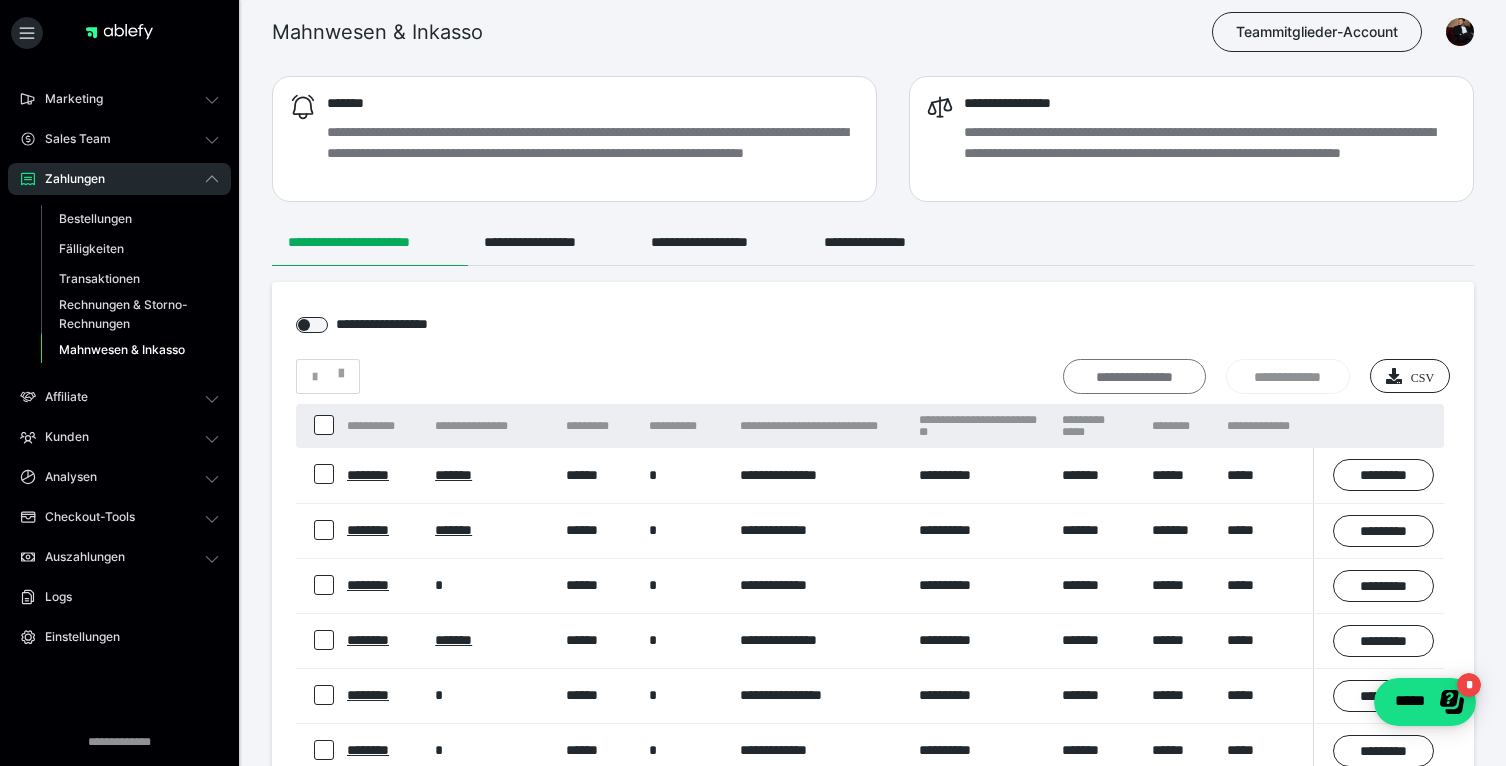 click on "**********" at bounding box center (1134, 376) 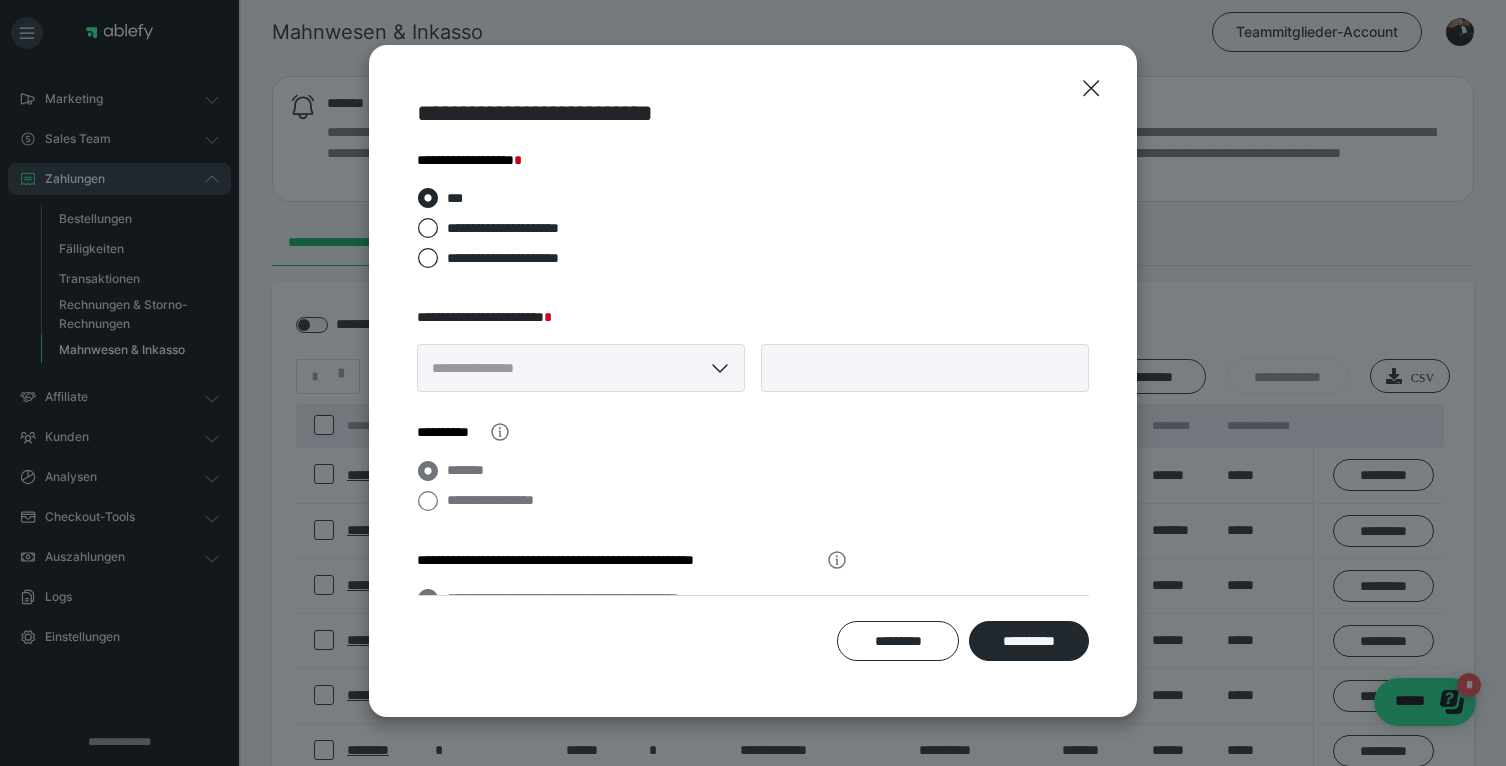 click 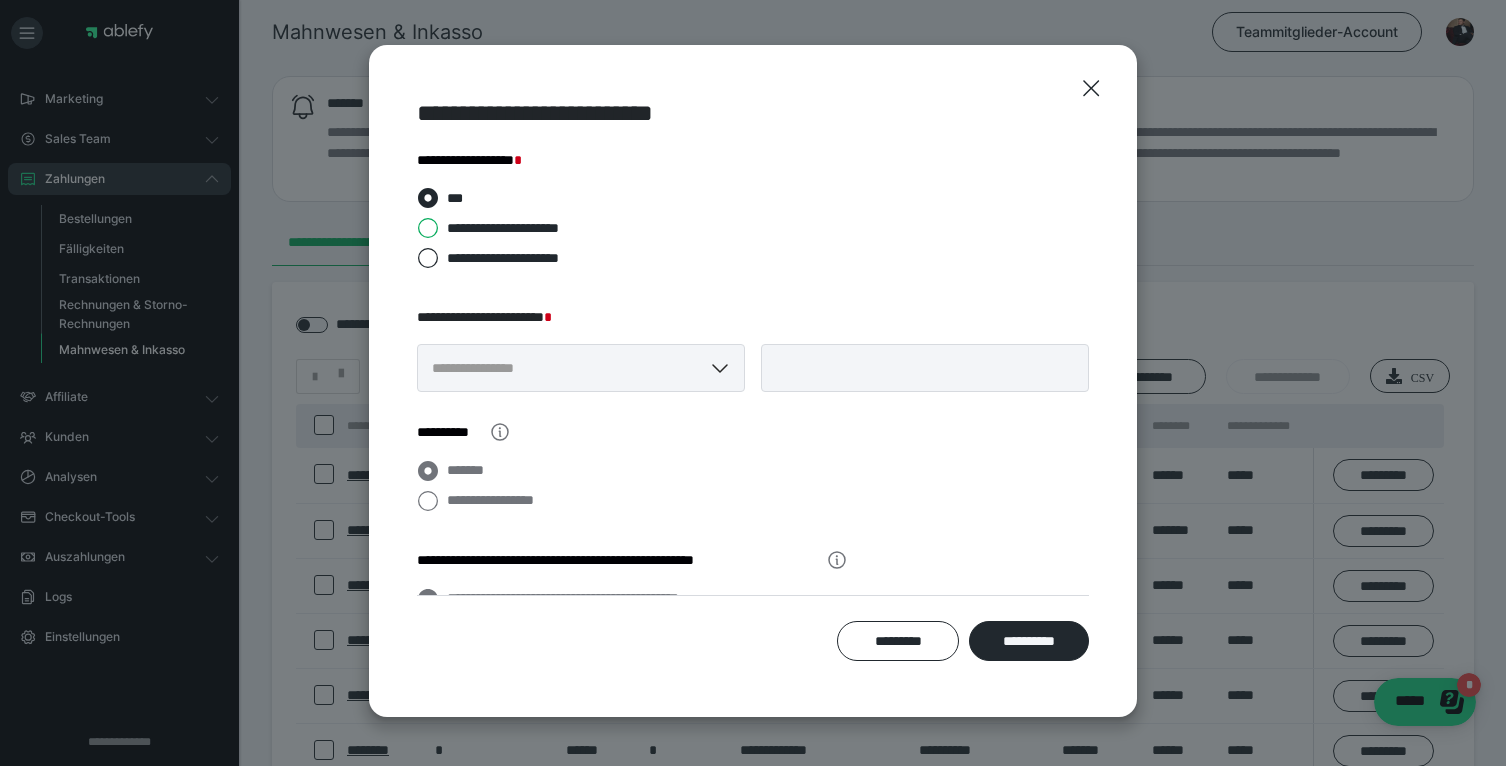 click on "**********" at bounding box center [417, 228] 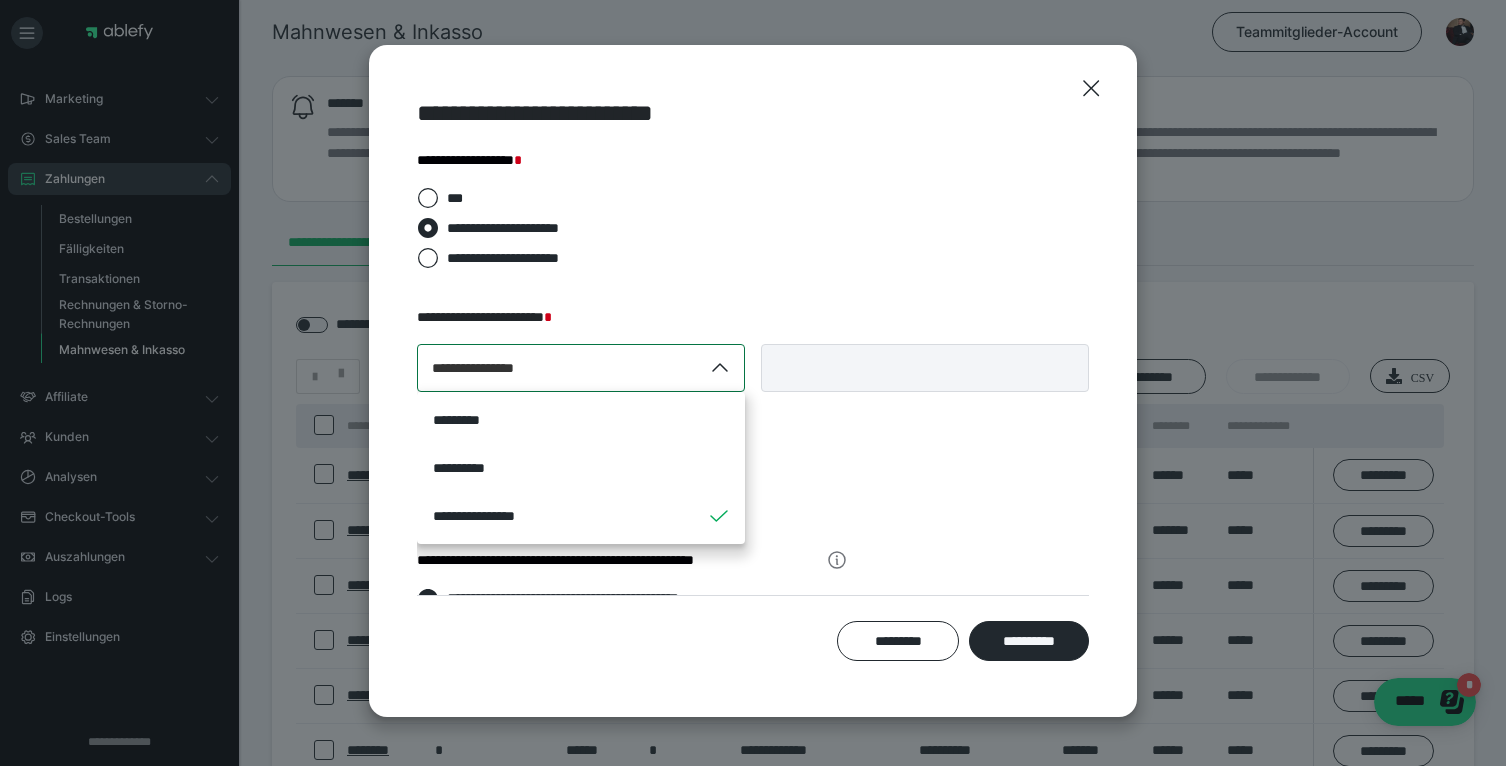 click on "**********" at bounding box center [560, 368] 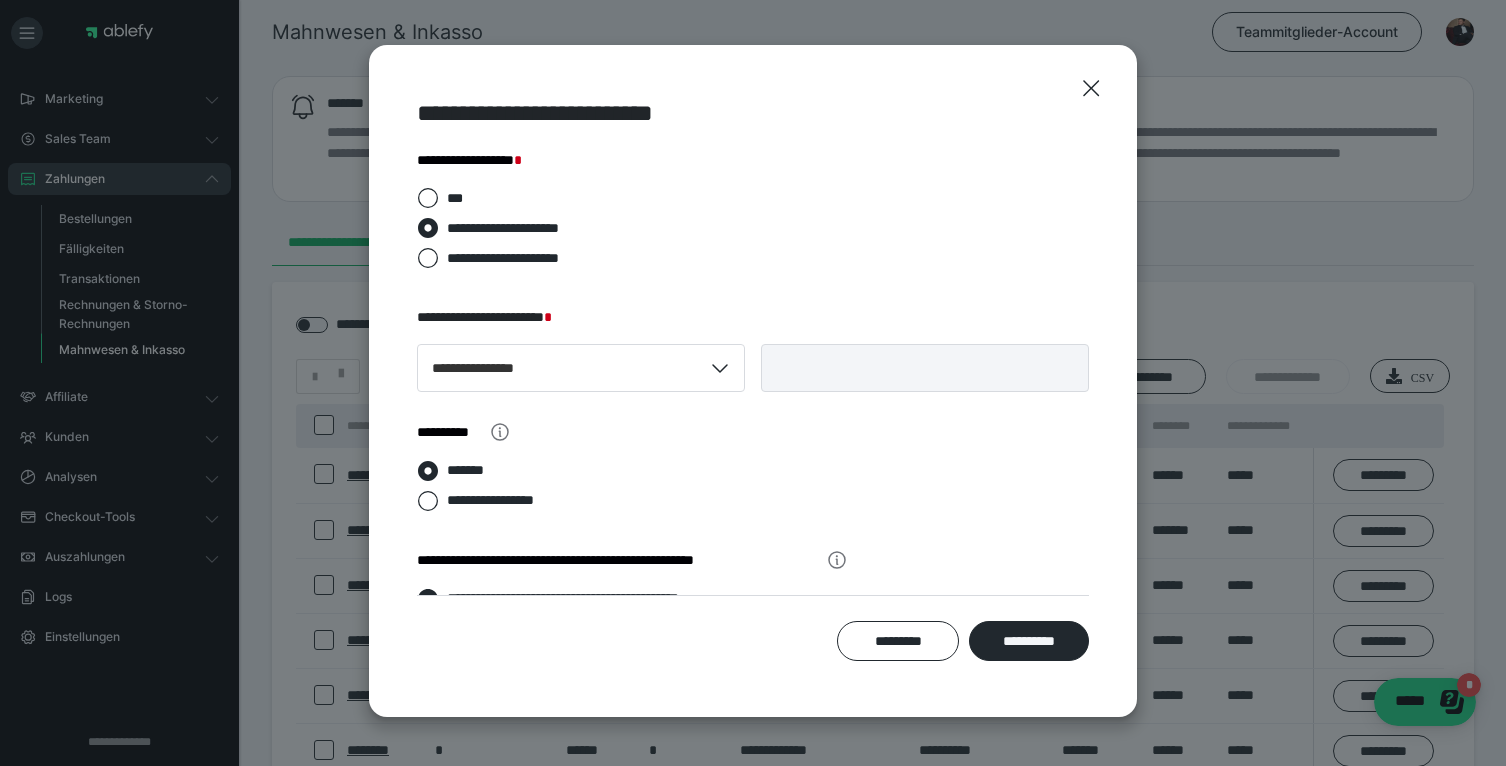 click on "*******" at bounding box center [753, 471] 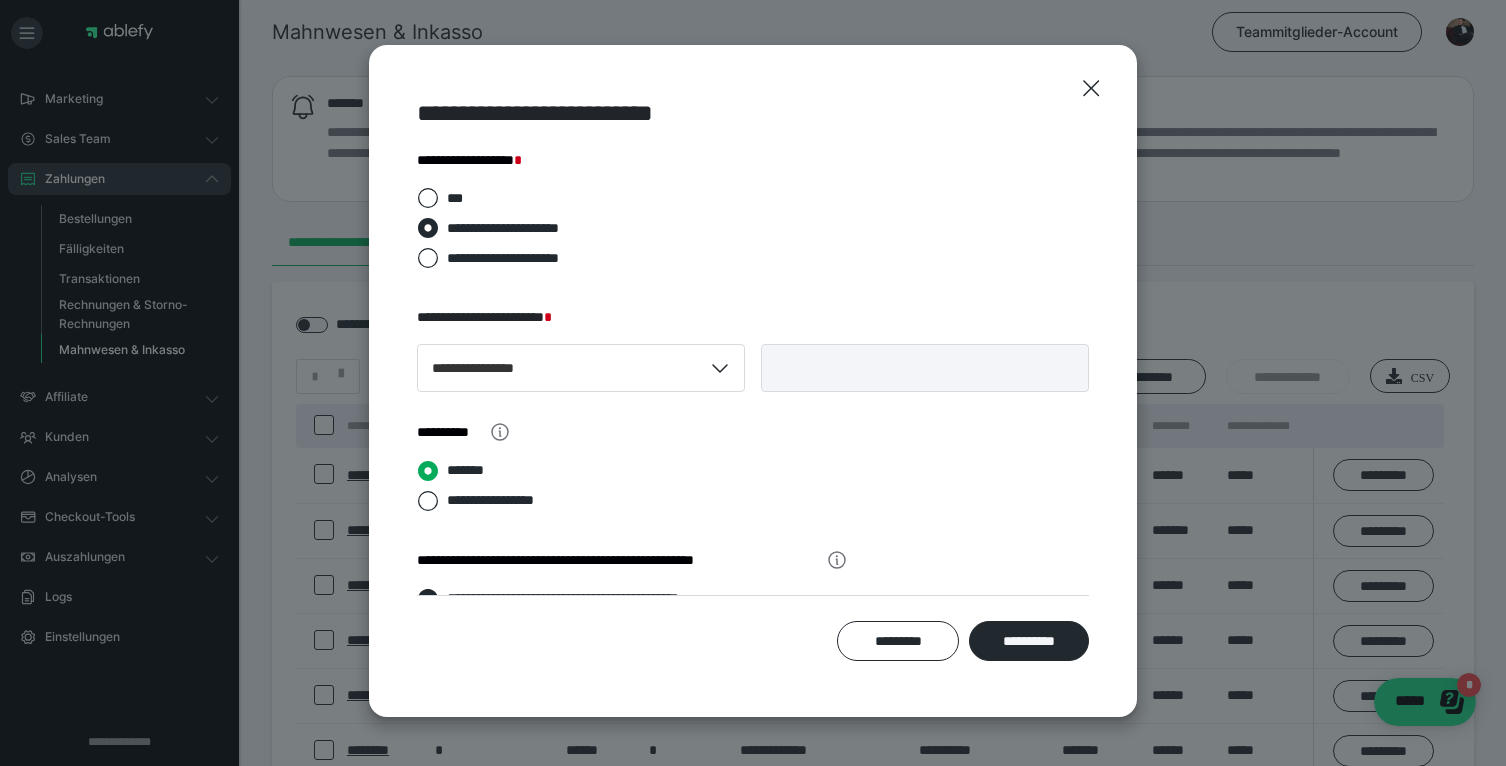 click on "*******" at bounding box center (417, 471) 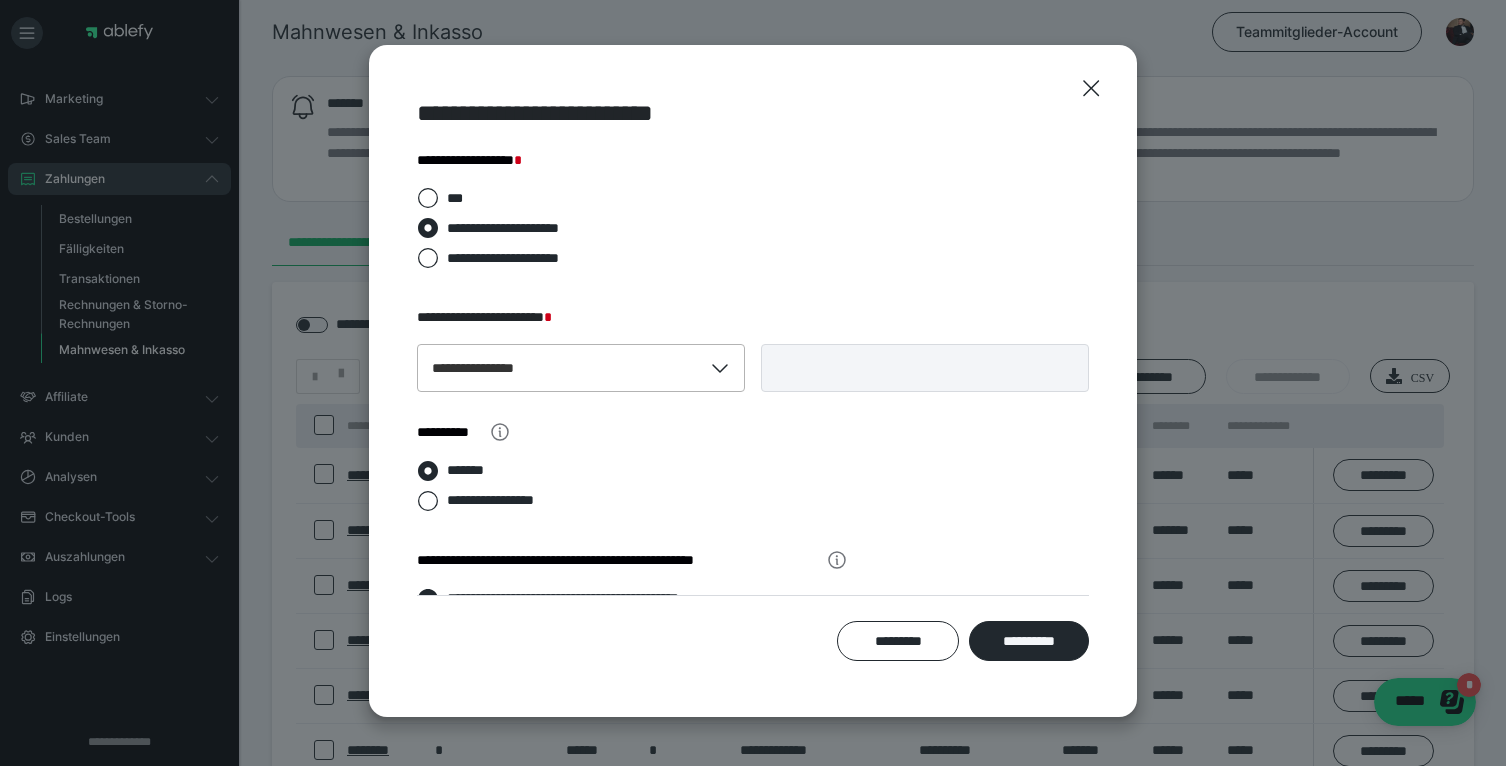 click on "**********" at bounding box center (560, 368) 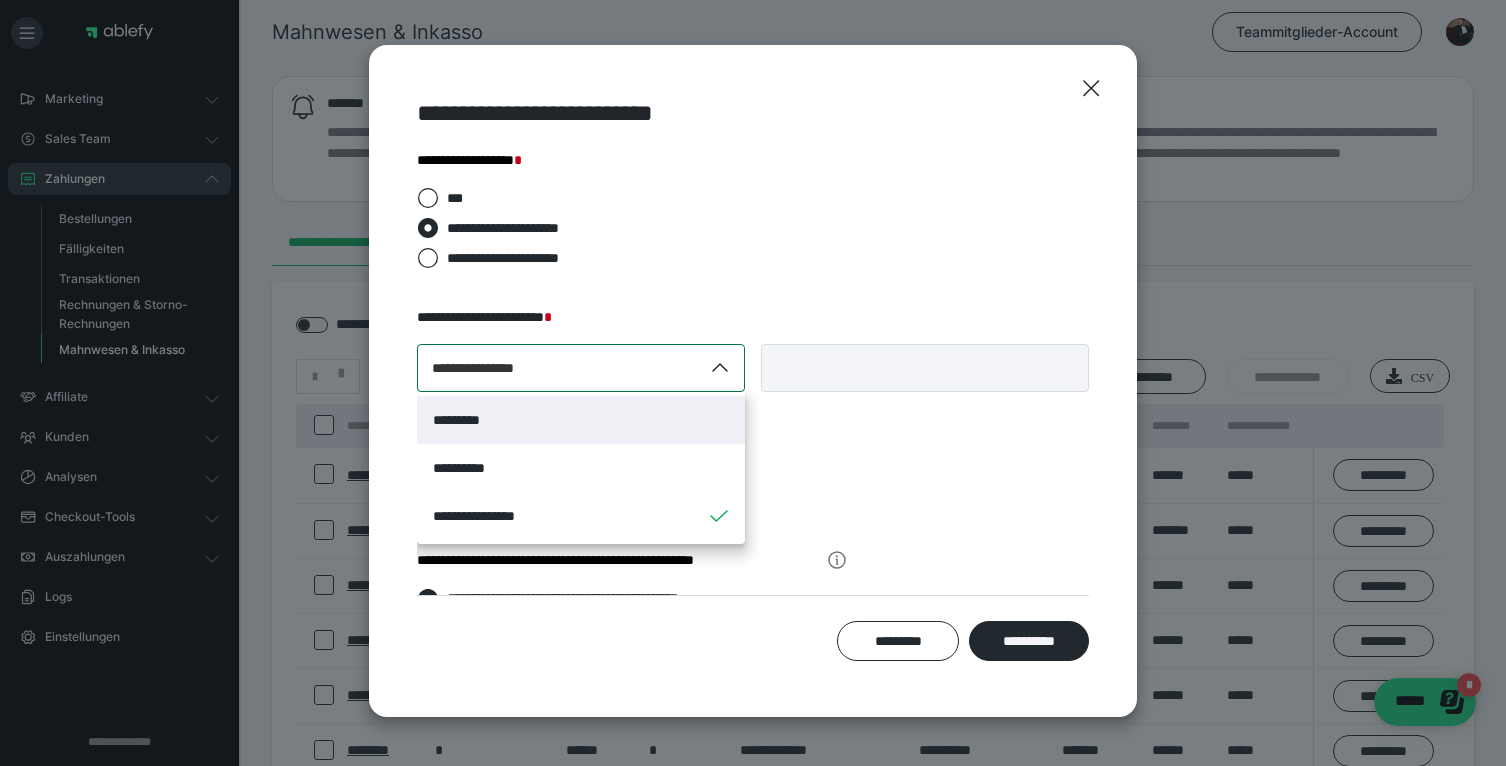 click on "*********" at bounding box center [581, 420] 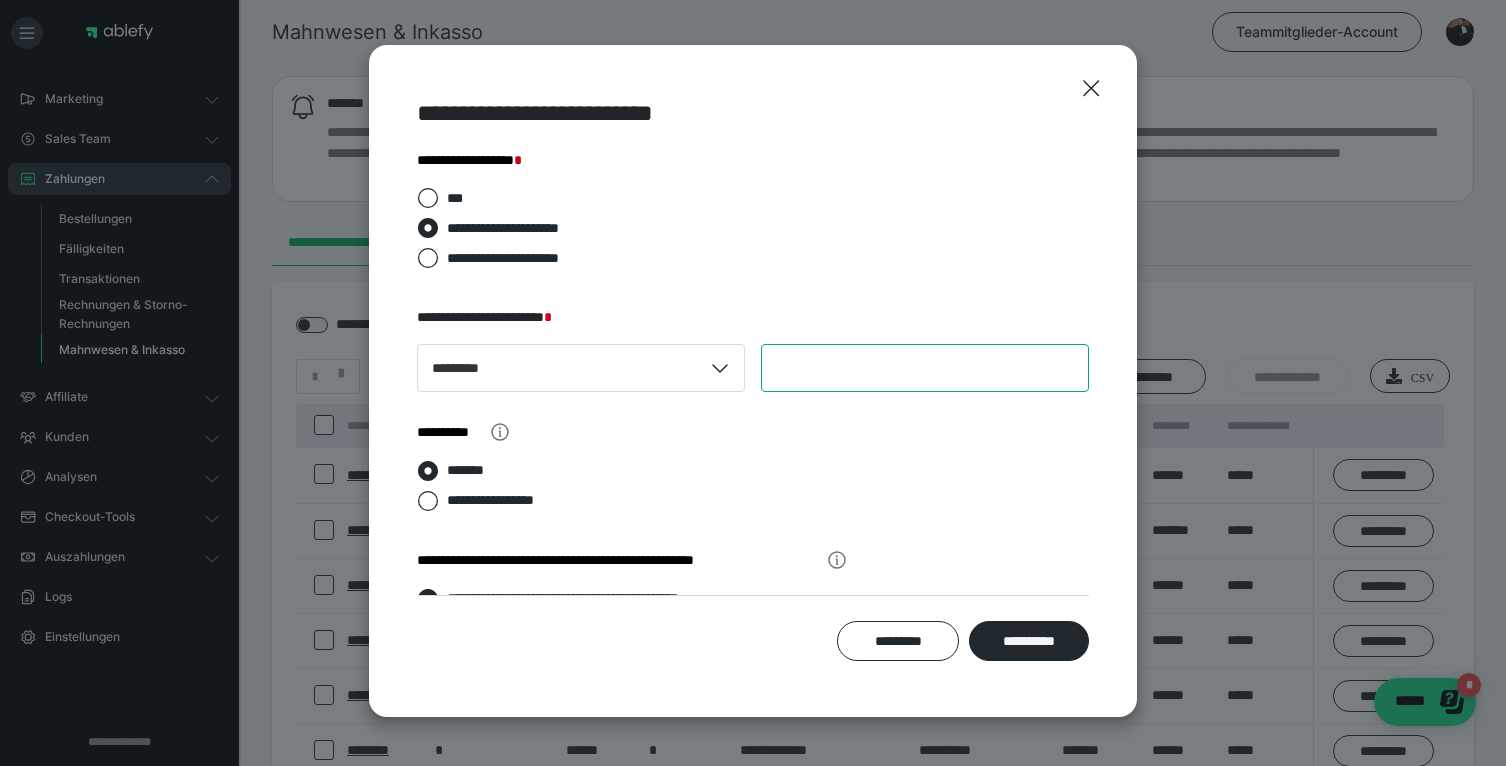 click on "****" at bounding box center [925, 368] 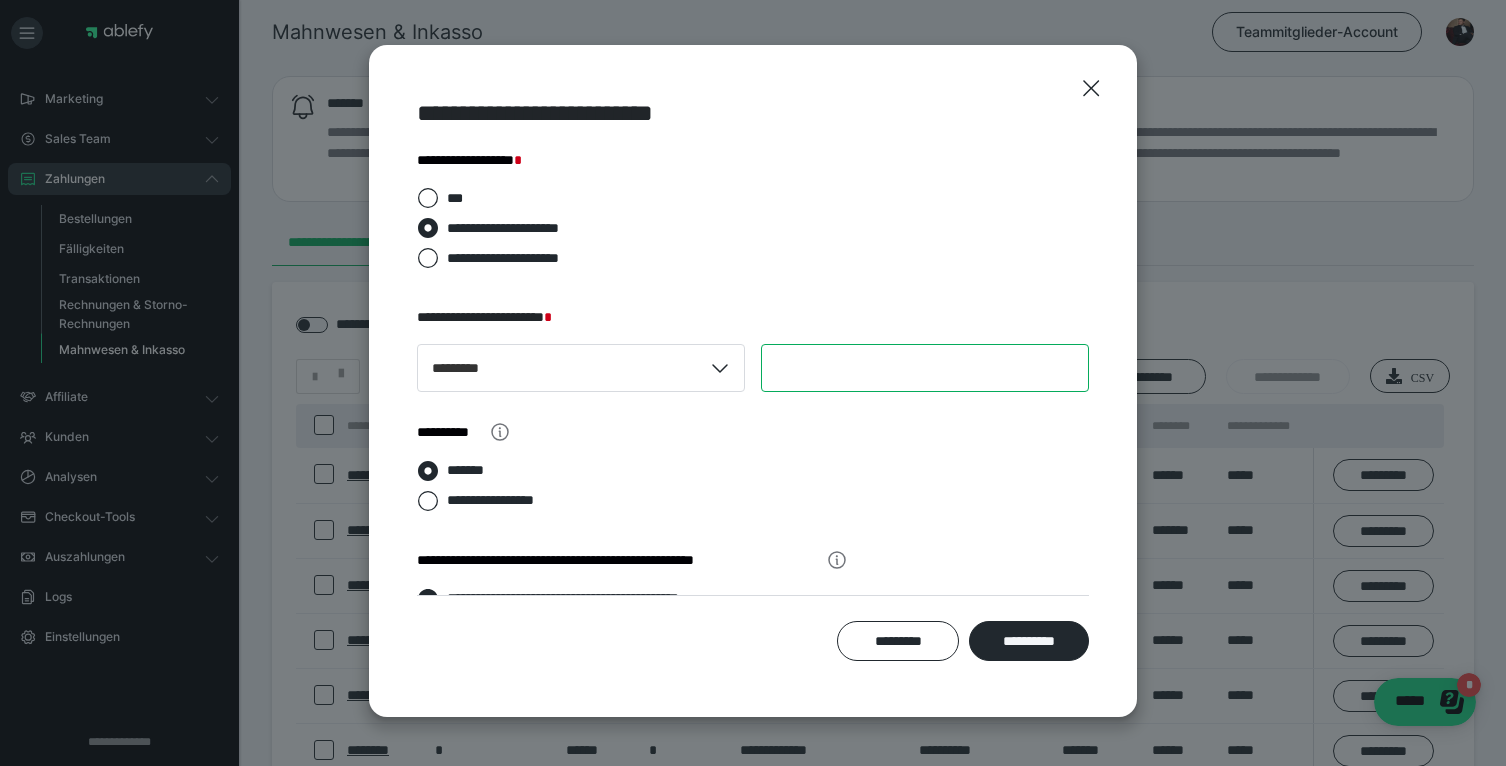 type on "***" 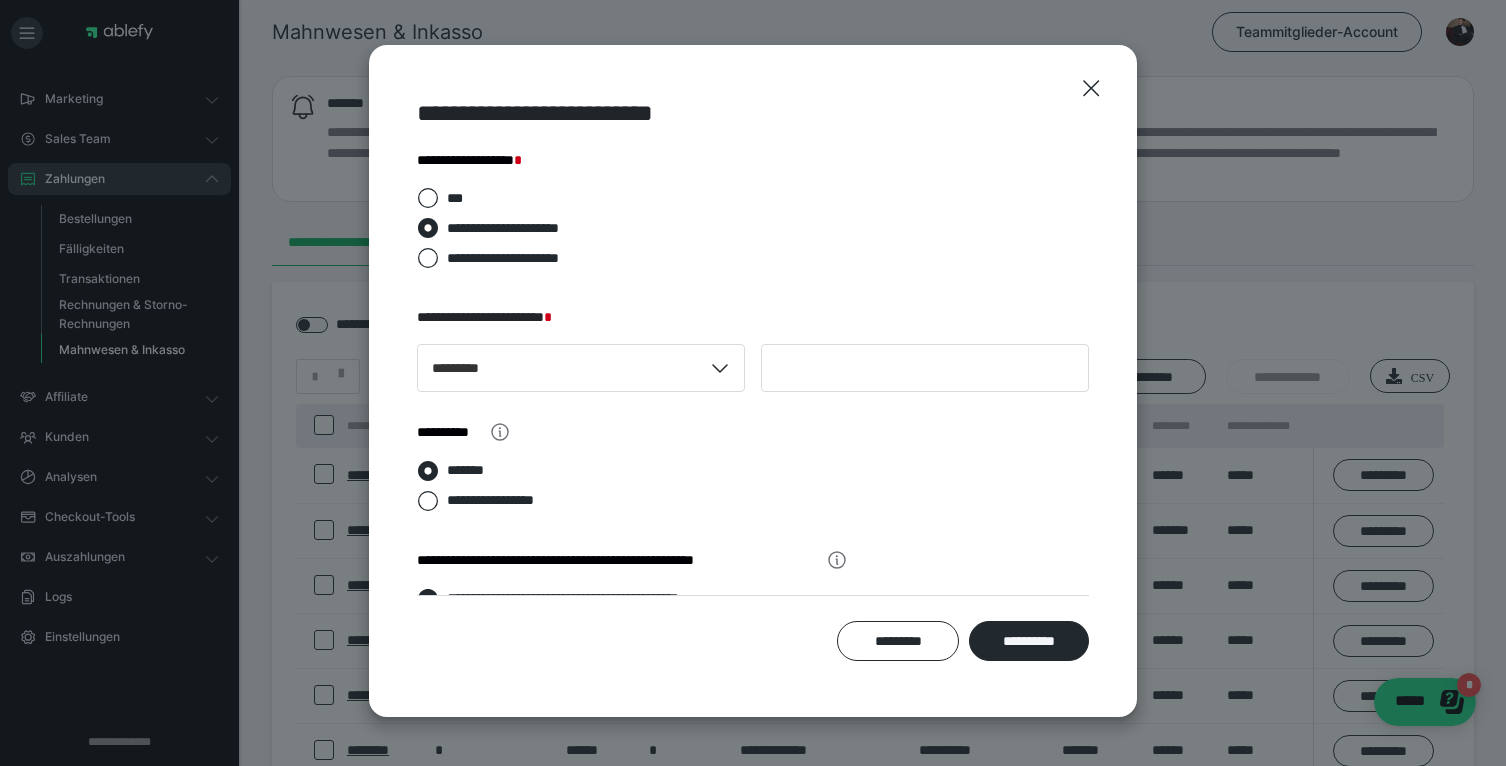 click 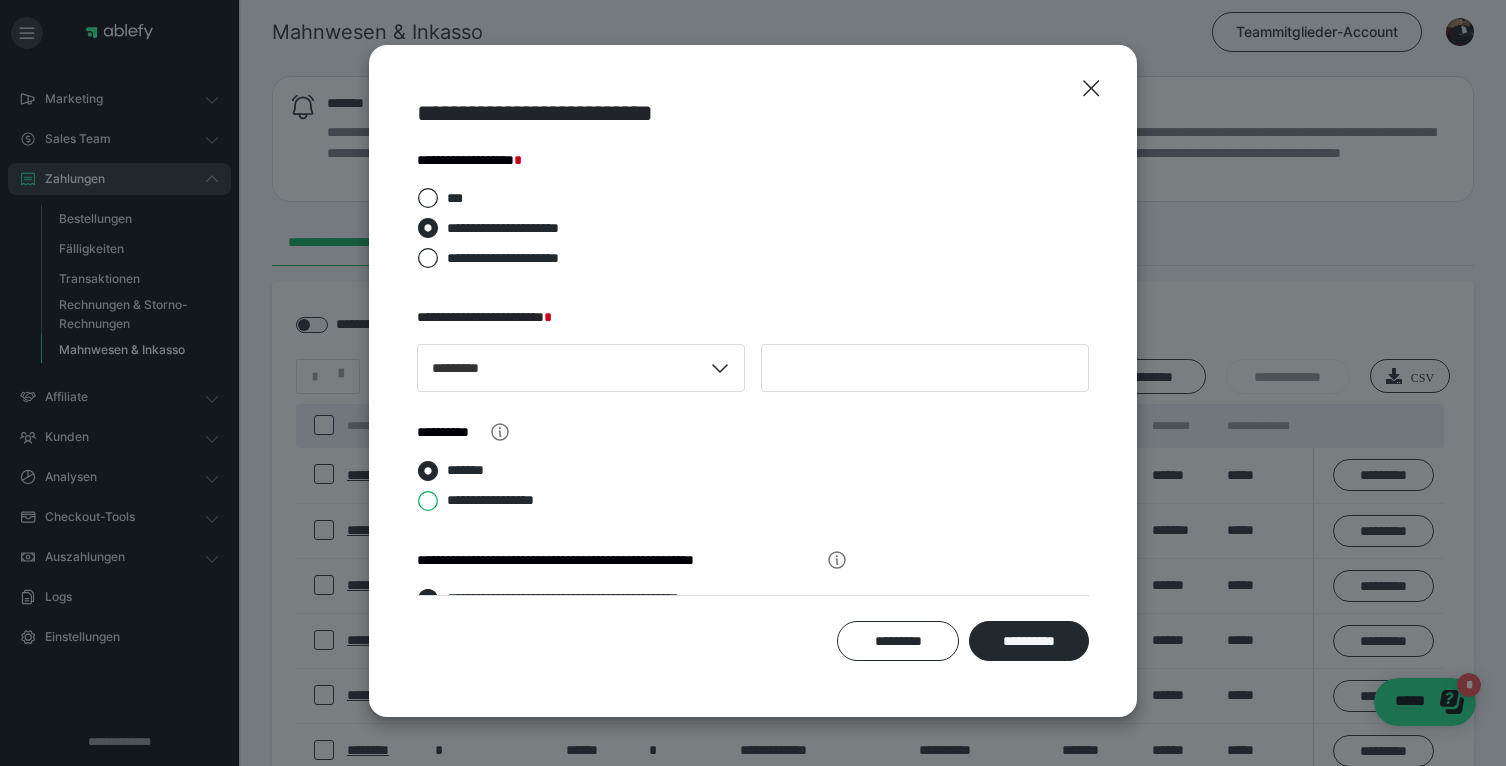 click on "**********" at bounding box center [417, 501] 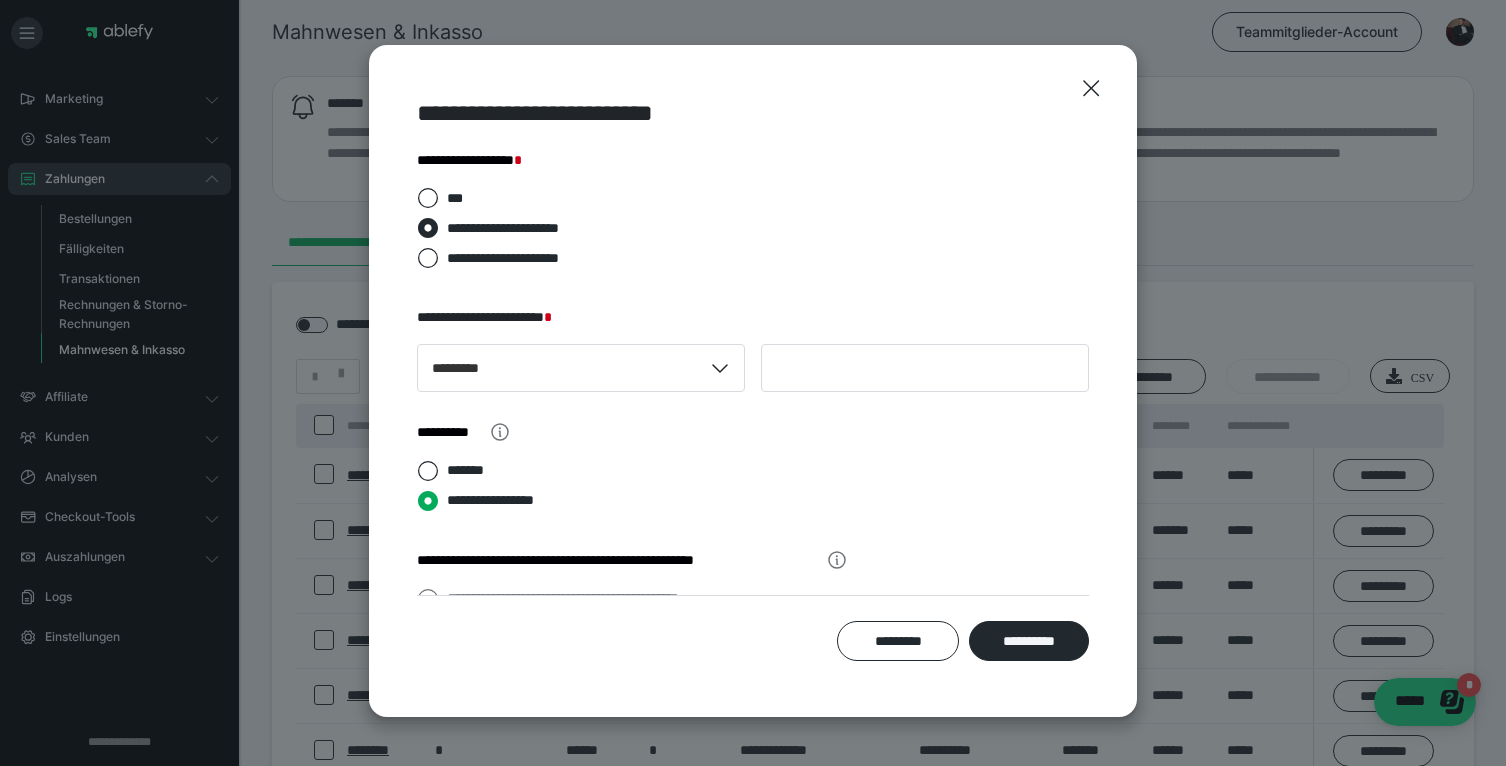 scroll, scrollTop: 52, scrollLeft: 0, axis: vertical 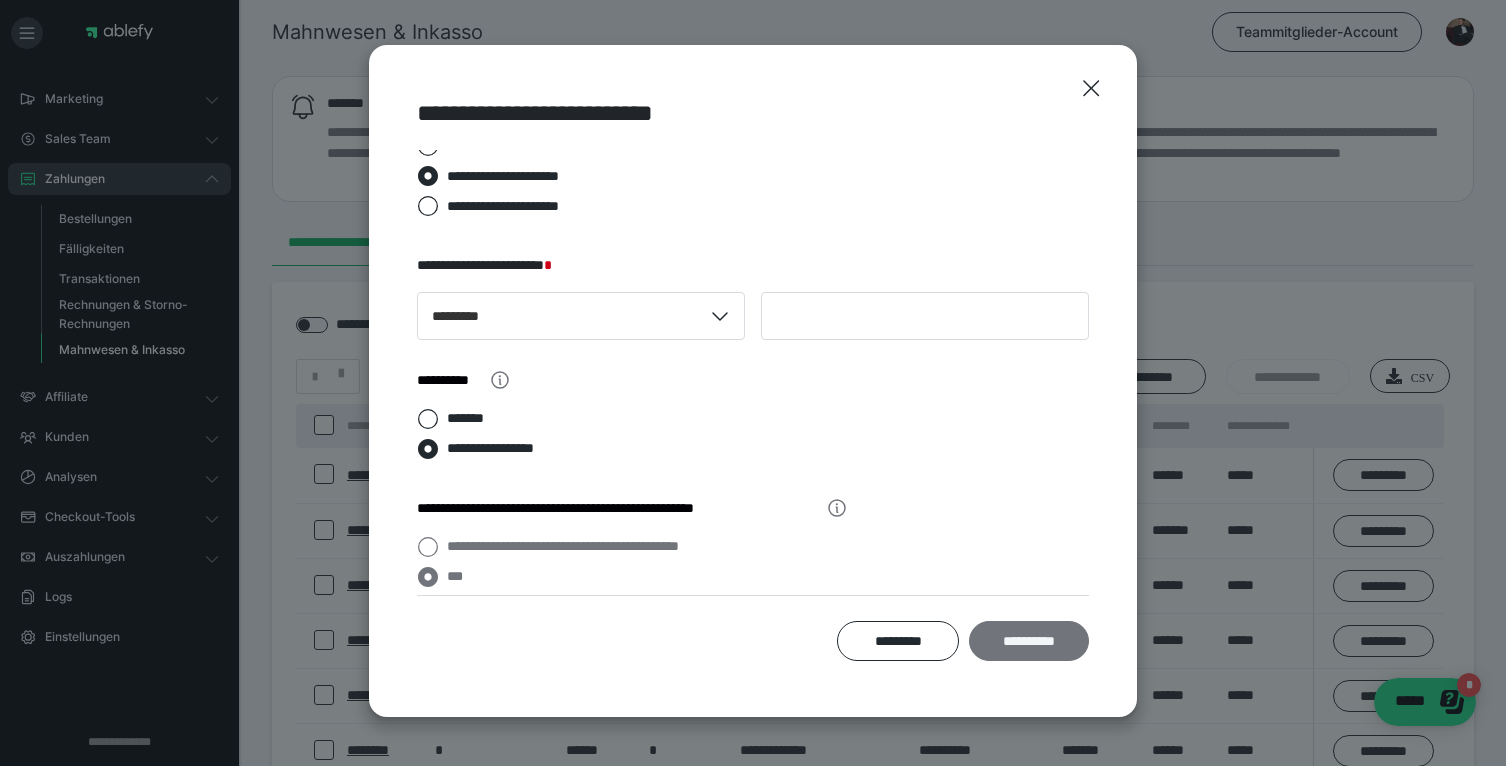 click on "**********" at bounding box center [1029, 641] 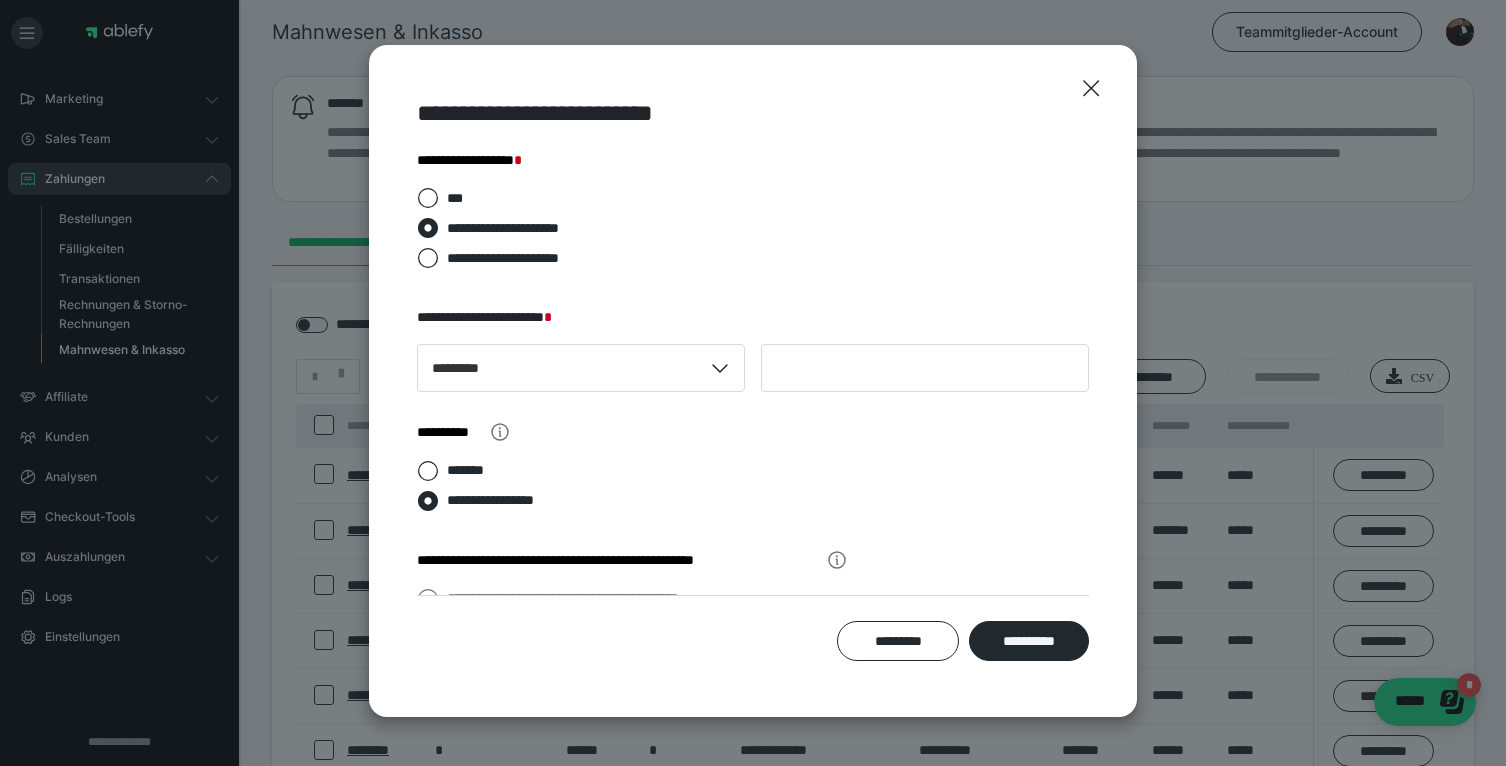 scroll, scrollTop: 52, scrollLeft: 0, axis: vertical 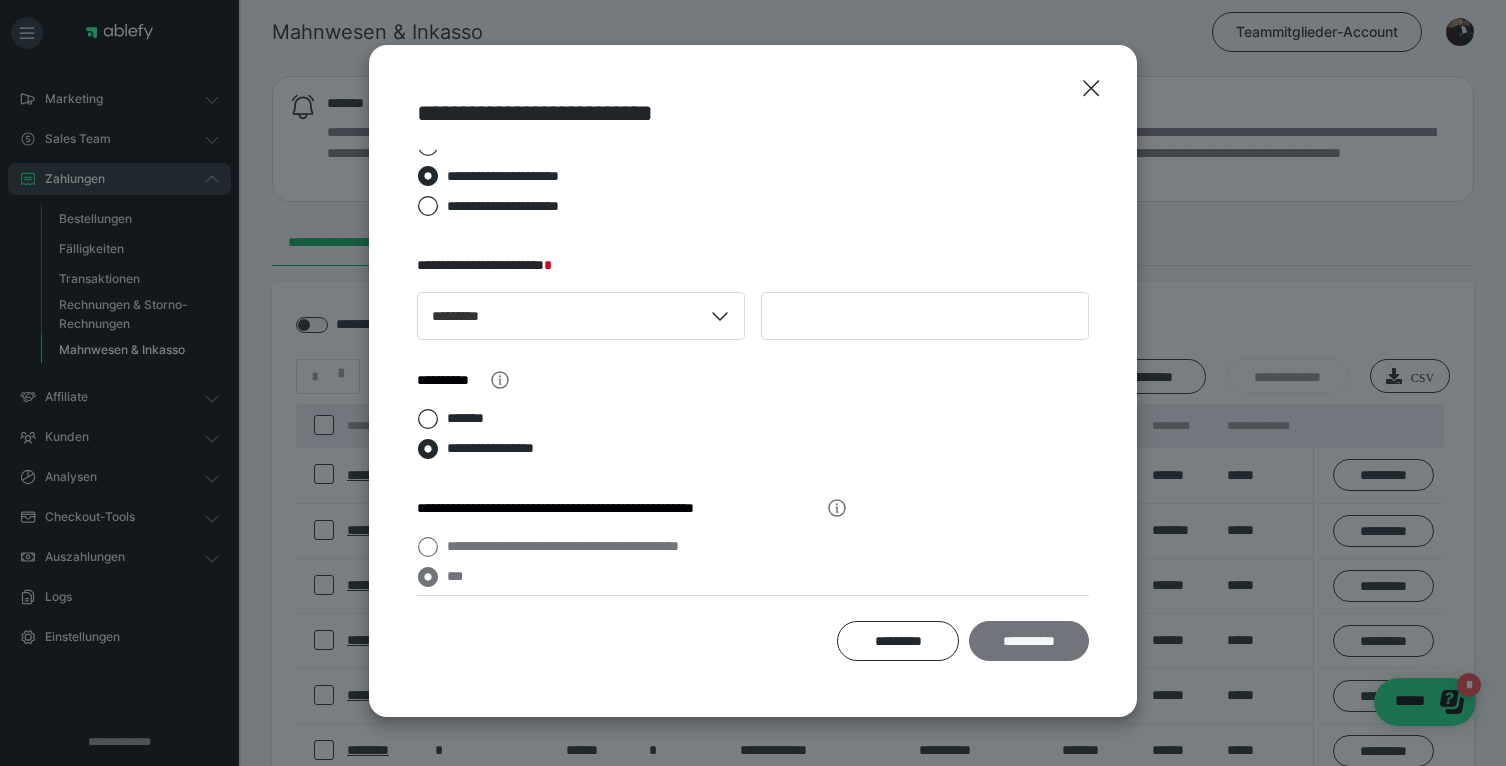click on "**********" at bounding box center [1029, 641] 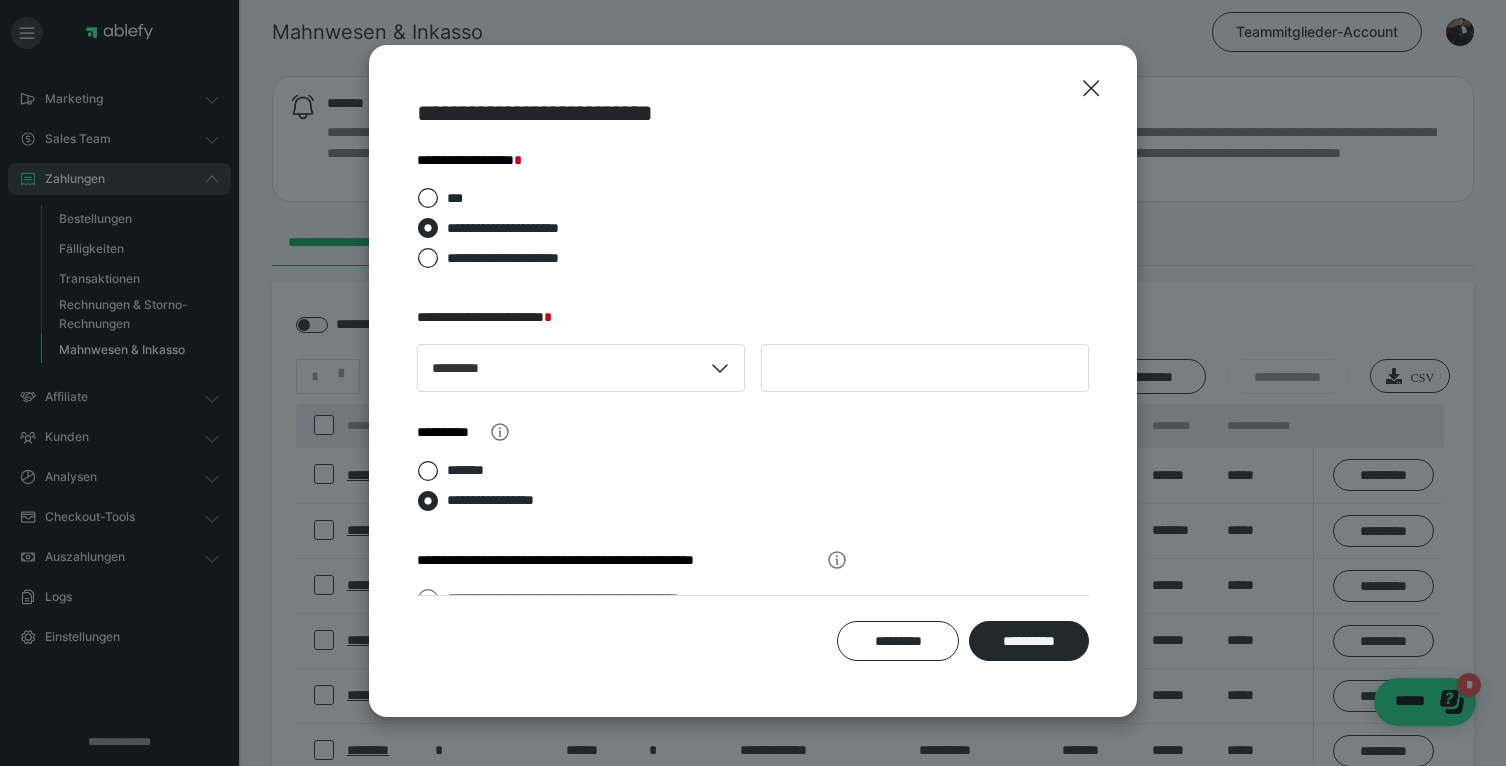 scroll, scrollTop: 52, scrollLeft: 0, axis: vertical 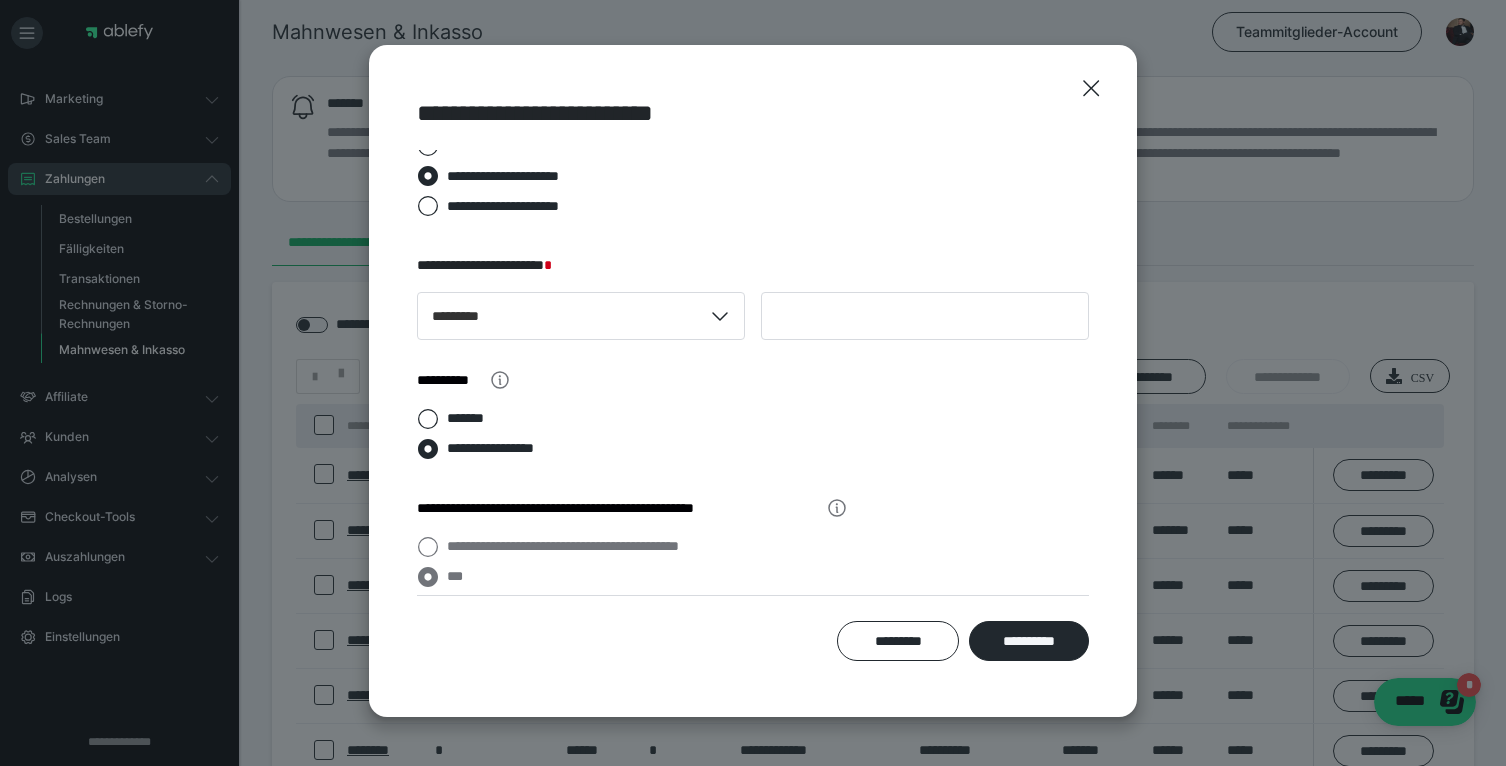 click 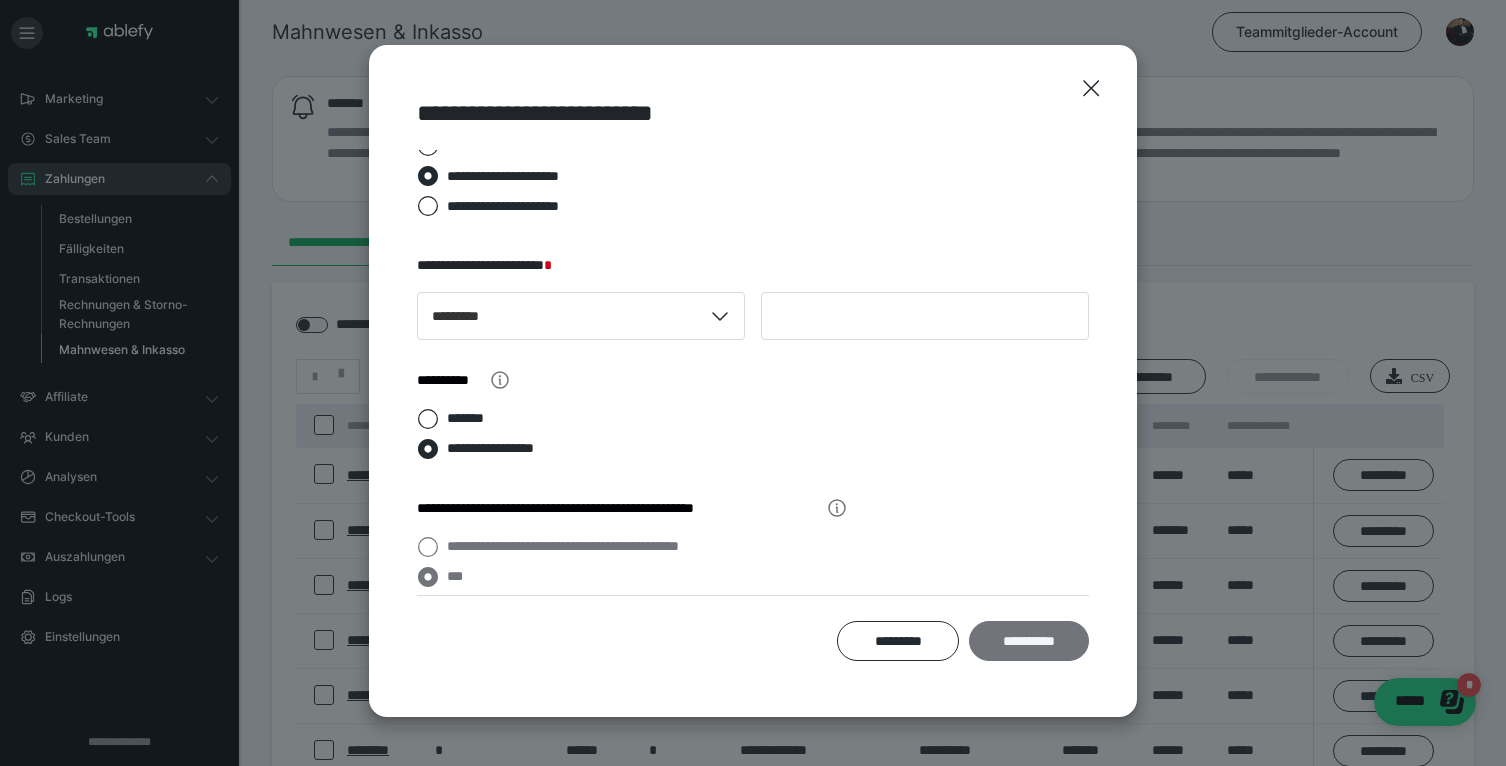 click on "**********" at bounding box center (1029, 641) 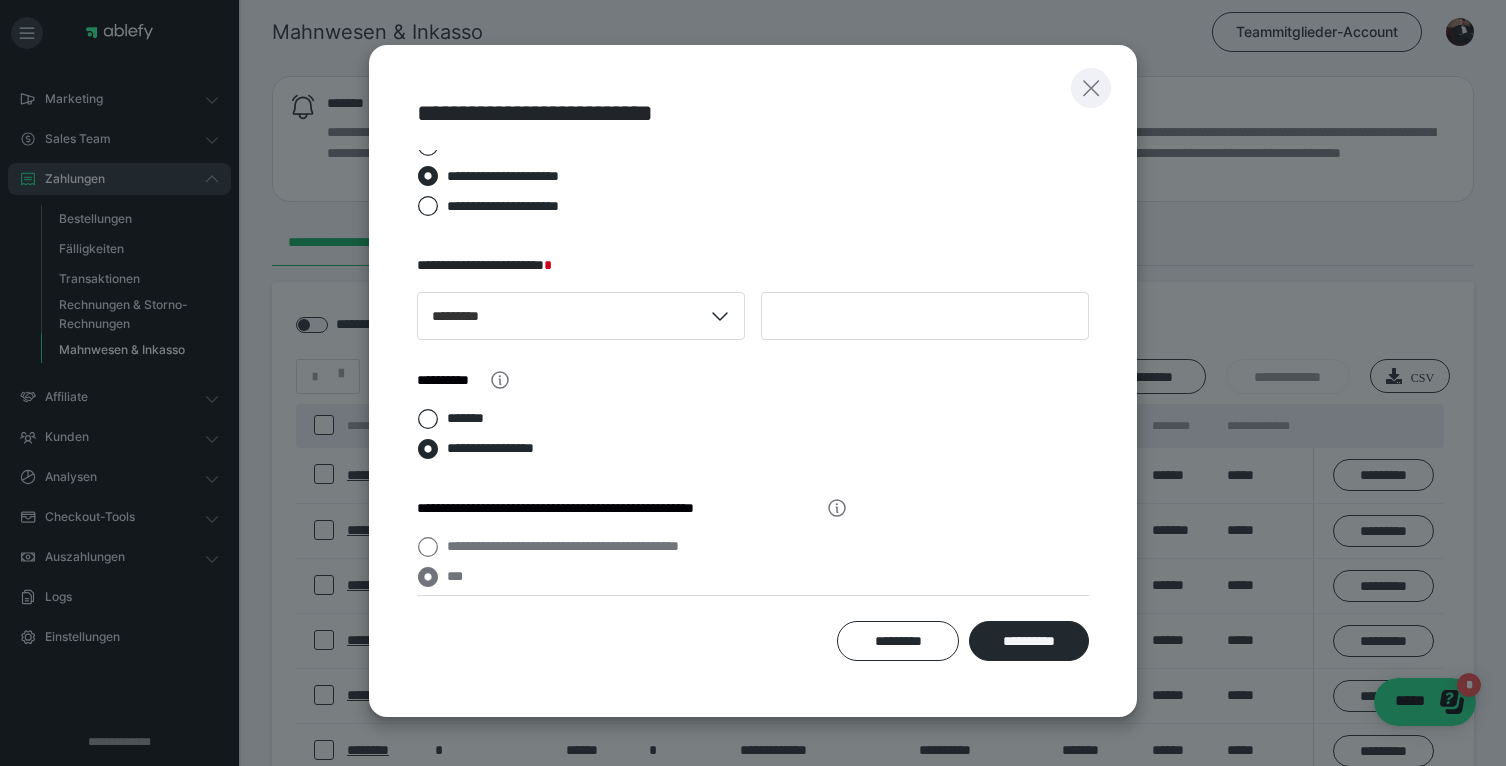click 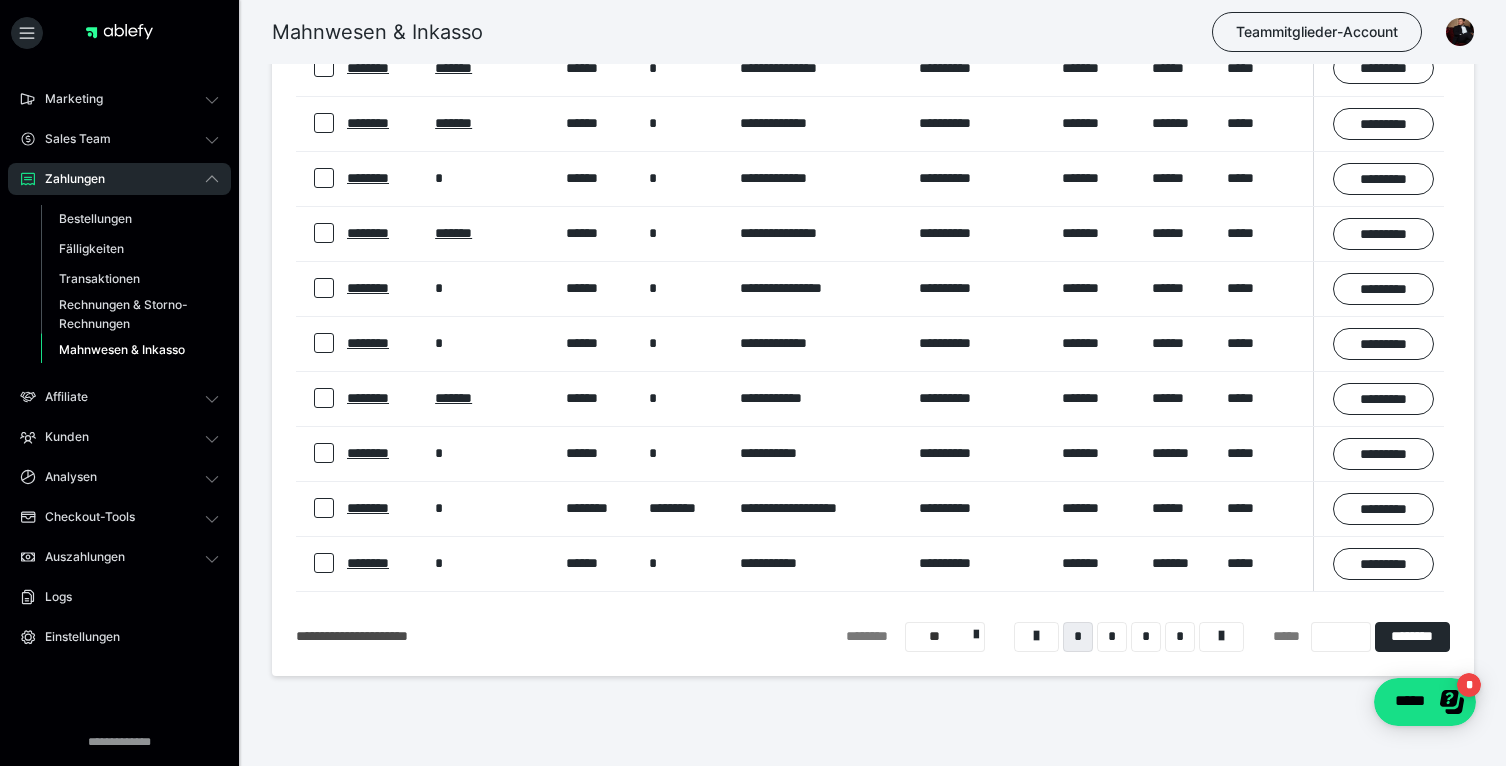 scroll, scrollTop: 408, scrollLeft: 0, axis: vertical 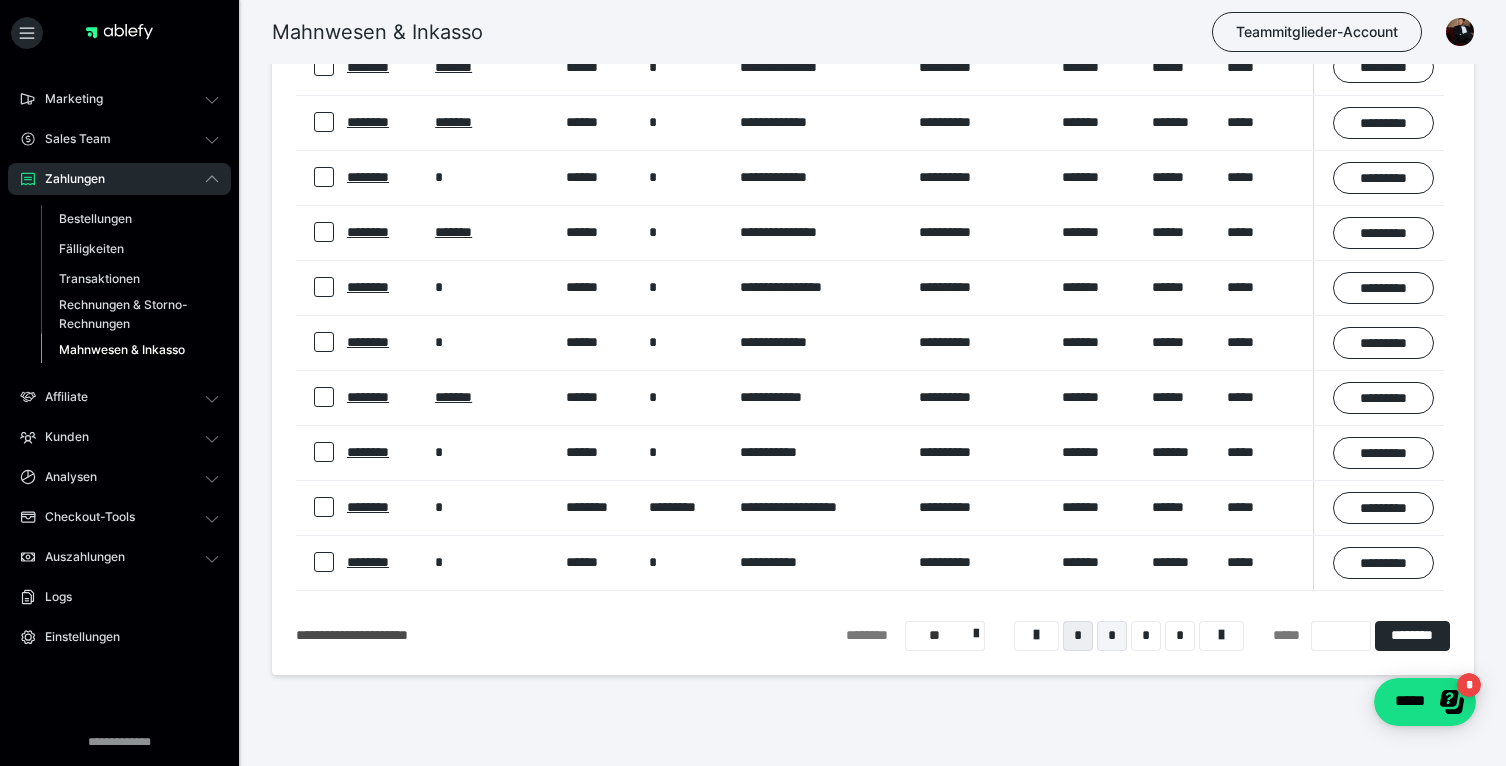 click on "*" at bounding box center (1112, 636) 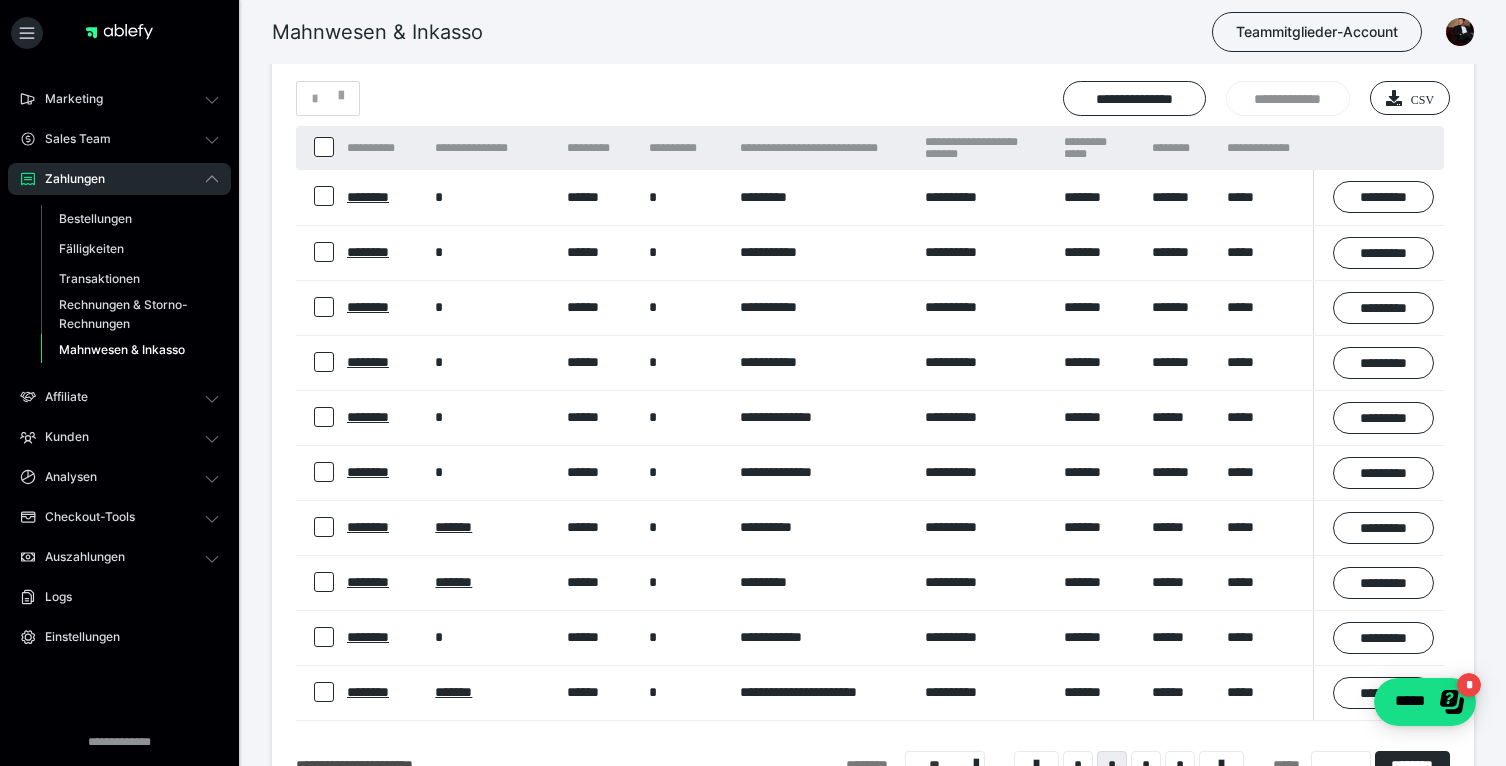 scroll, scrollTop: 432, scrollLeft: 0, axis: vertical 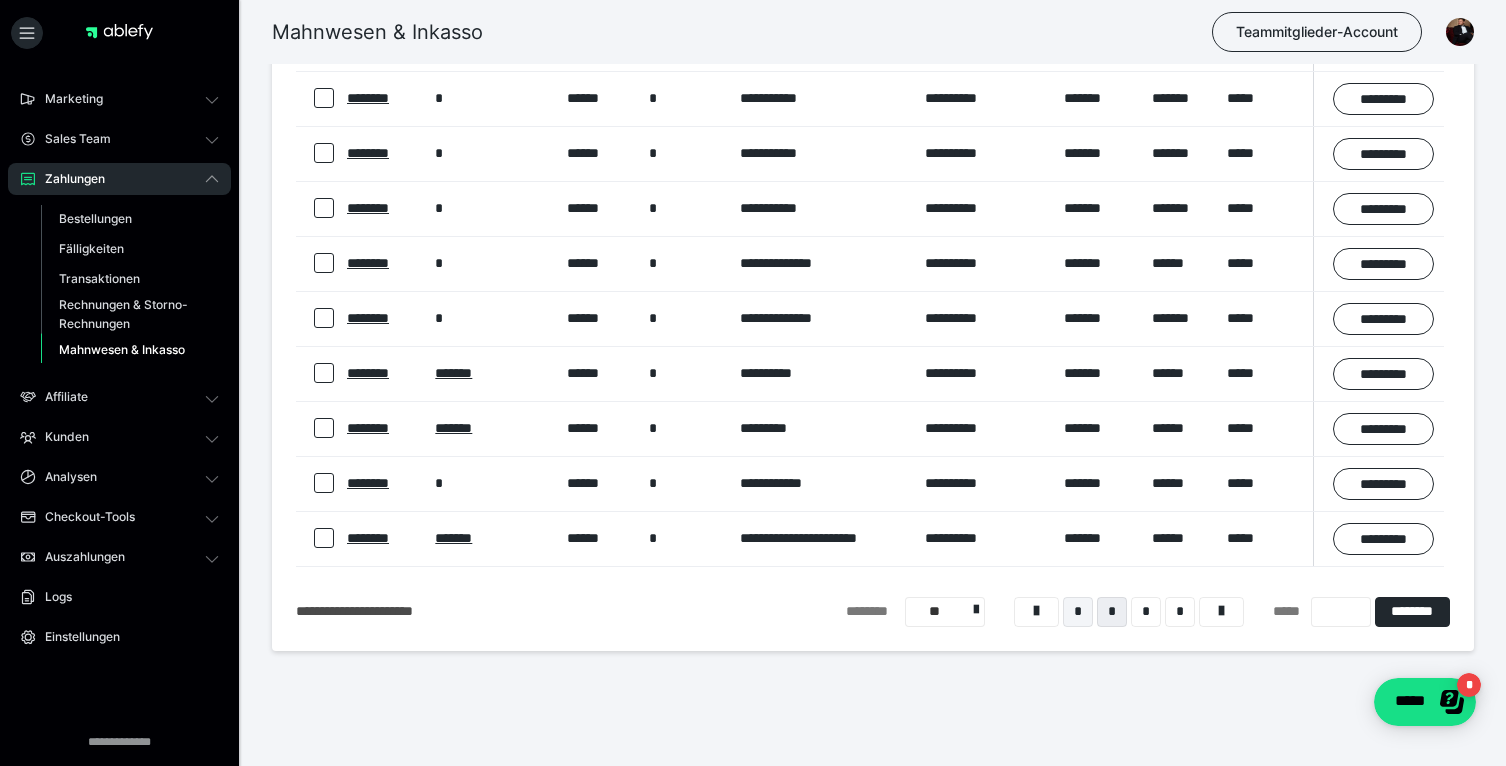 click on "*" at bounding box center (1078, 612) 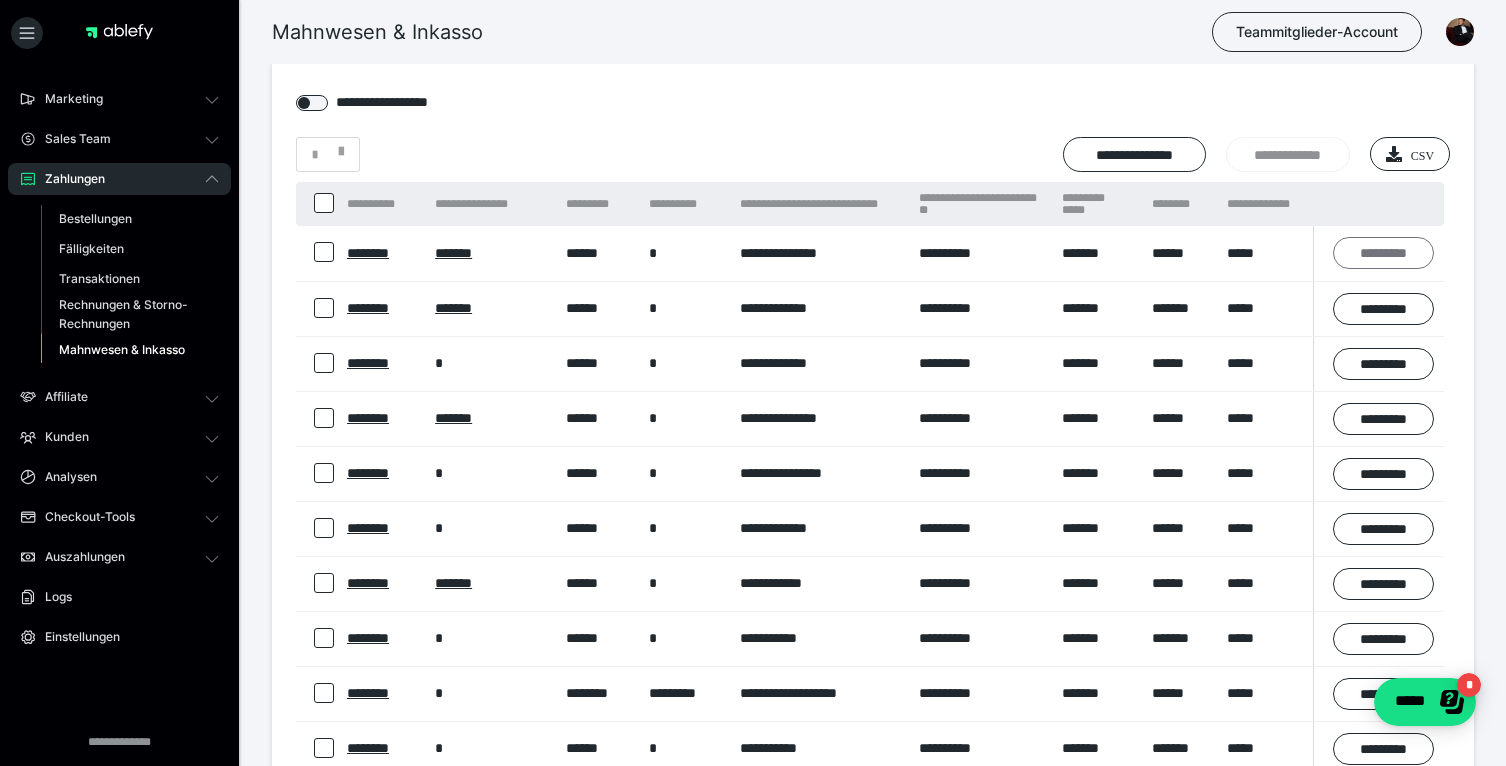 click on "*********" at bounding box center [1383, 253] 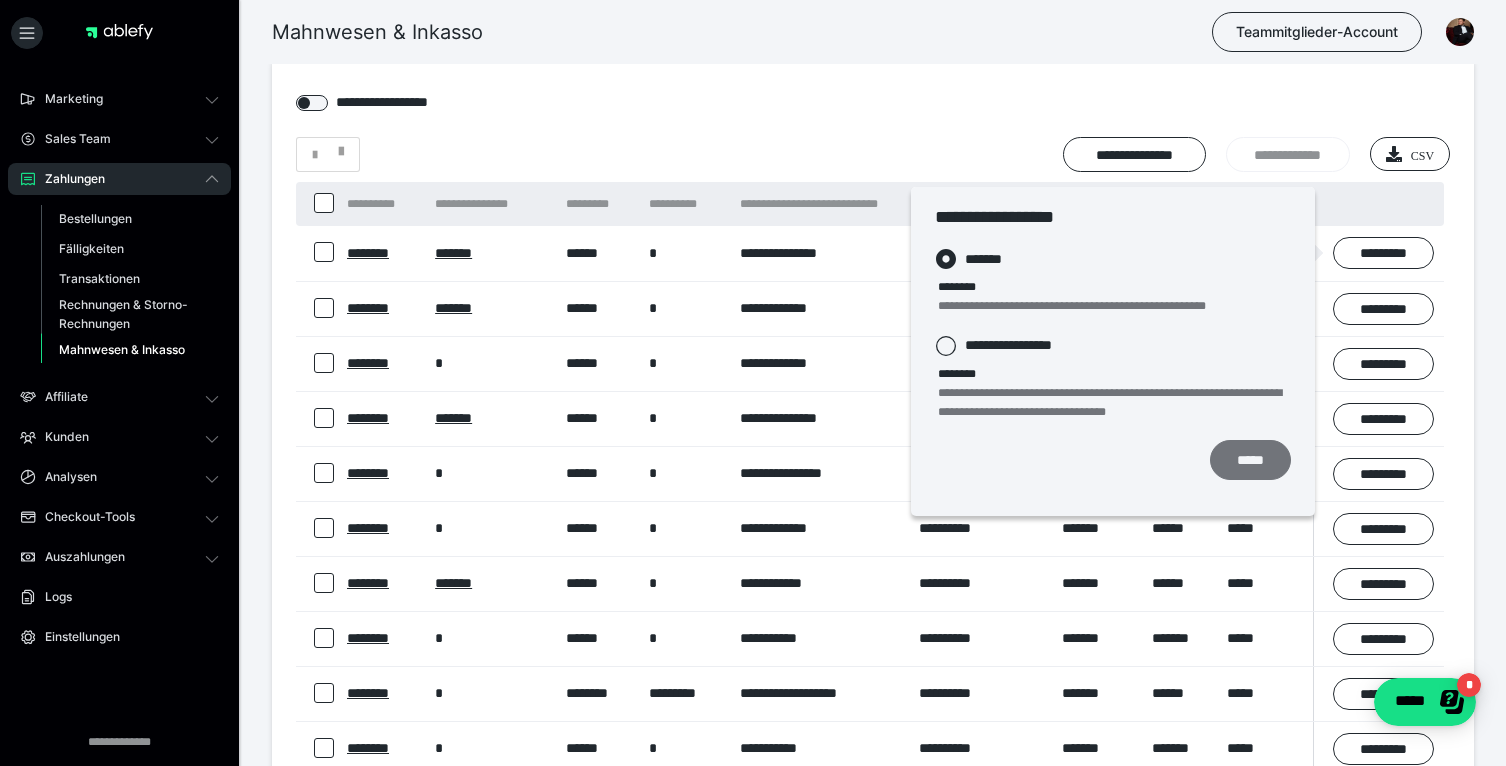 click on "*****" at bounding box center [1250, 460] 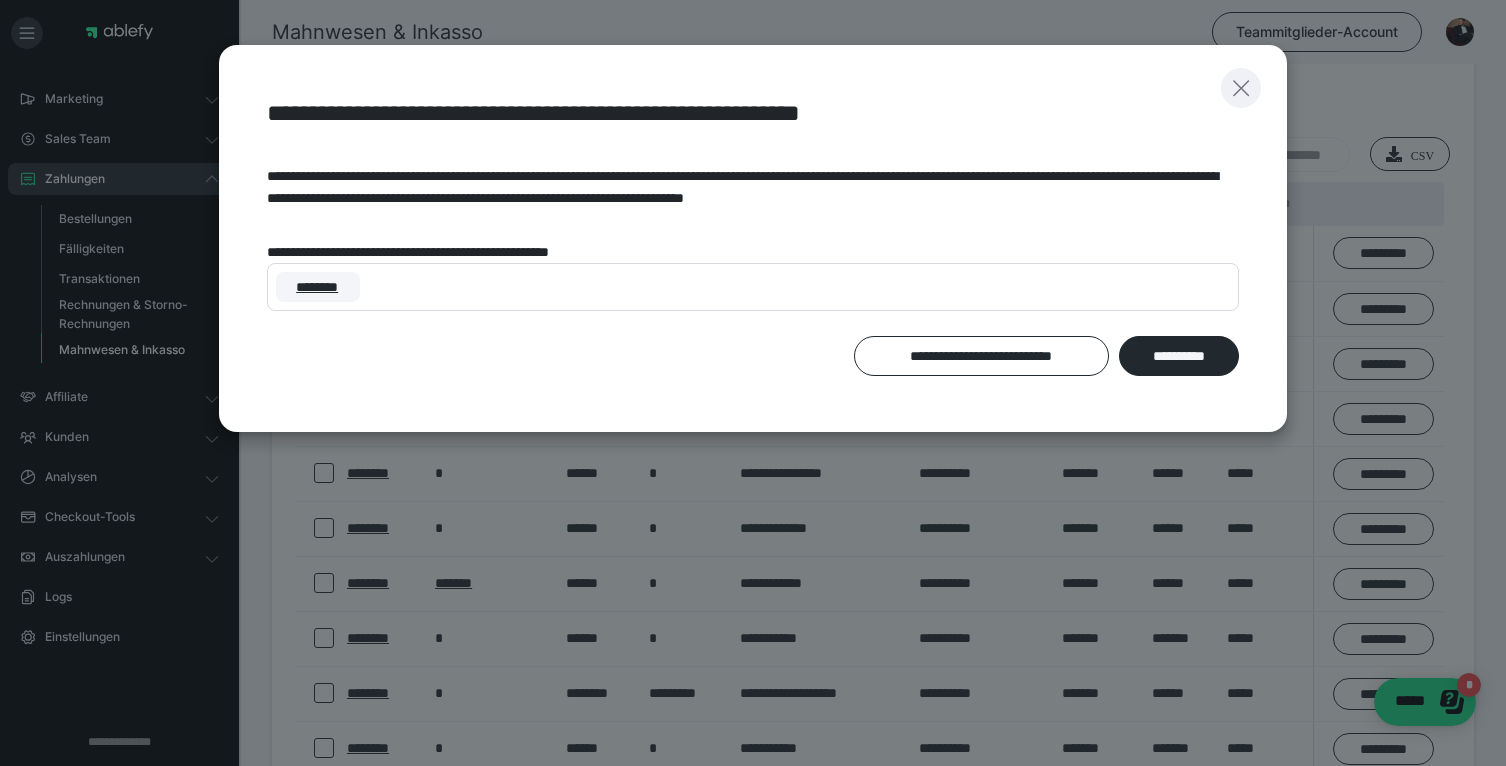 click at bounding box center [1241, 88] 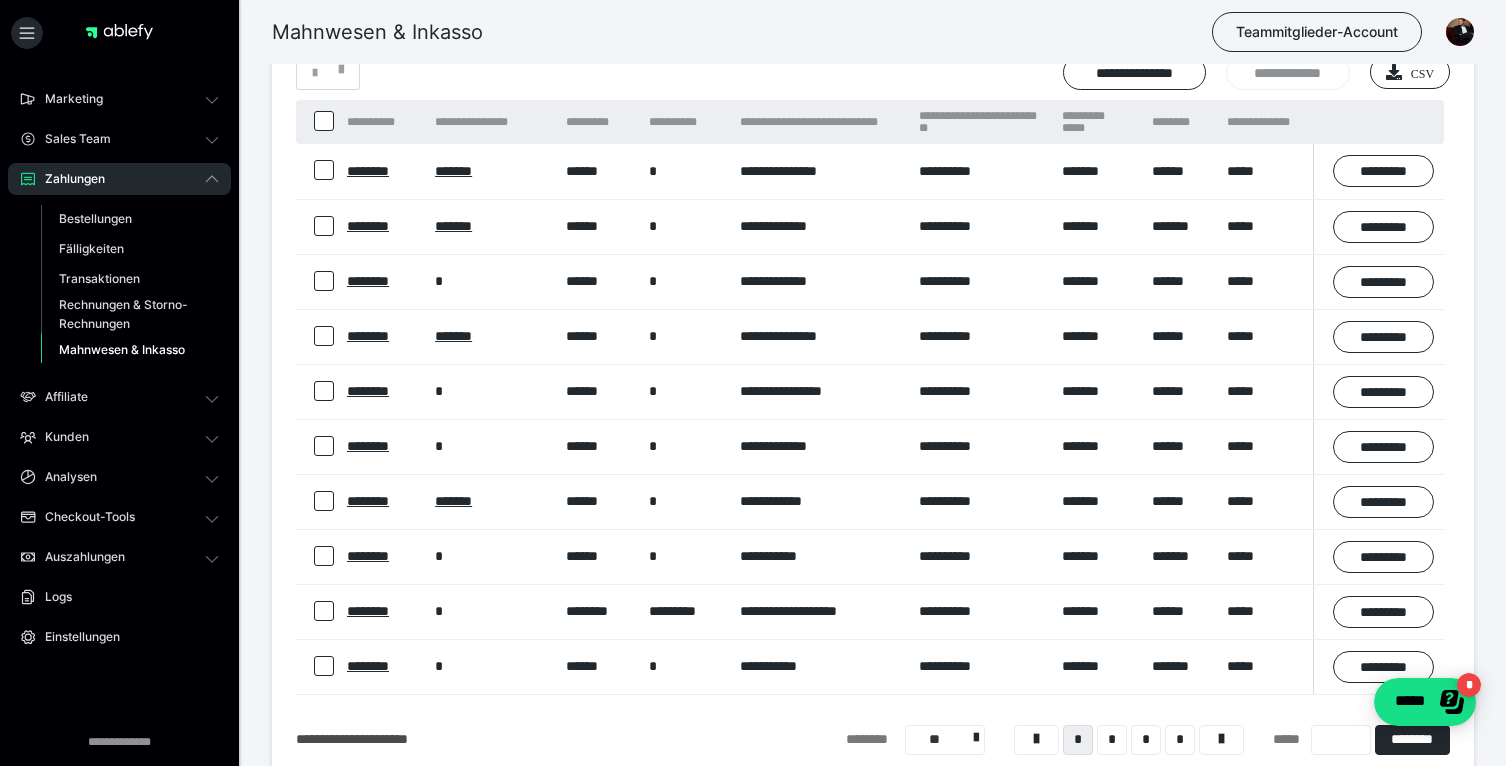 scroll, scrollTop: 432, scrollLeft: 0, axis: vertical 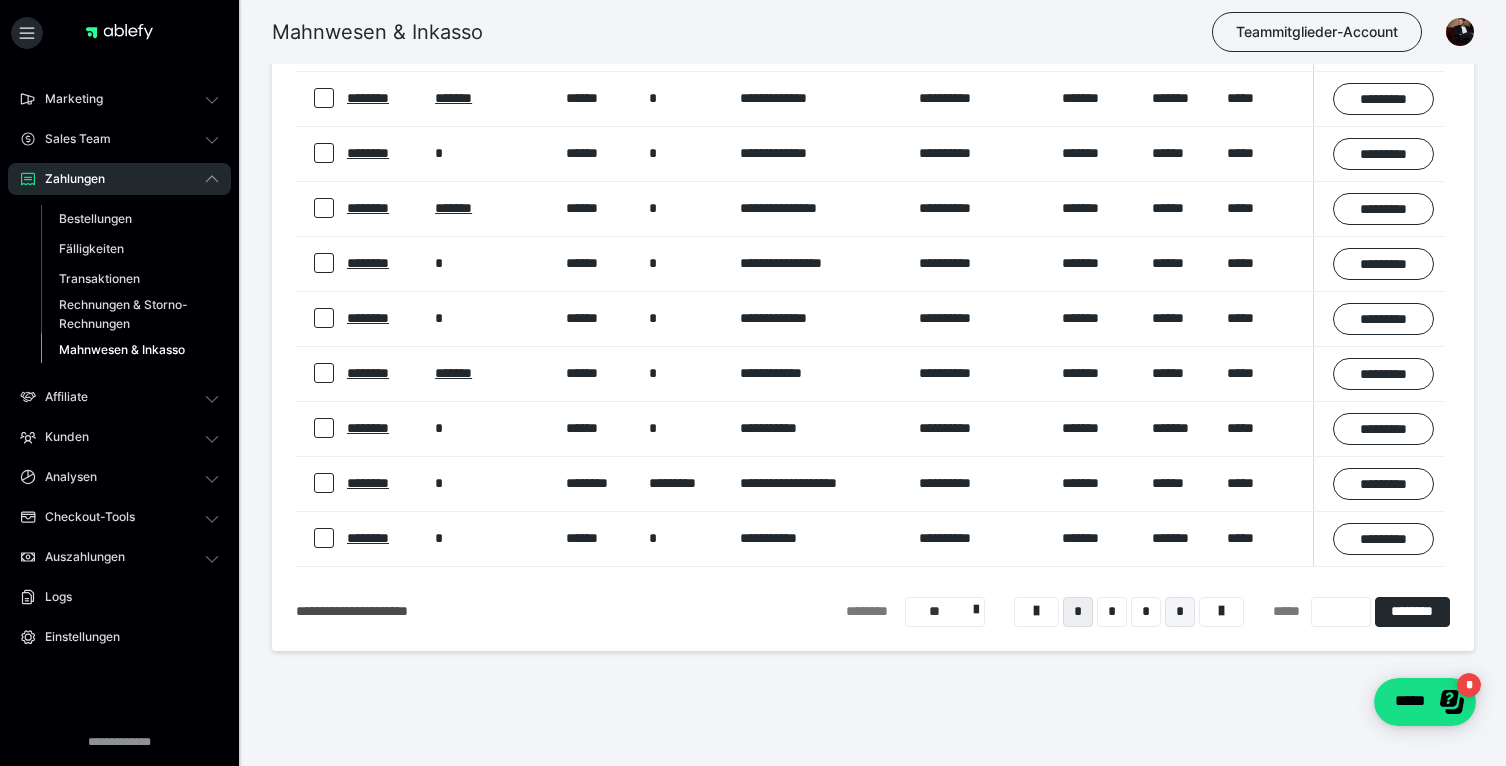click on "*" at bounding box center [1180, 612] 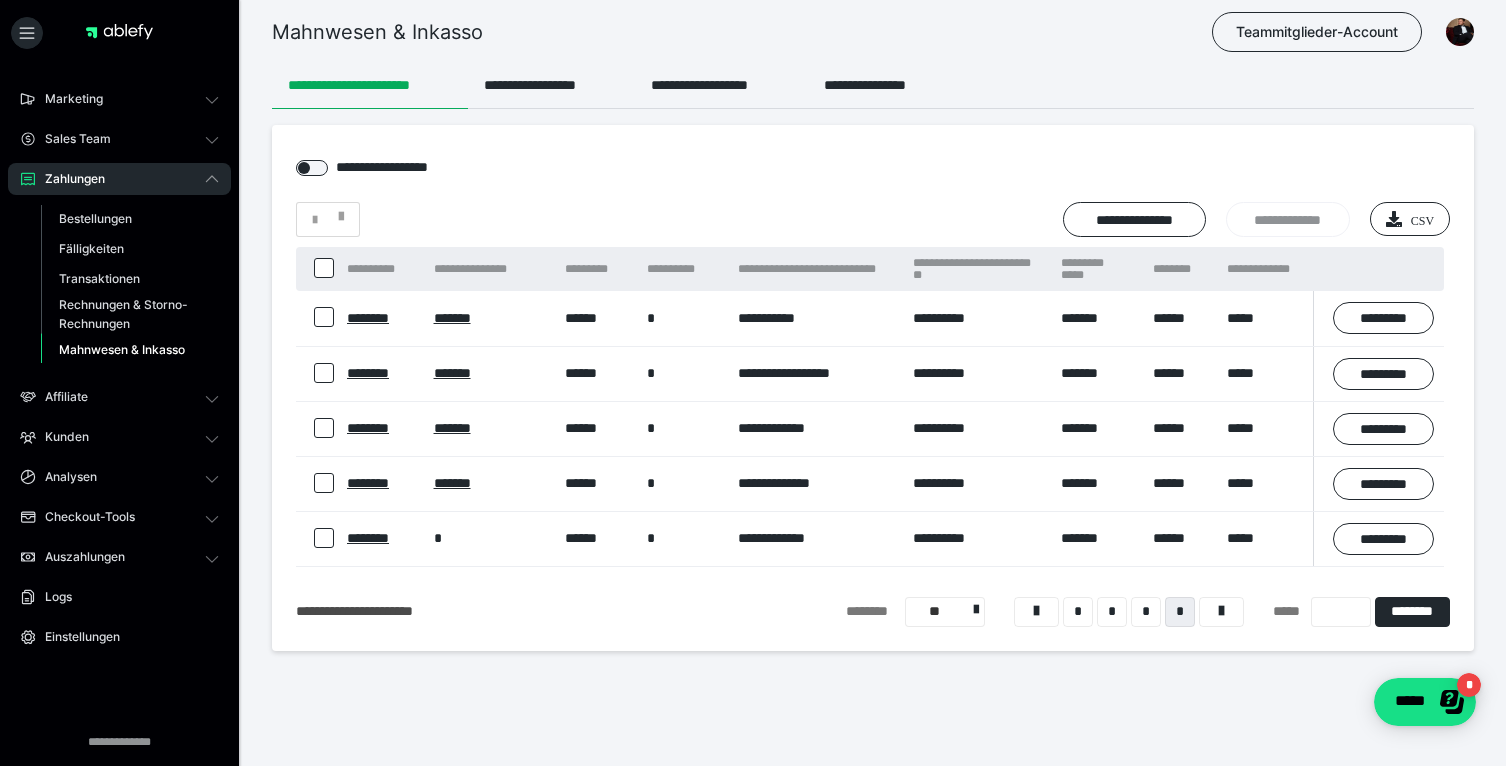 scroll, scrollTop: 144, scrollLeft: 0, axis: vertical 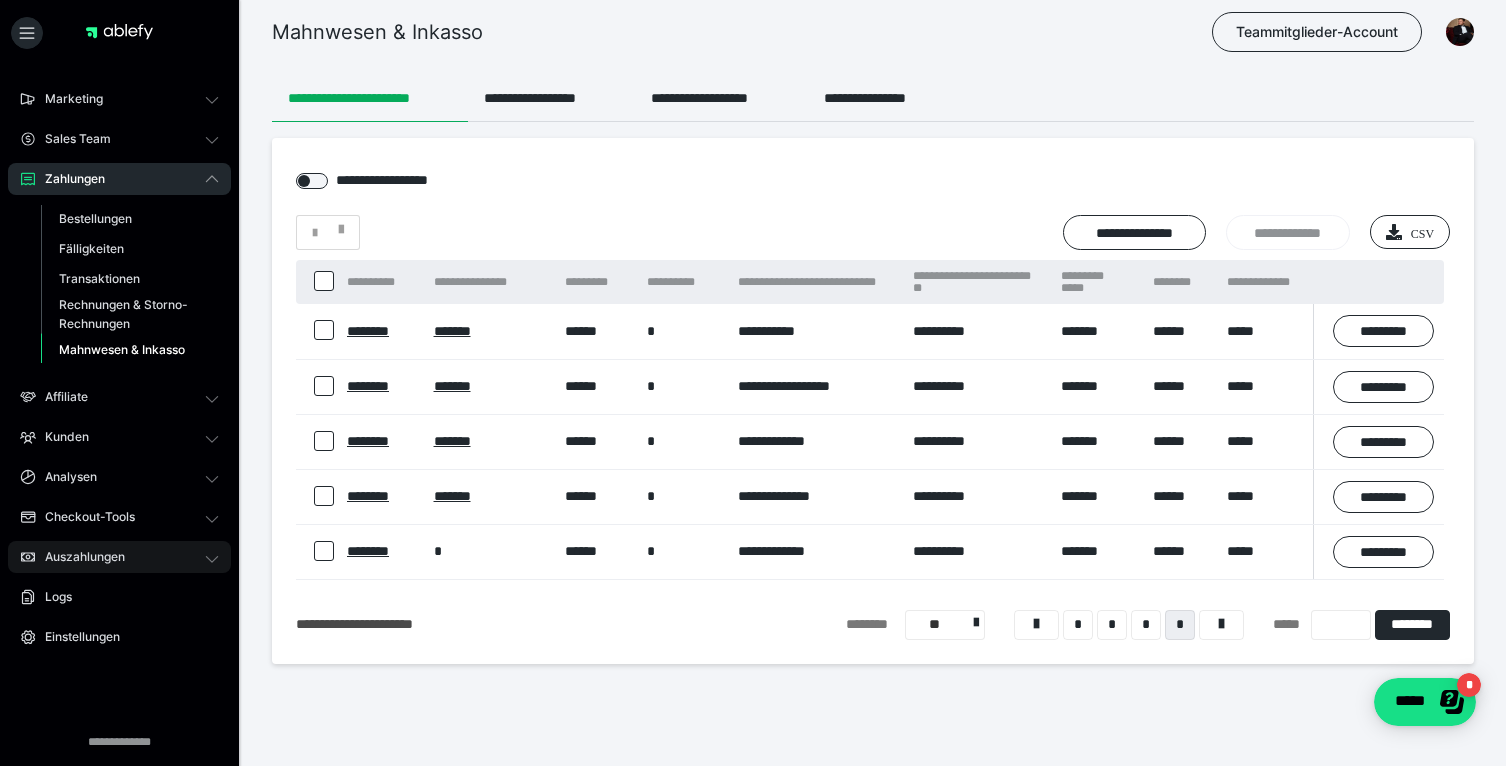 click on "Auszahlungen" at bounding box center (119, 557) 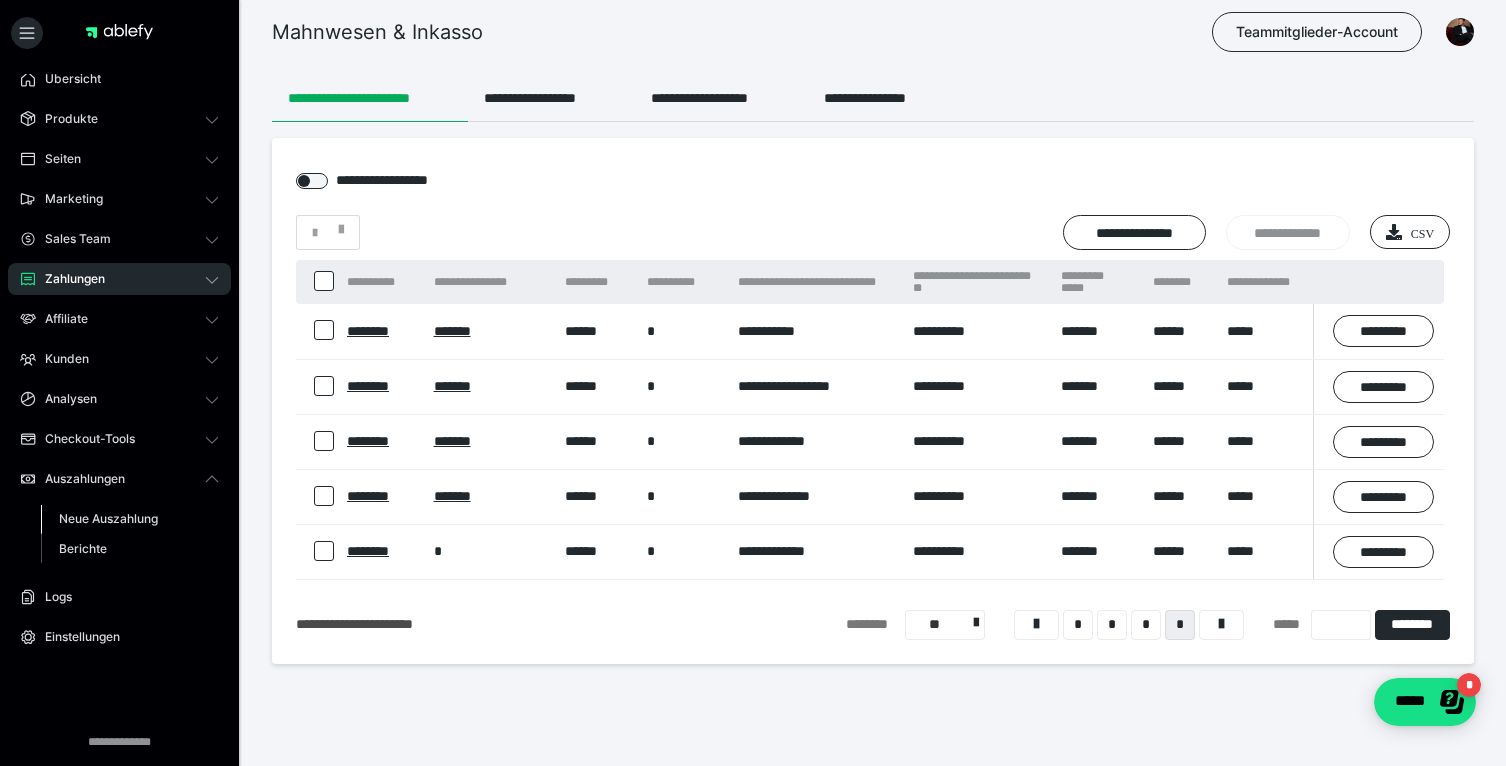 click on "Neue Auszahlung" at bounding box center [108, 518] 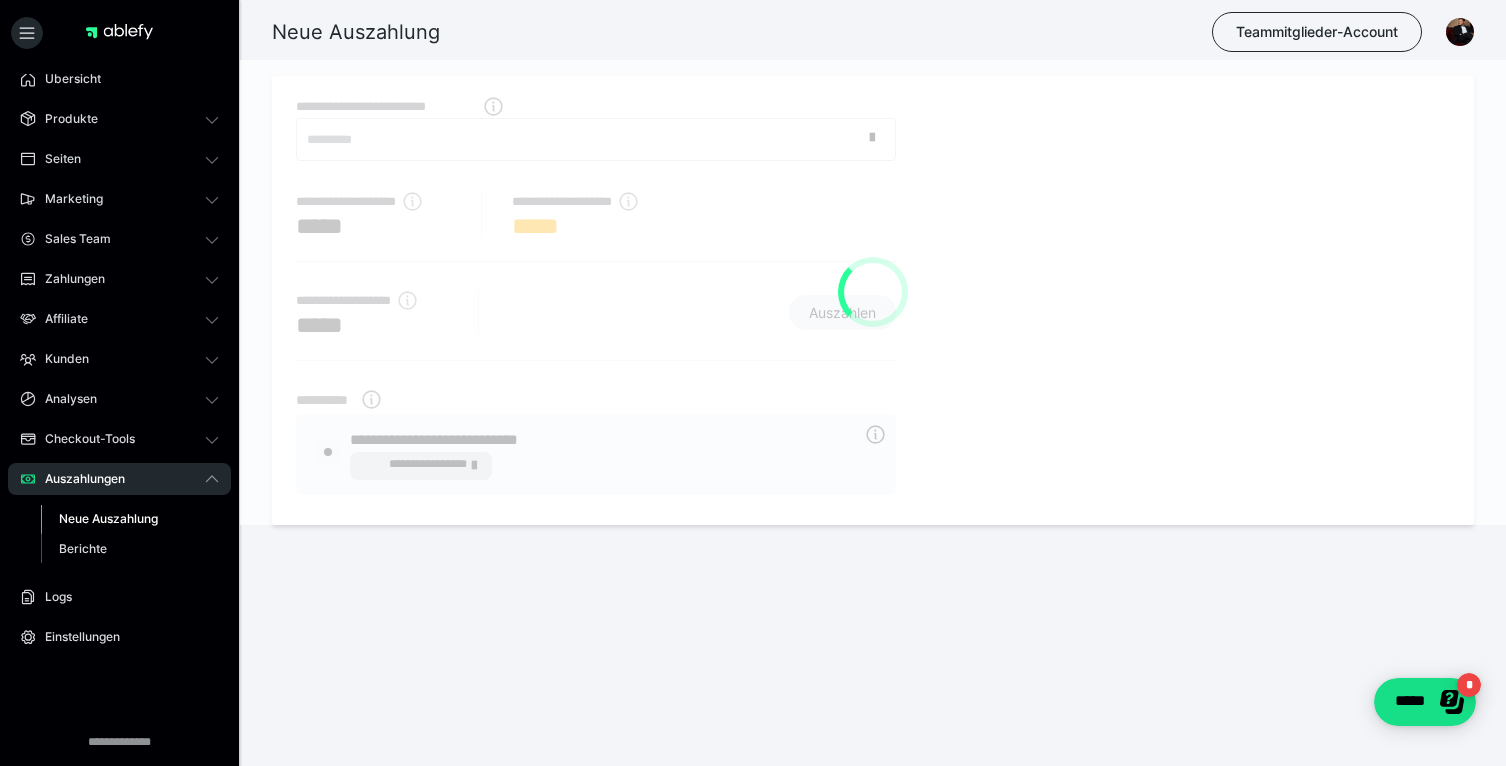 radio on "****" 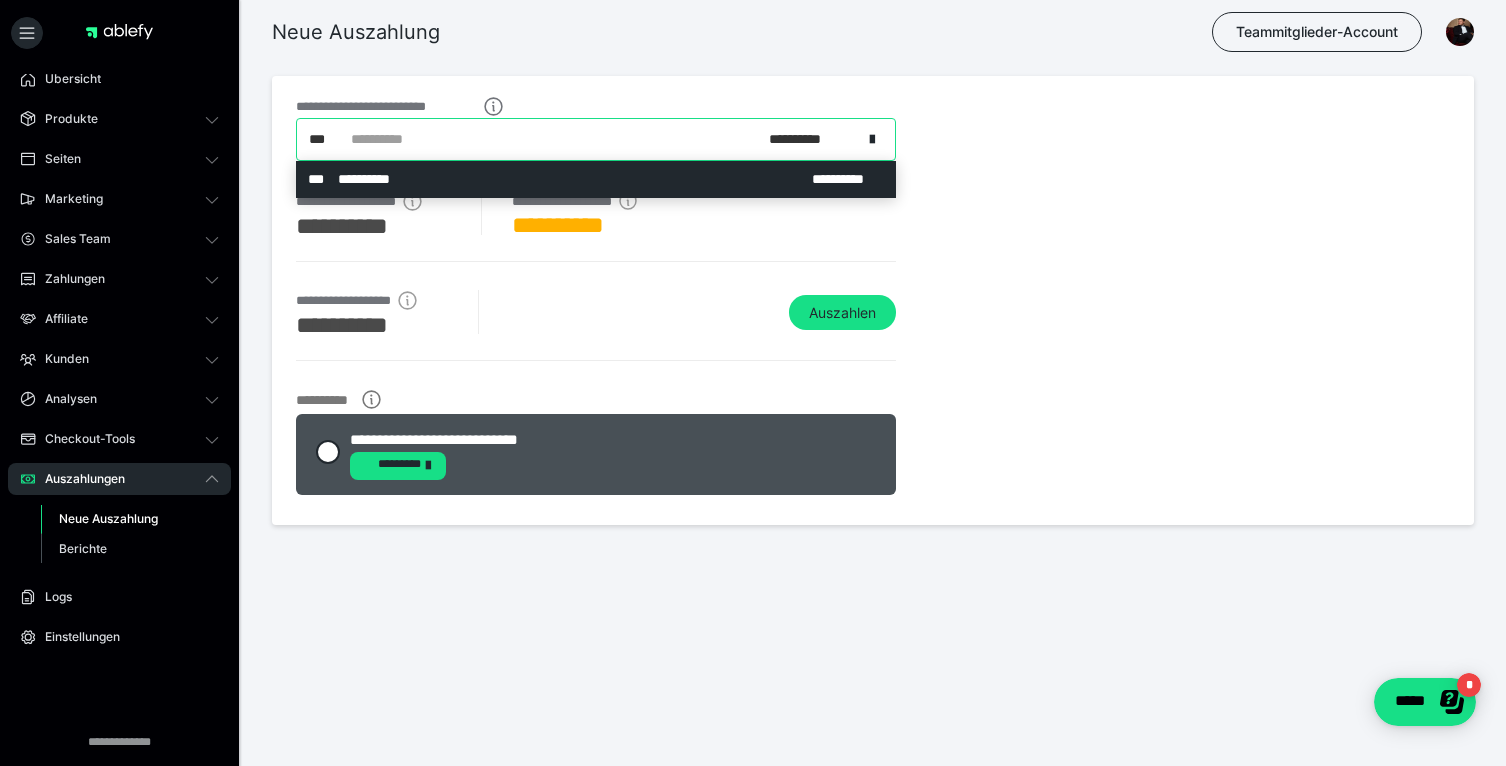 click on "**********" at bounding box center [587, 139] 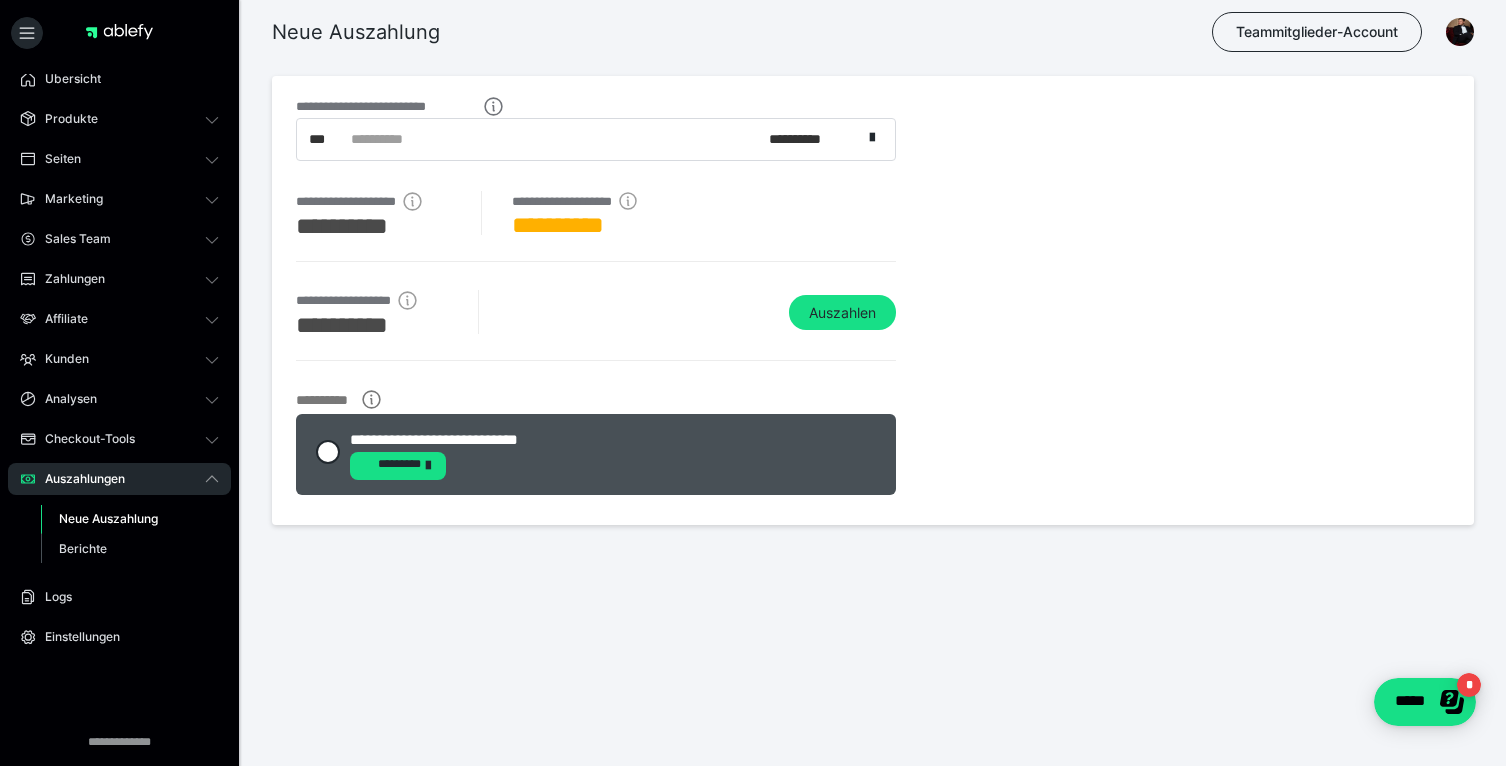 click on "**********" at bounding box center (873, 300) 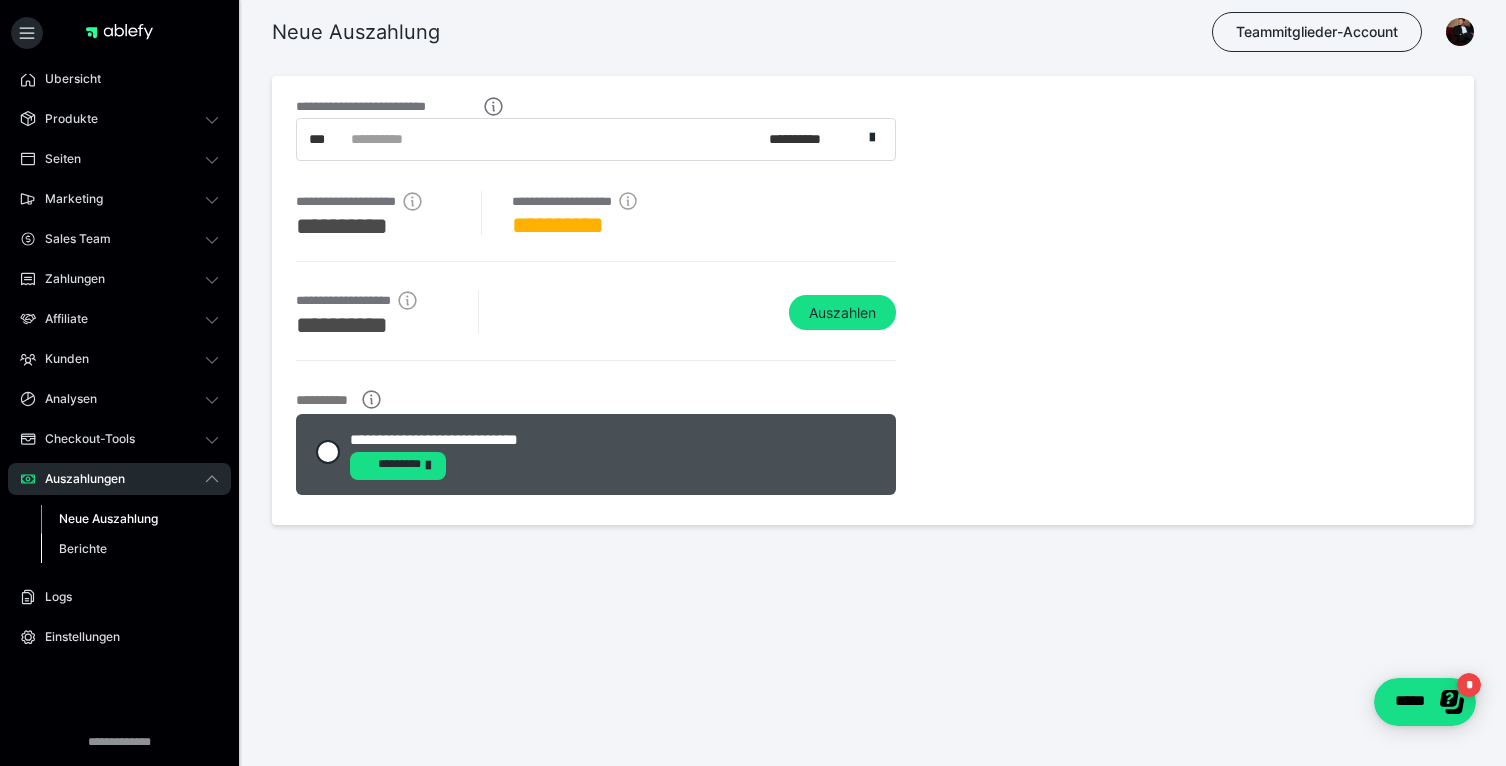 click on "Berichte" at bounding box center (130, 549) 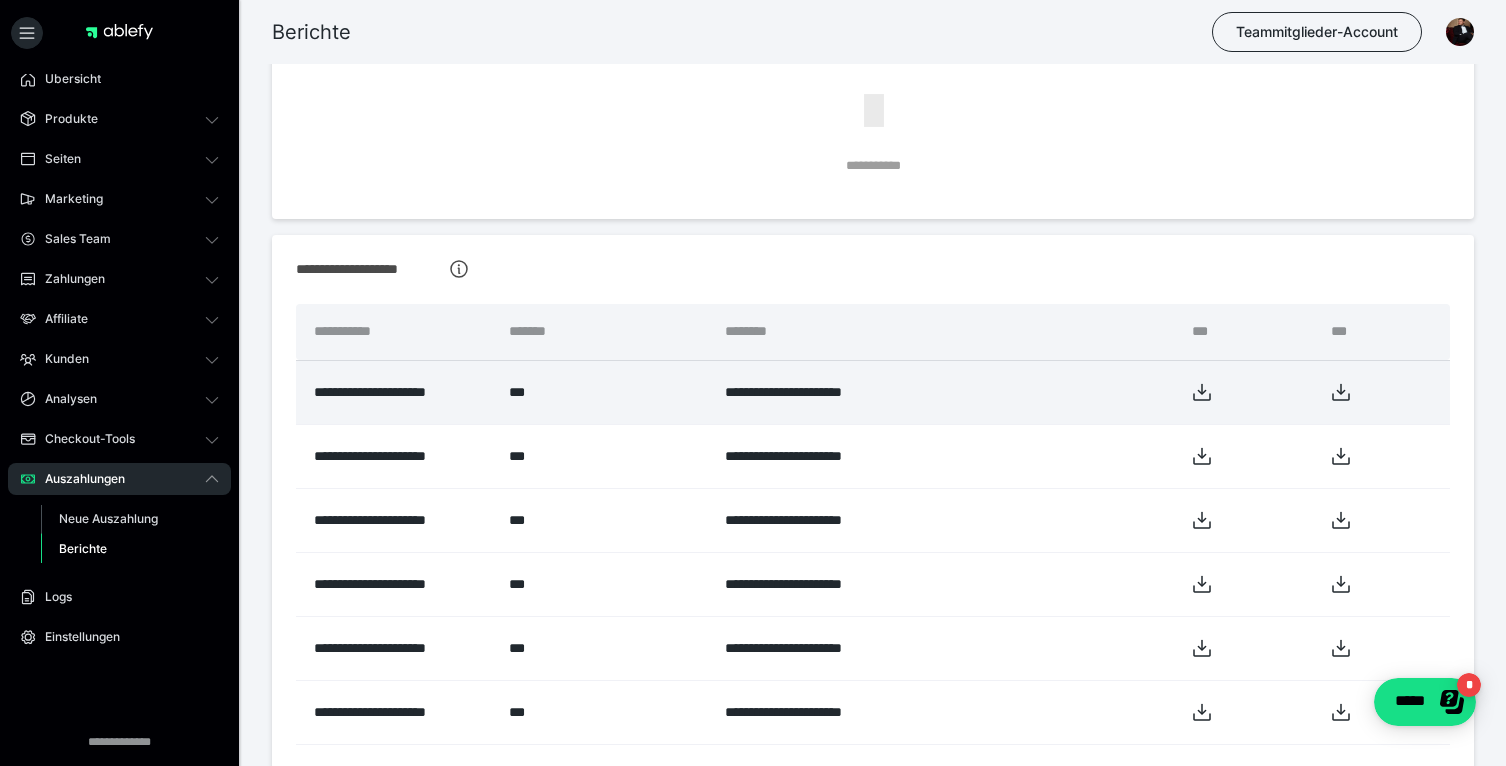 scroll, scrollTop: 230, scrollLeft: 0, axis: vertical 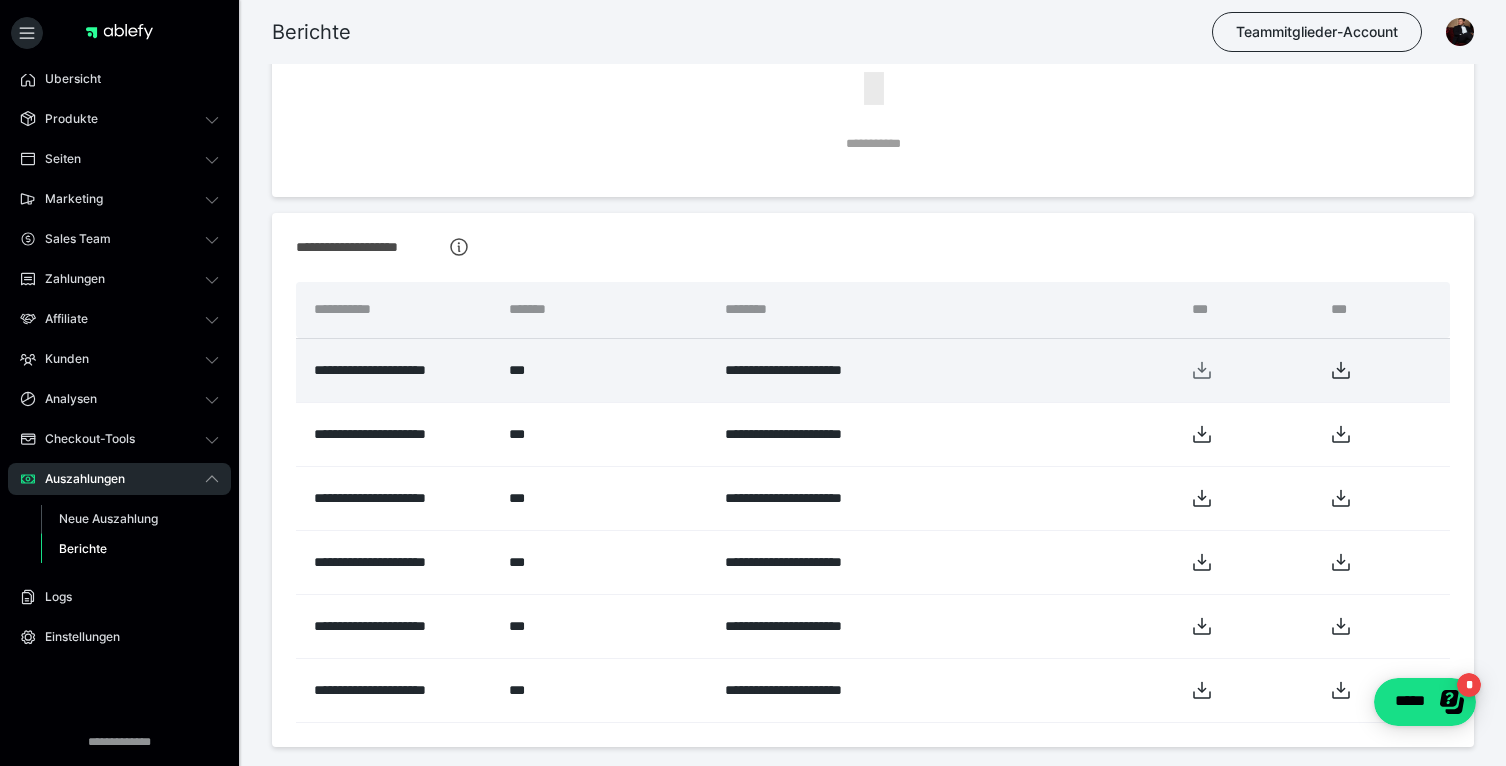 click 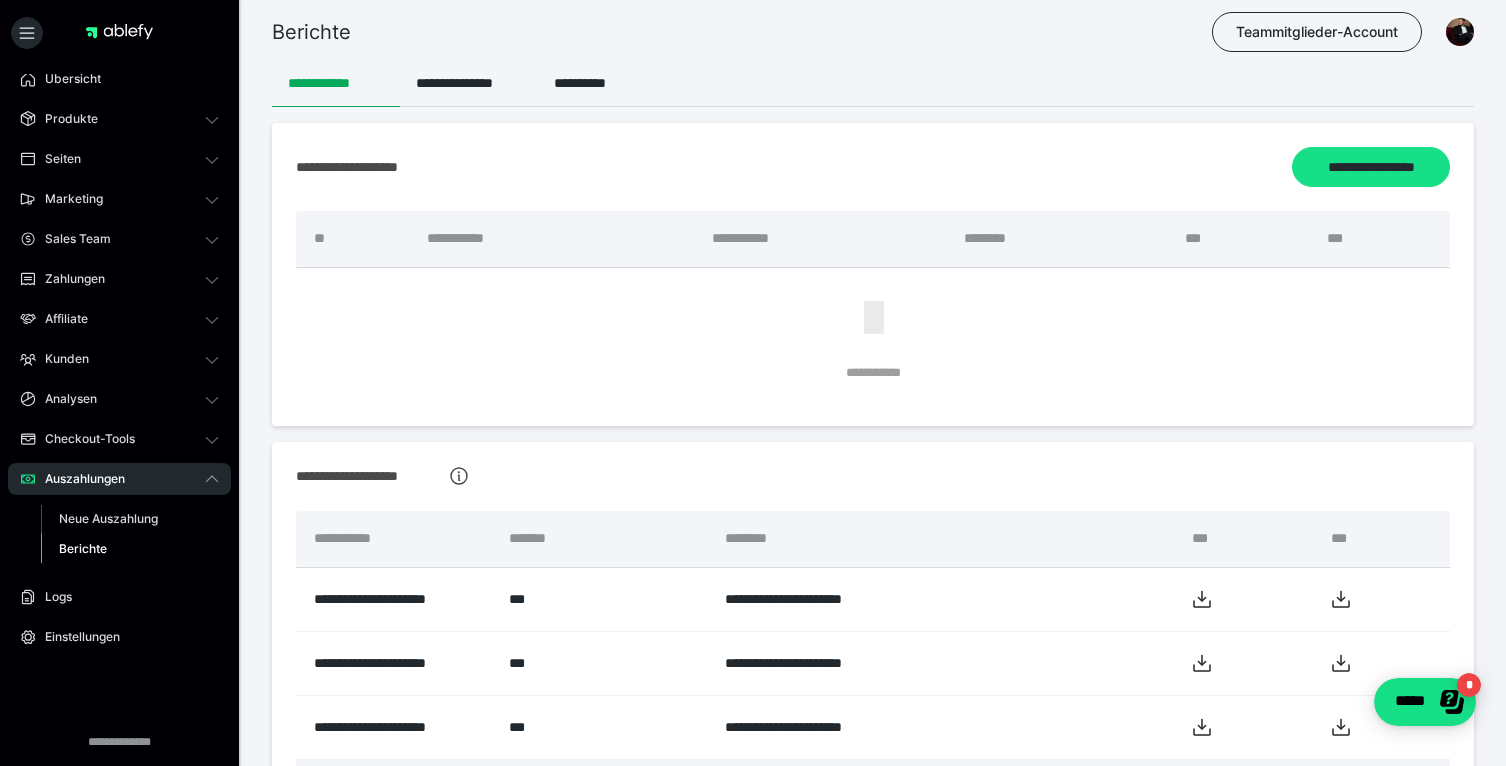 scroll, scrollTop: 0, scrollLeft: 0, axis: both 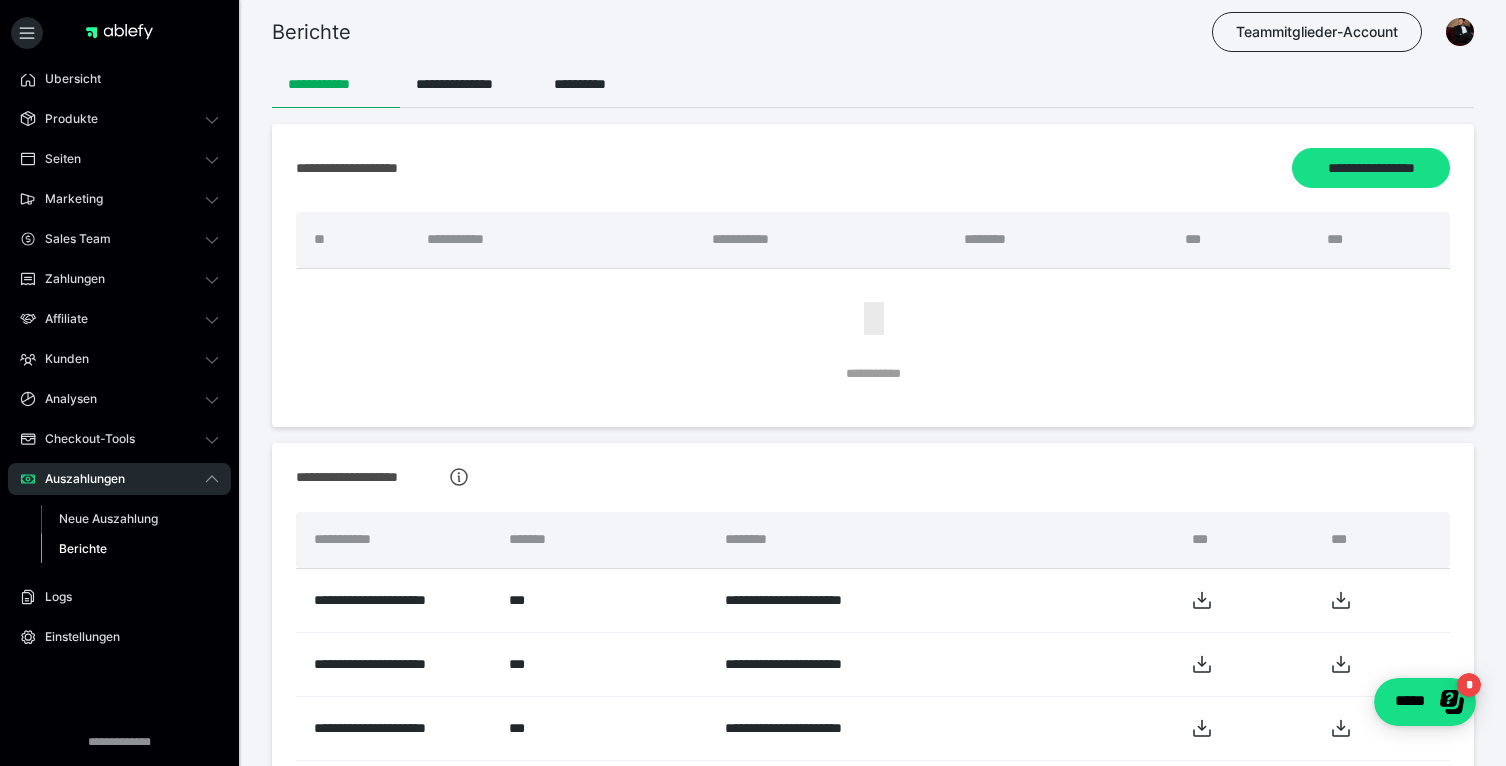 click on "Berichte Teammitglieder-Account" at bounding box center [753, 32] 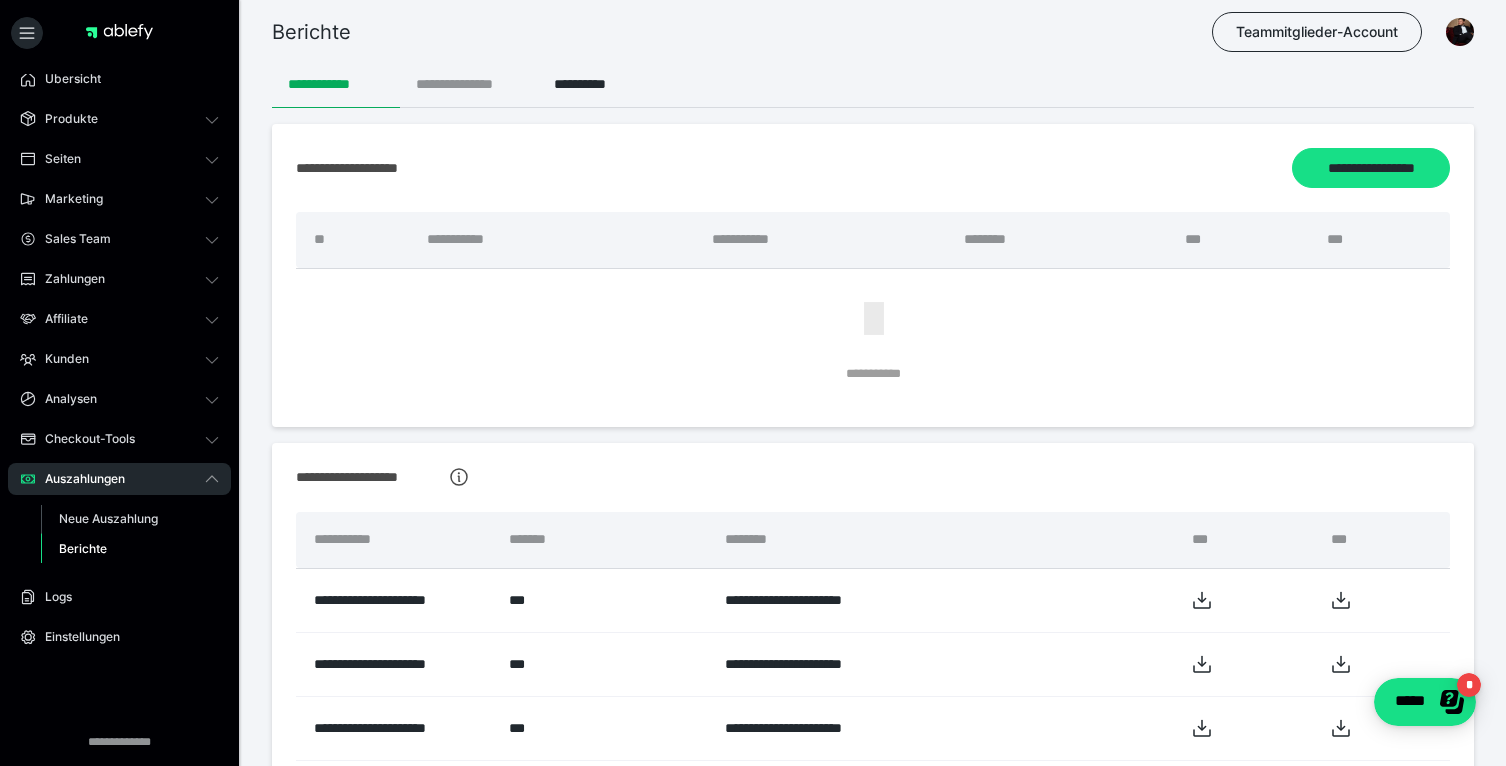 click on "**********" at bounding box center [469, 84] 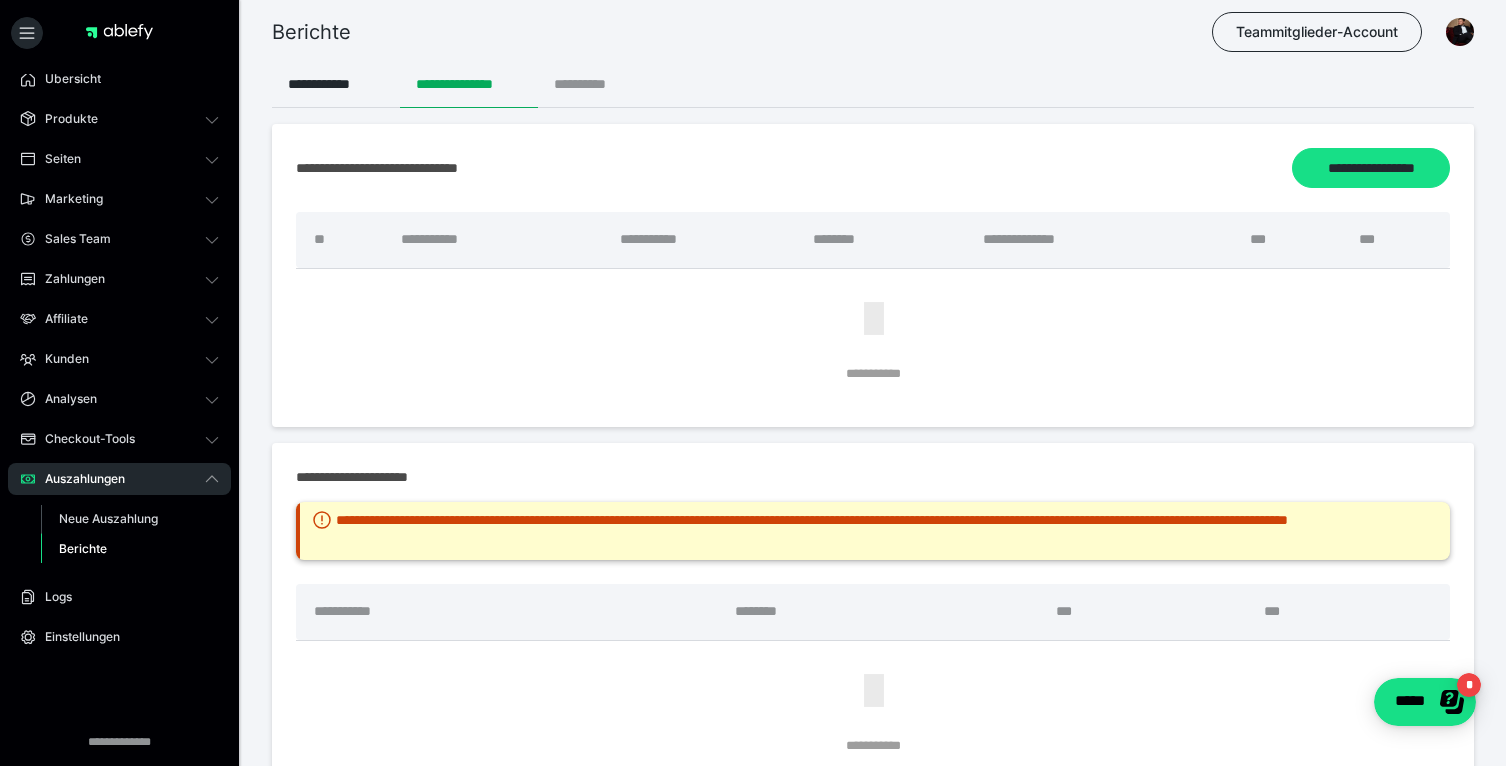 click on "**********" at bounding box center [596, 84] 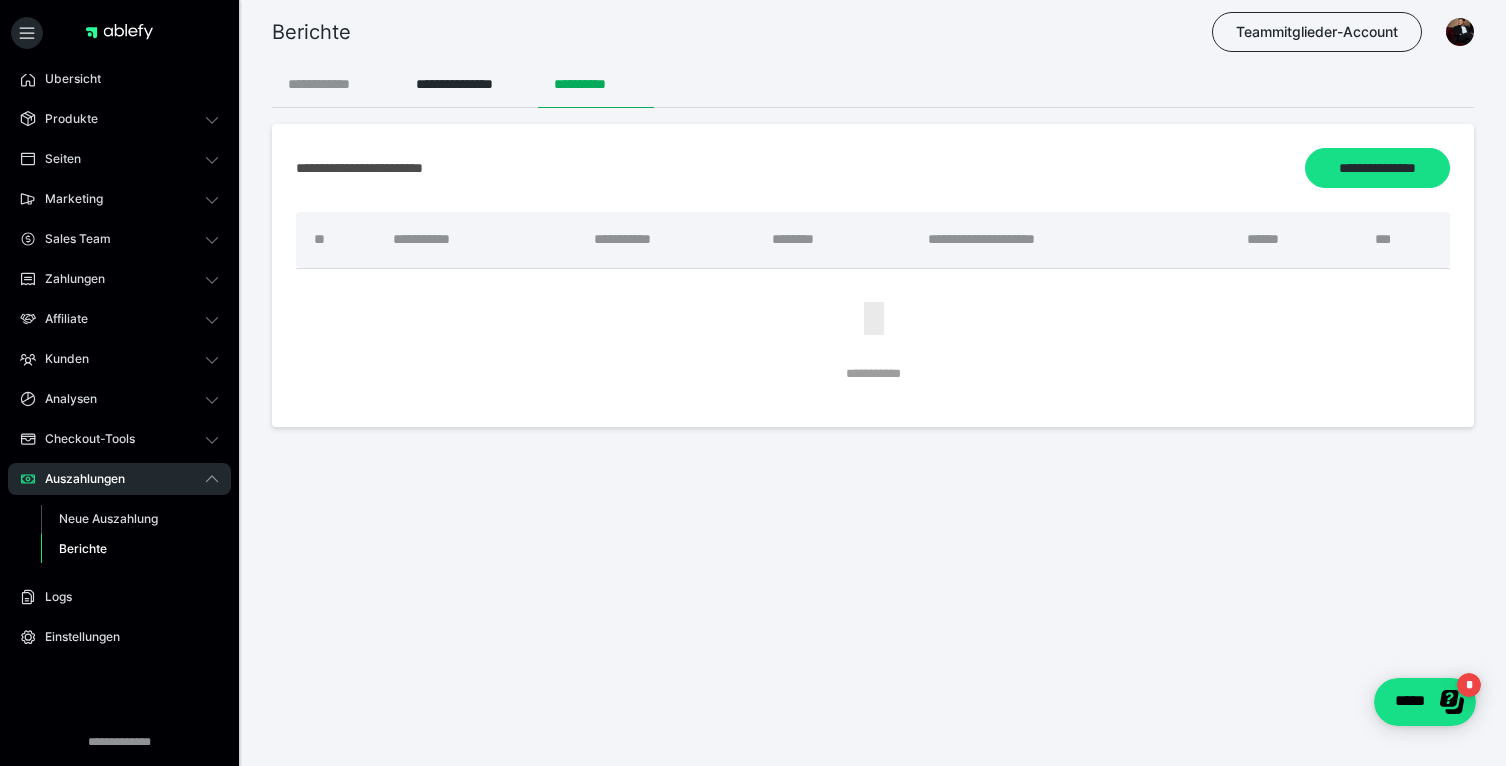 click on "**********" at bounding box center (336, 84) 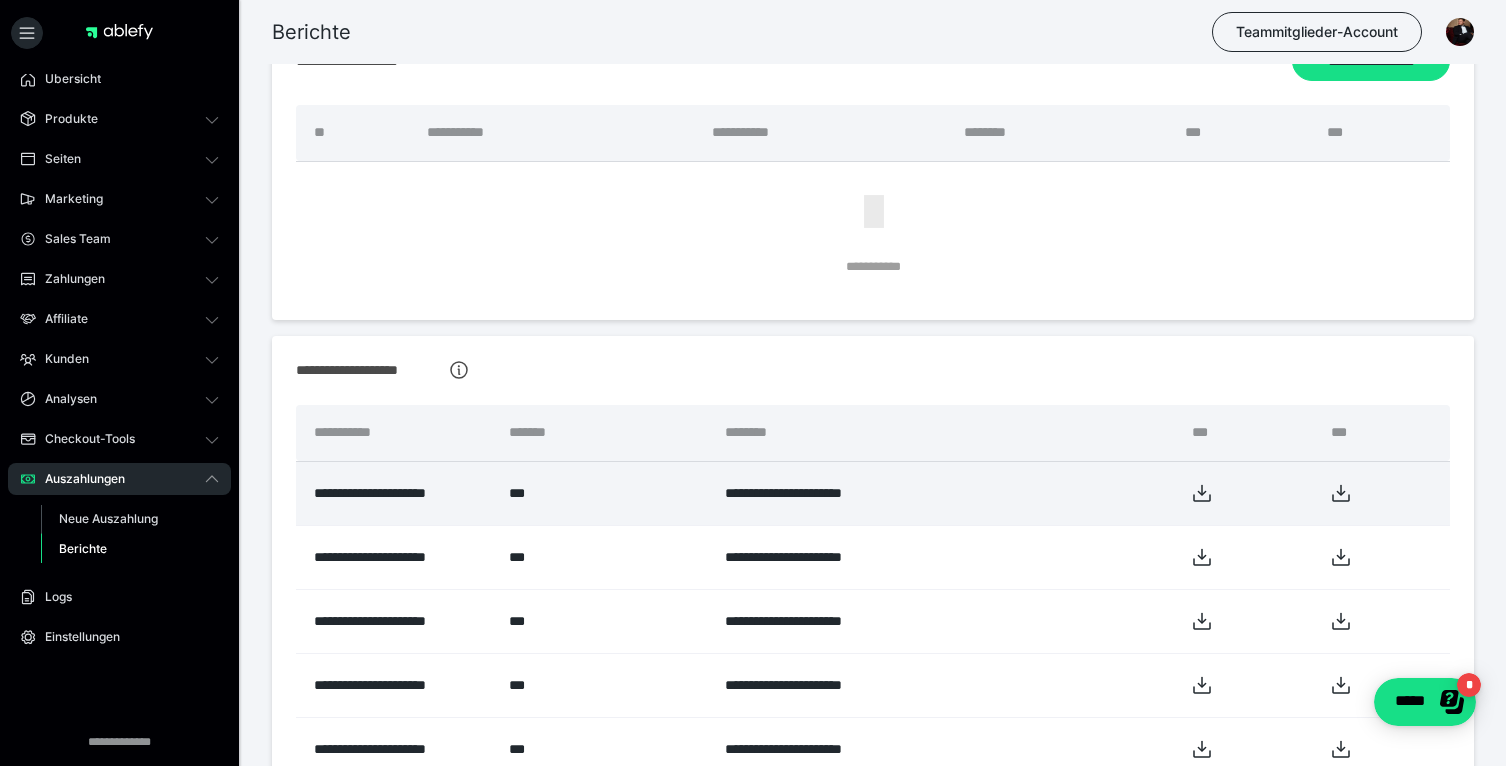 scroll, scrollTop: 334, scrollLeft: 0, axis: vertical 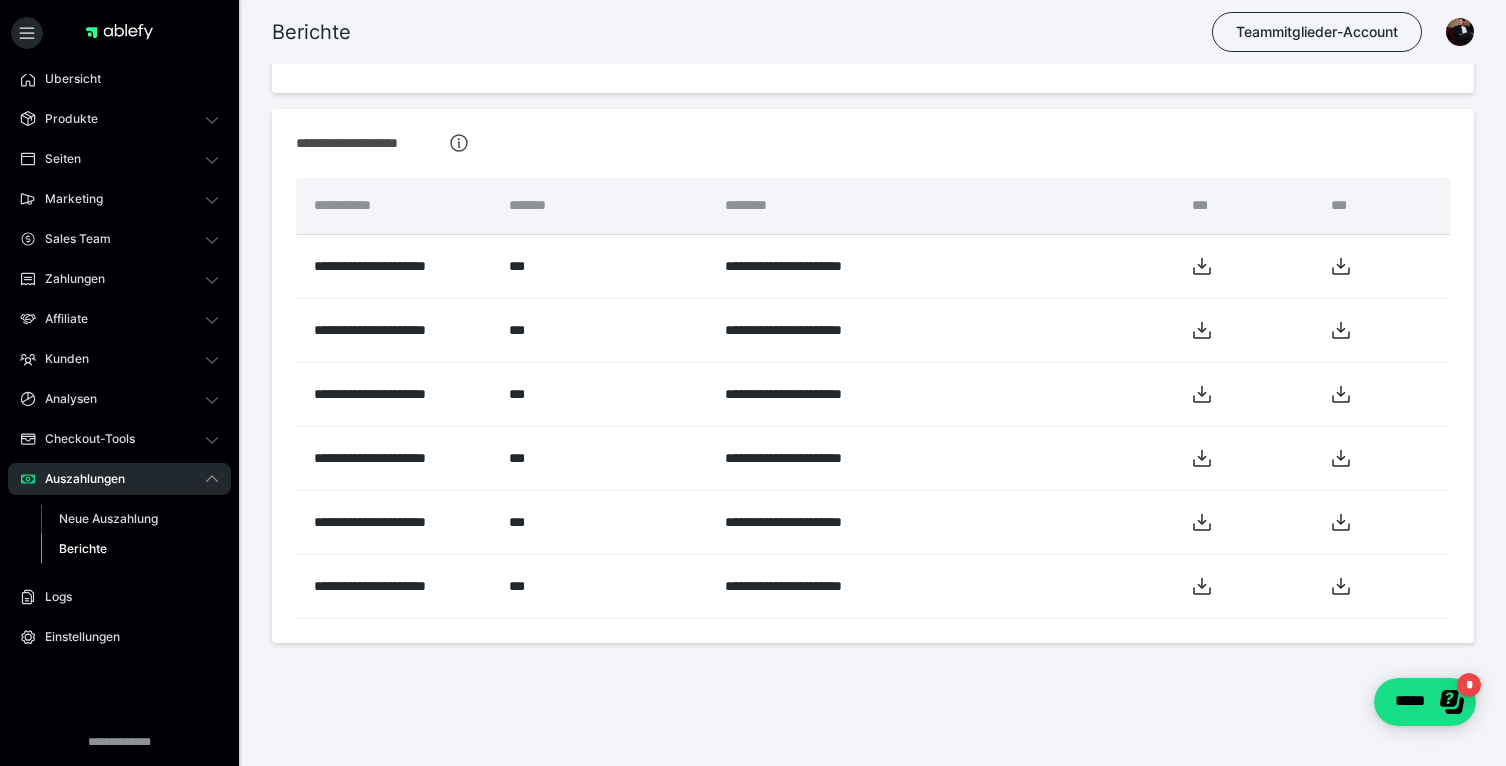 click on "Berichte" at bounding box center (130, 549) 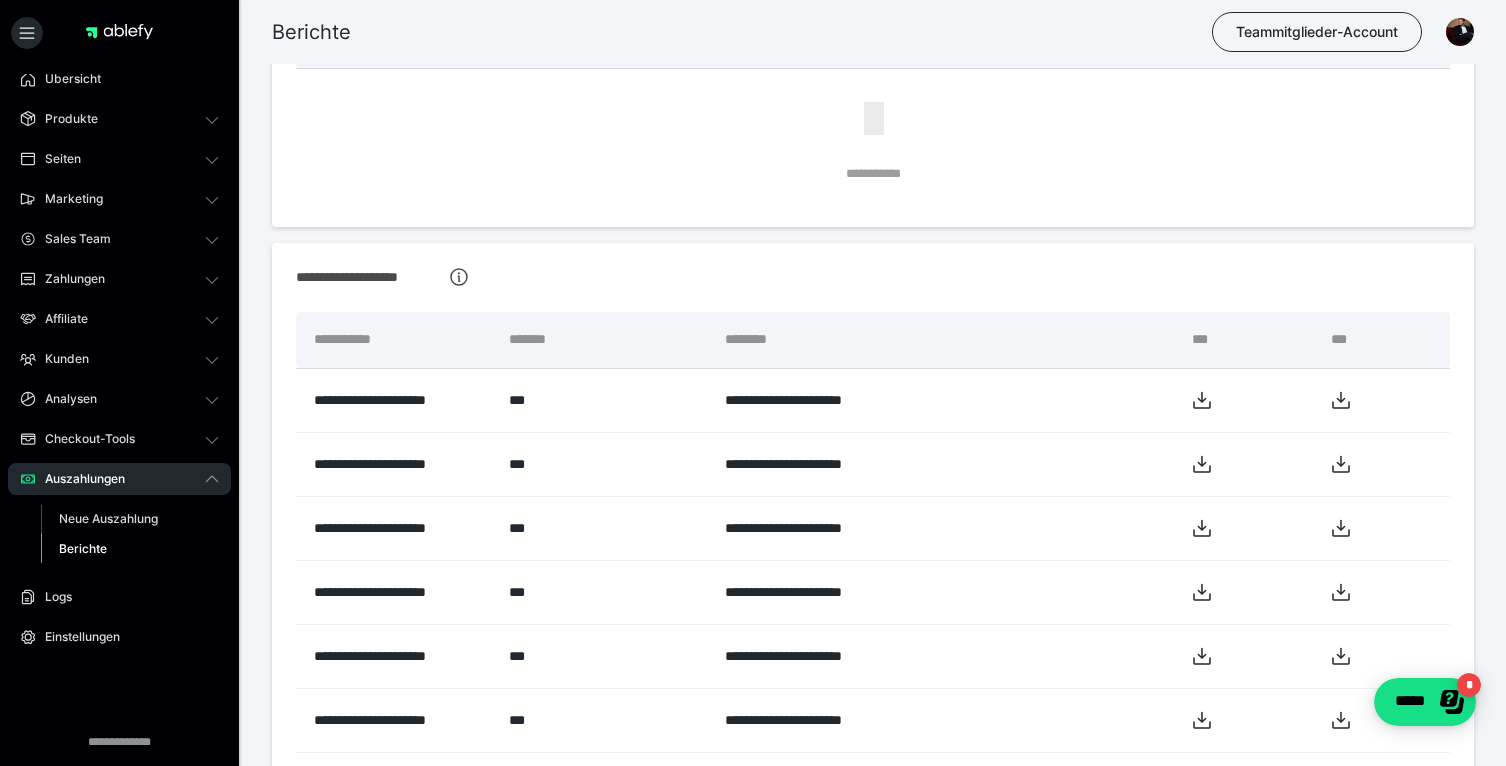 scroll, scrollTop: 334, scrollLeft: 0, axis: vertical 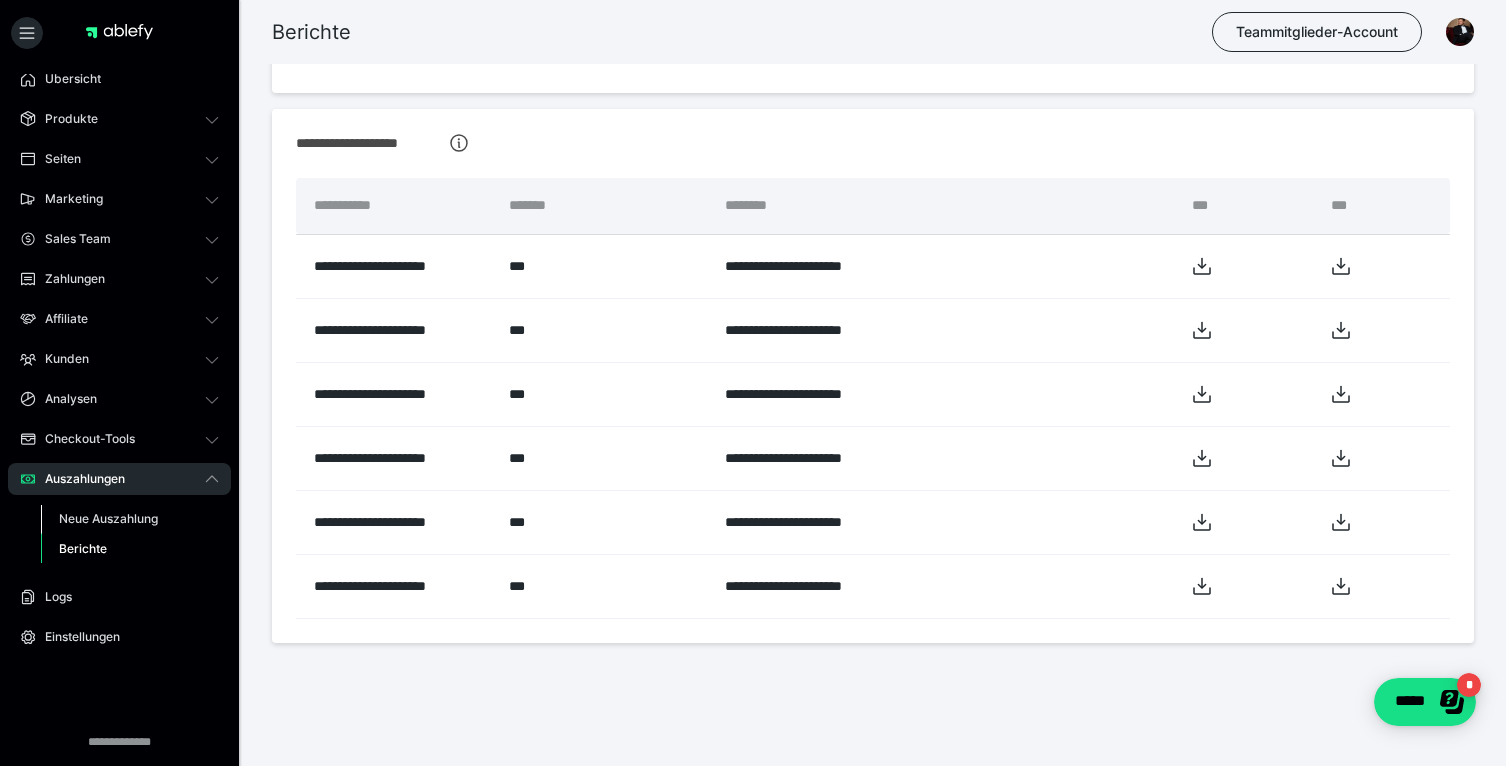 click on "Neue Auszahlung" at bounding box center [130, 519] 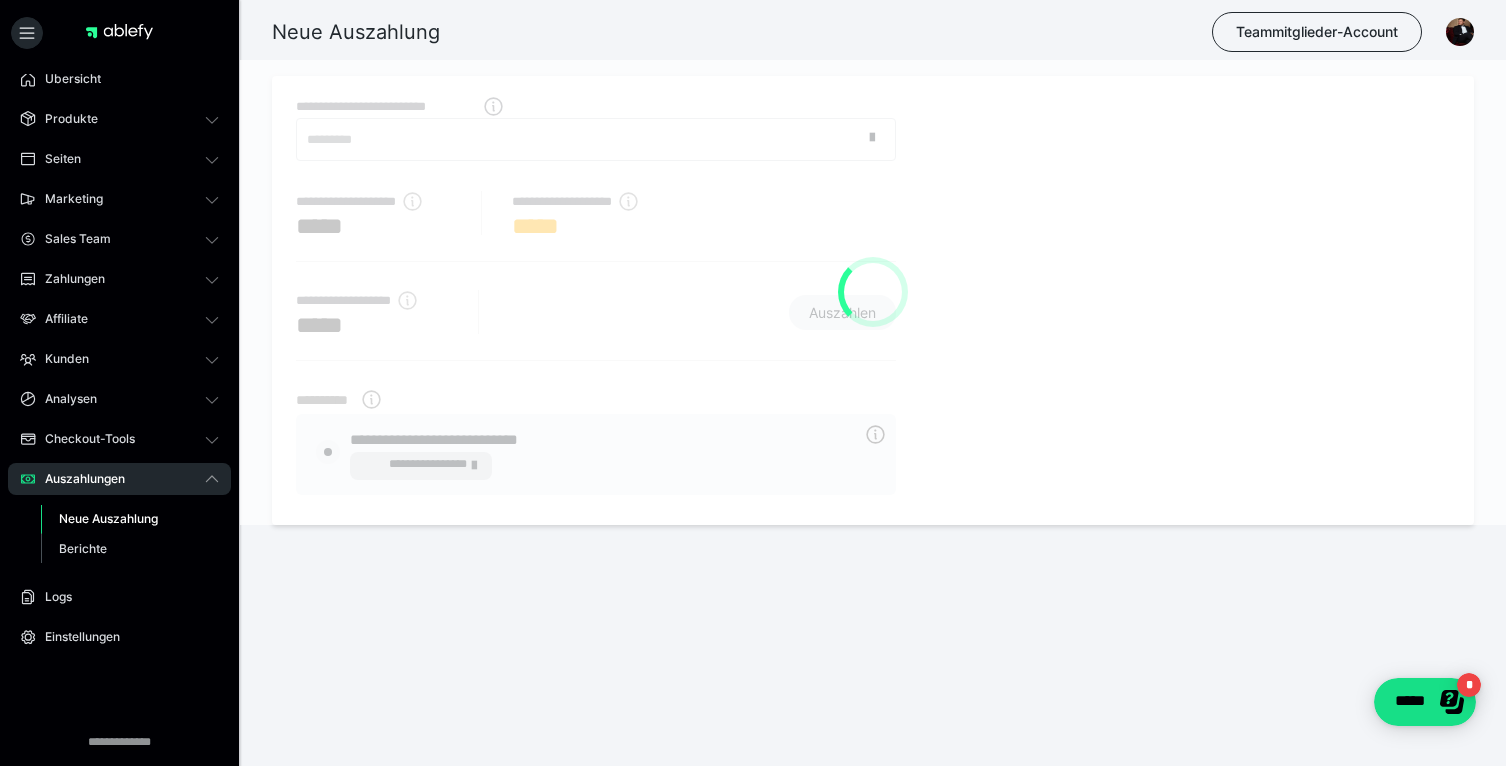 radio on "****" 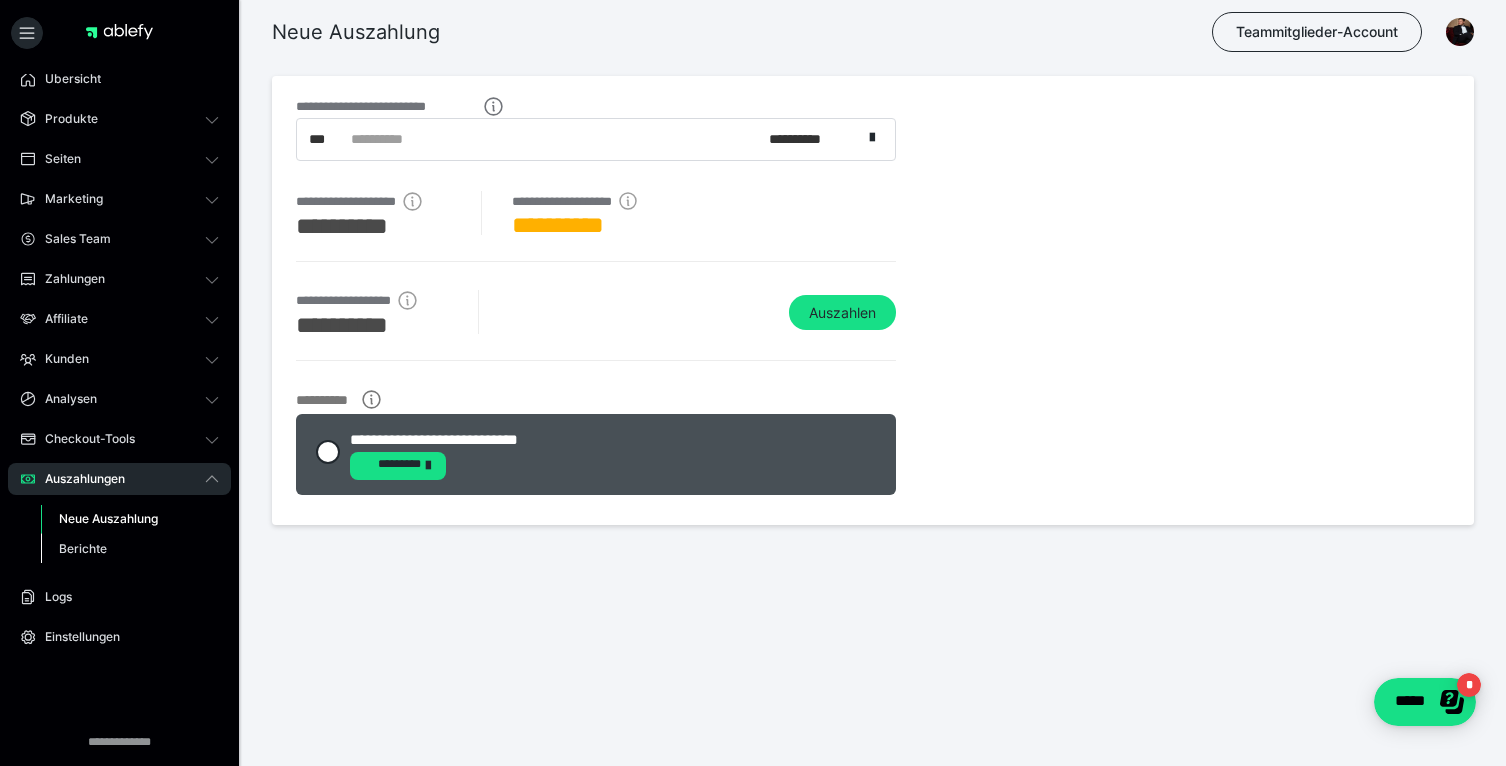 click on "Berichte" at bounding box center [130, 549] 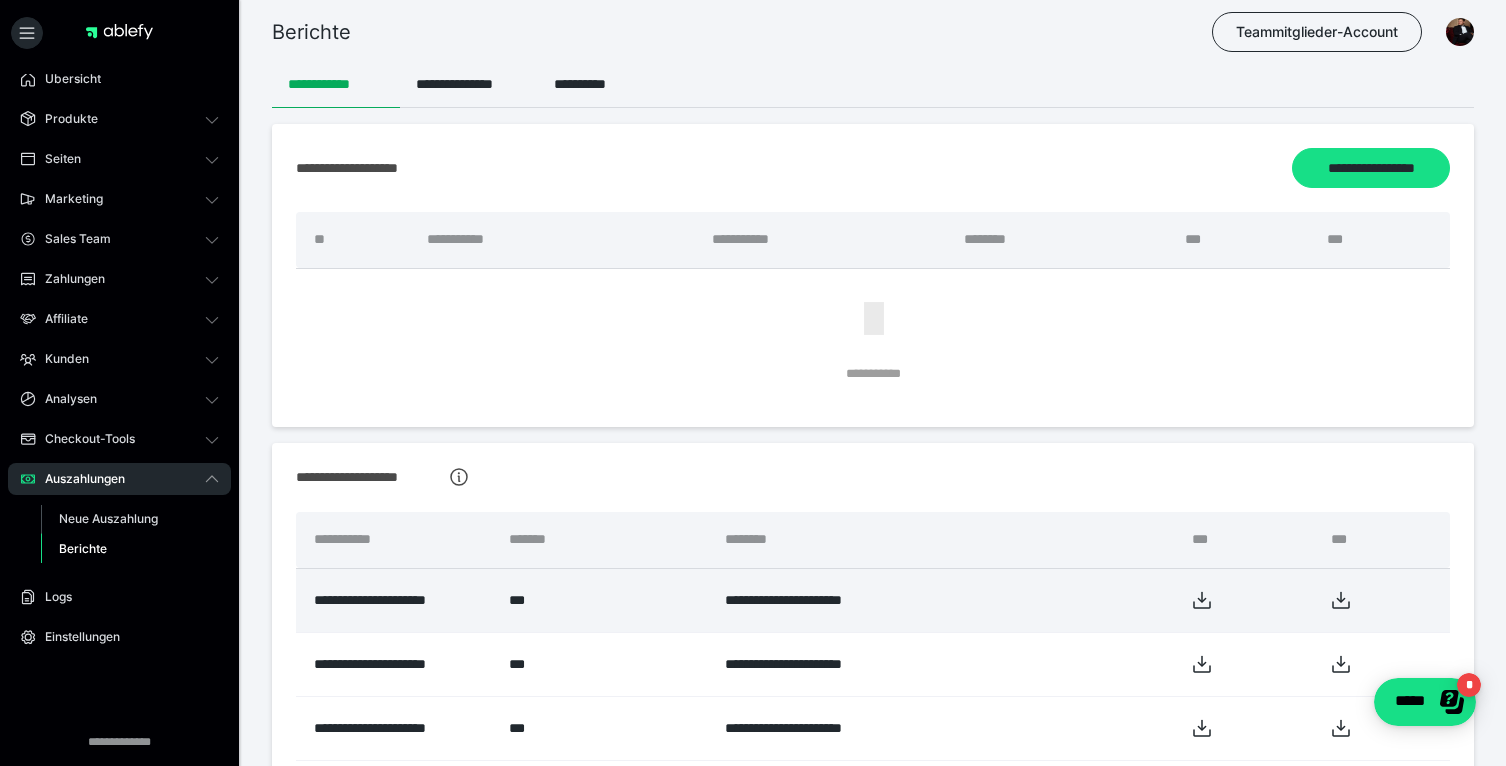 scroll, scrollTop: 334, scrollLeft: 0, axis: vertical 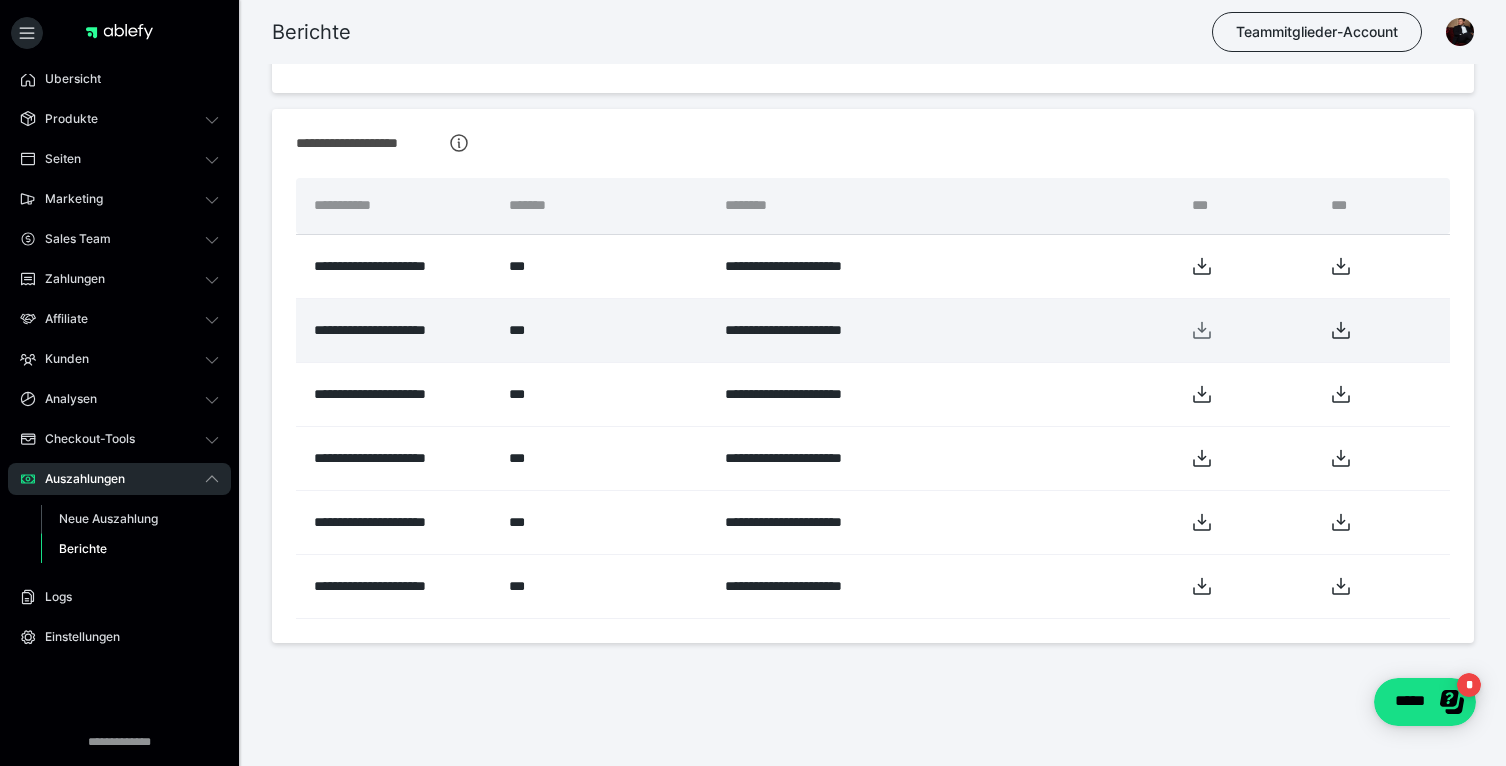 click 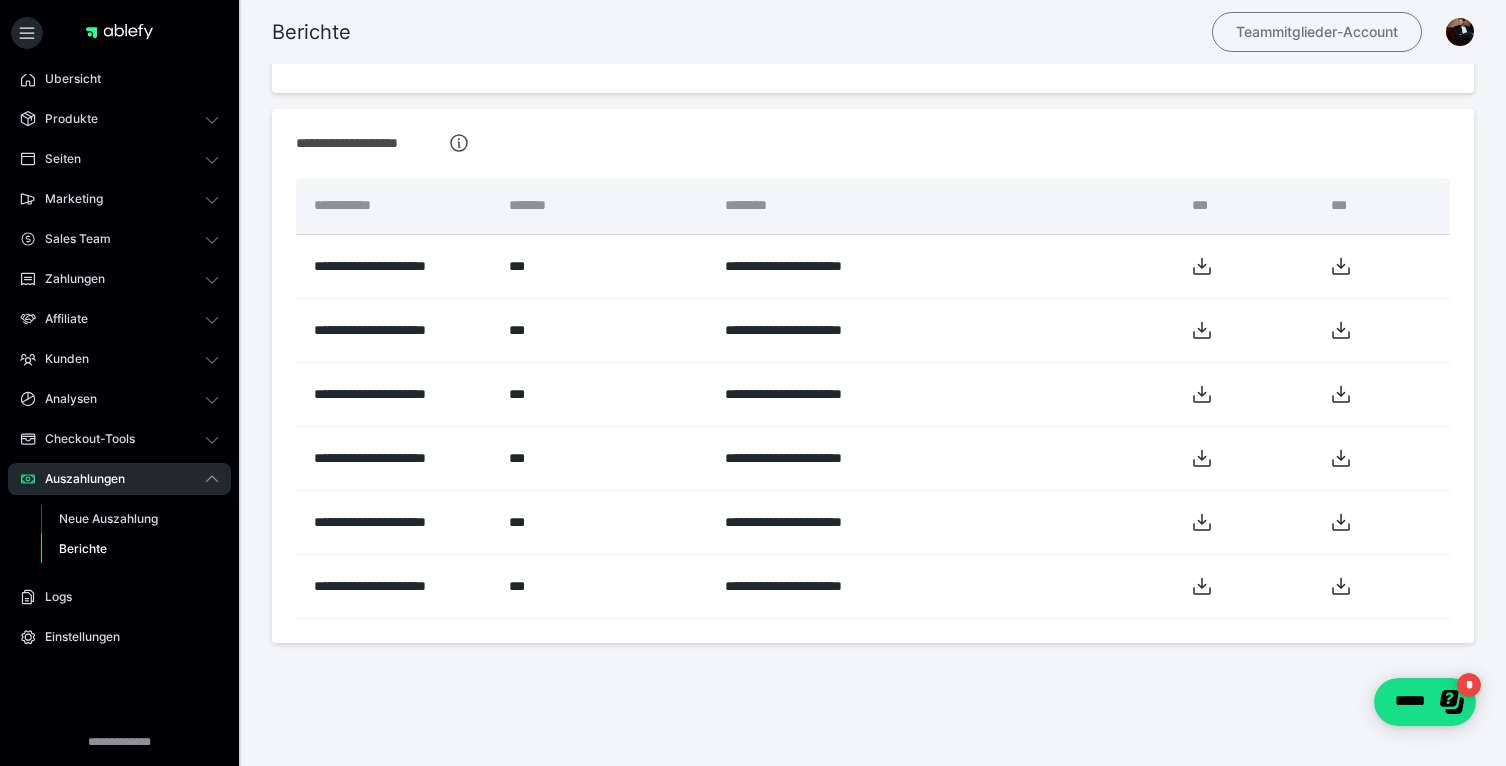 click on "Teammitglieder-Account" at bounding box center (1317, 32) 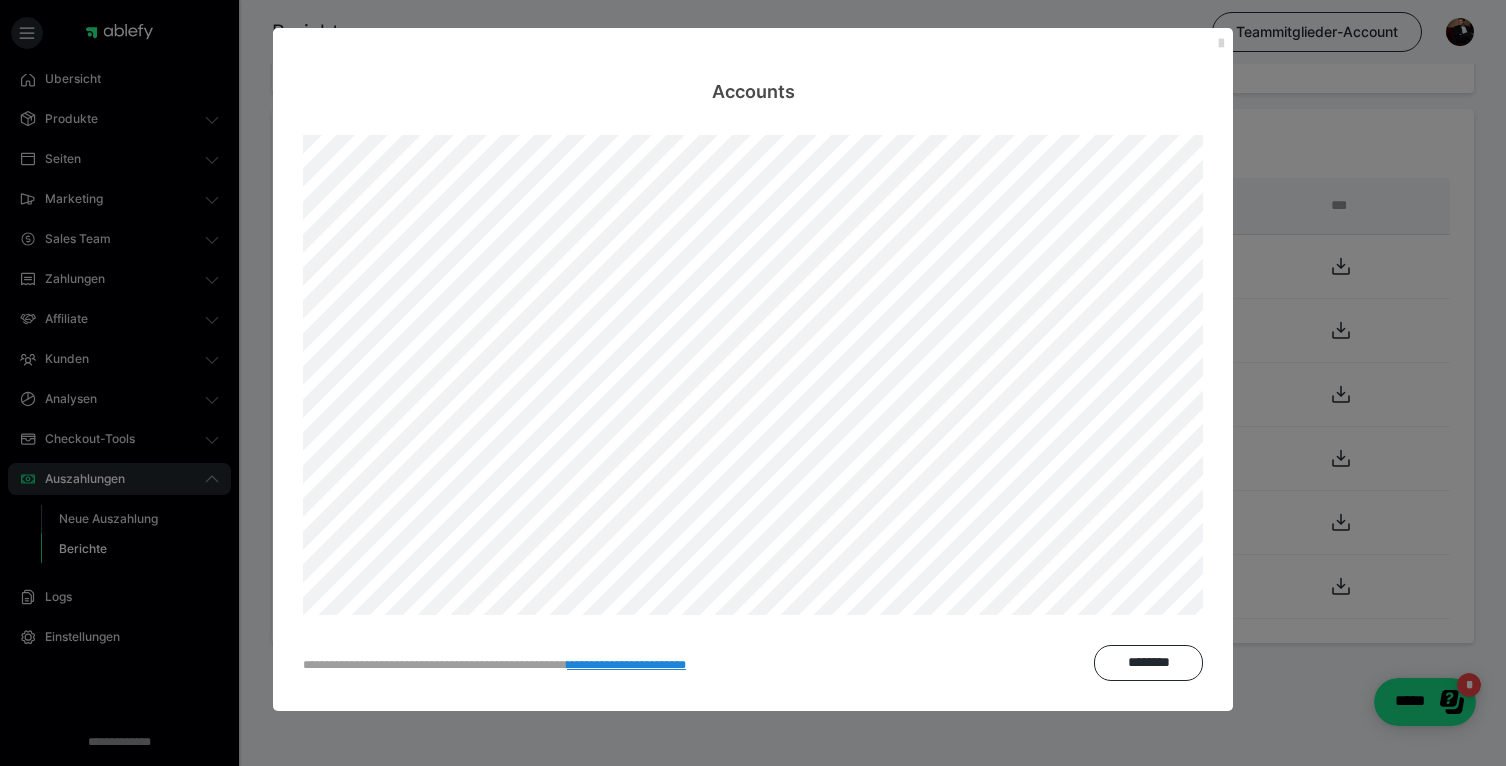 click at bounding box center [1221, 44] 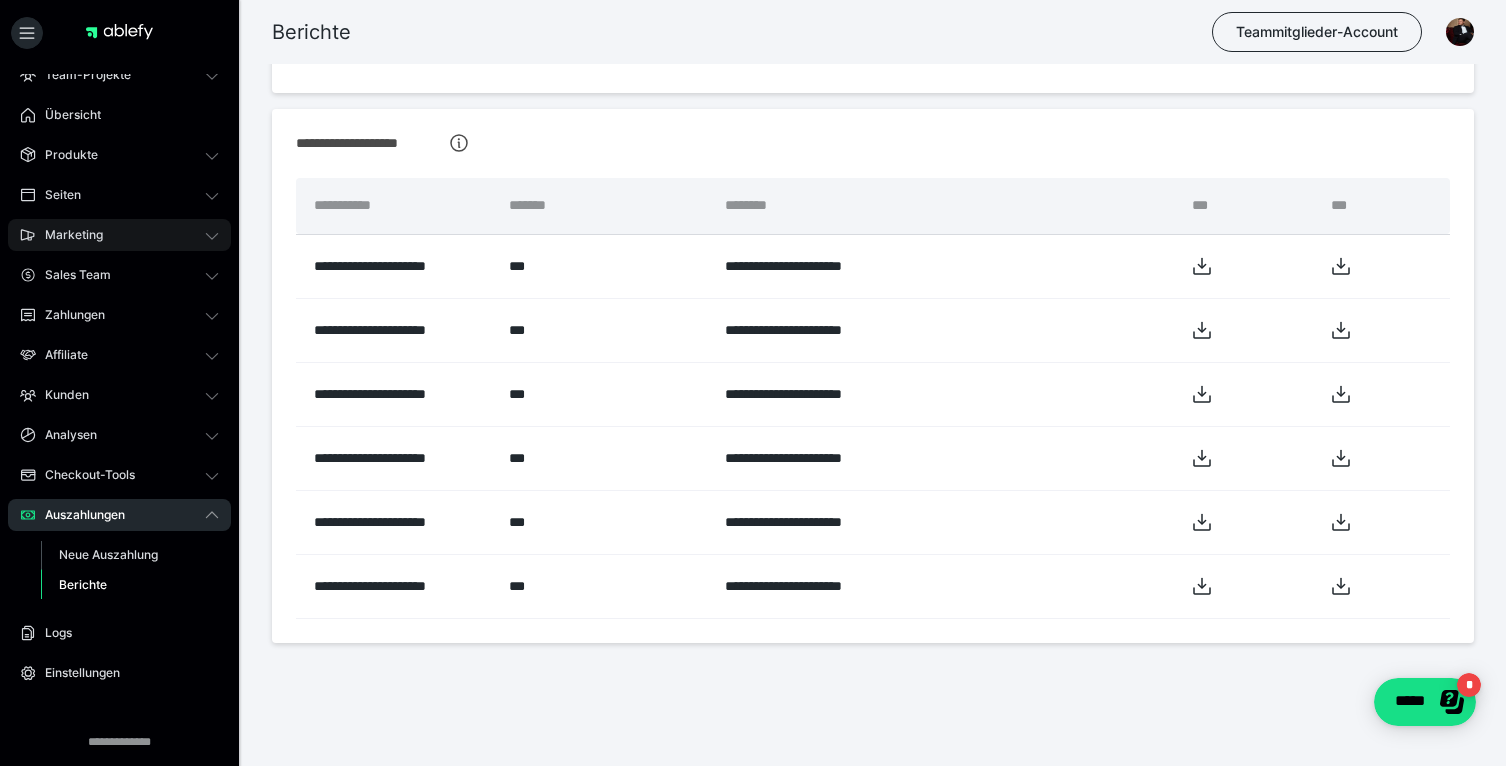 scroll, scrollTop: 0, scrollLeft: 0, axis: both 